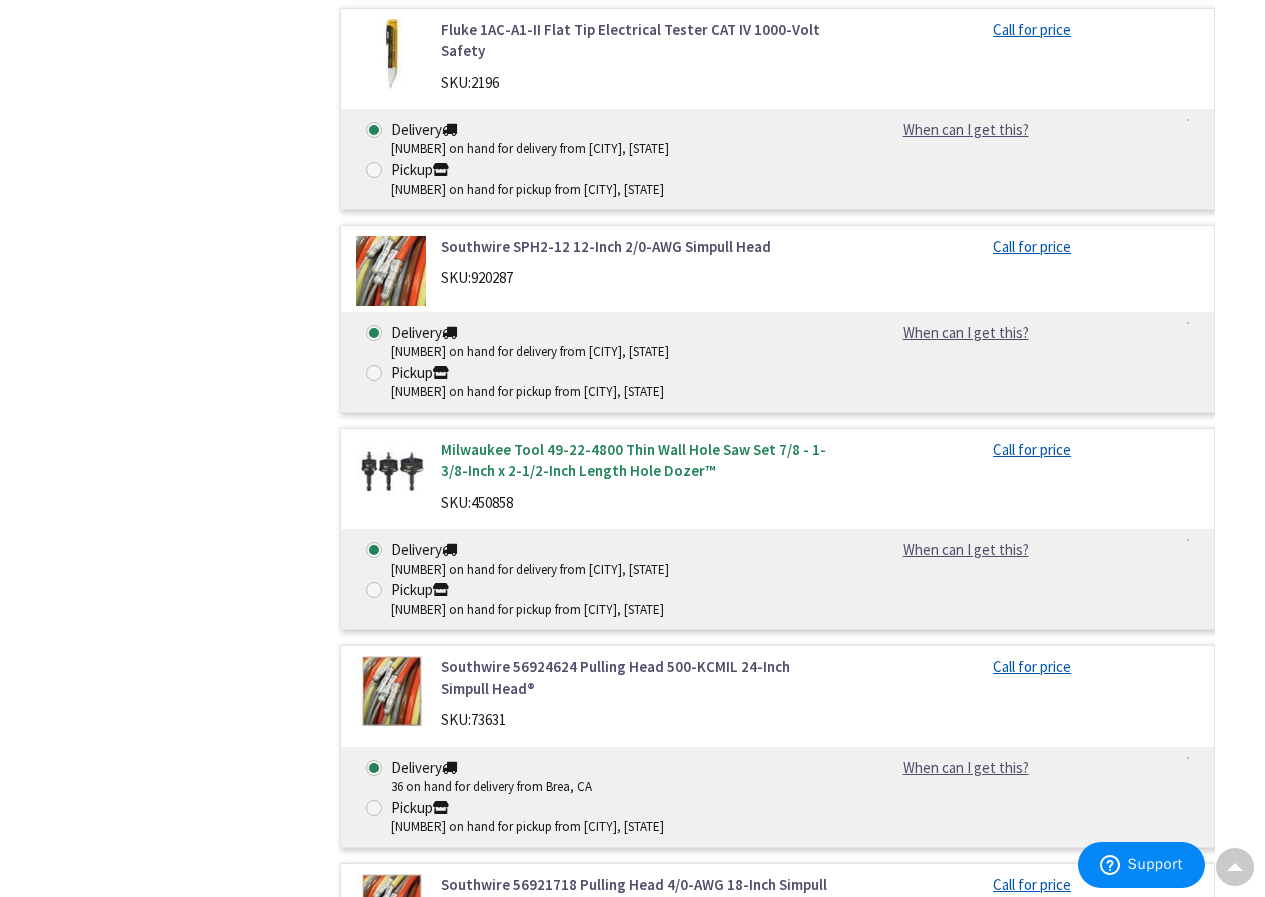 scroll, scrollTop: 37507, scrollLeft: 0, axis: vertical 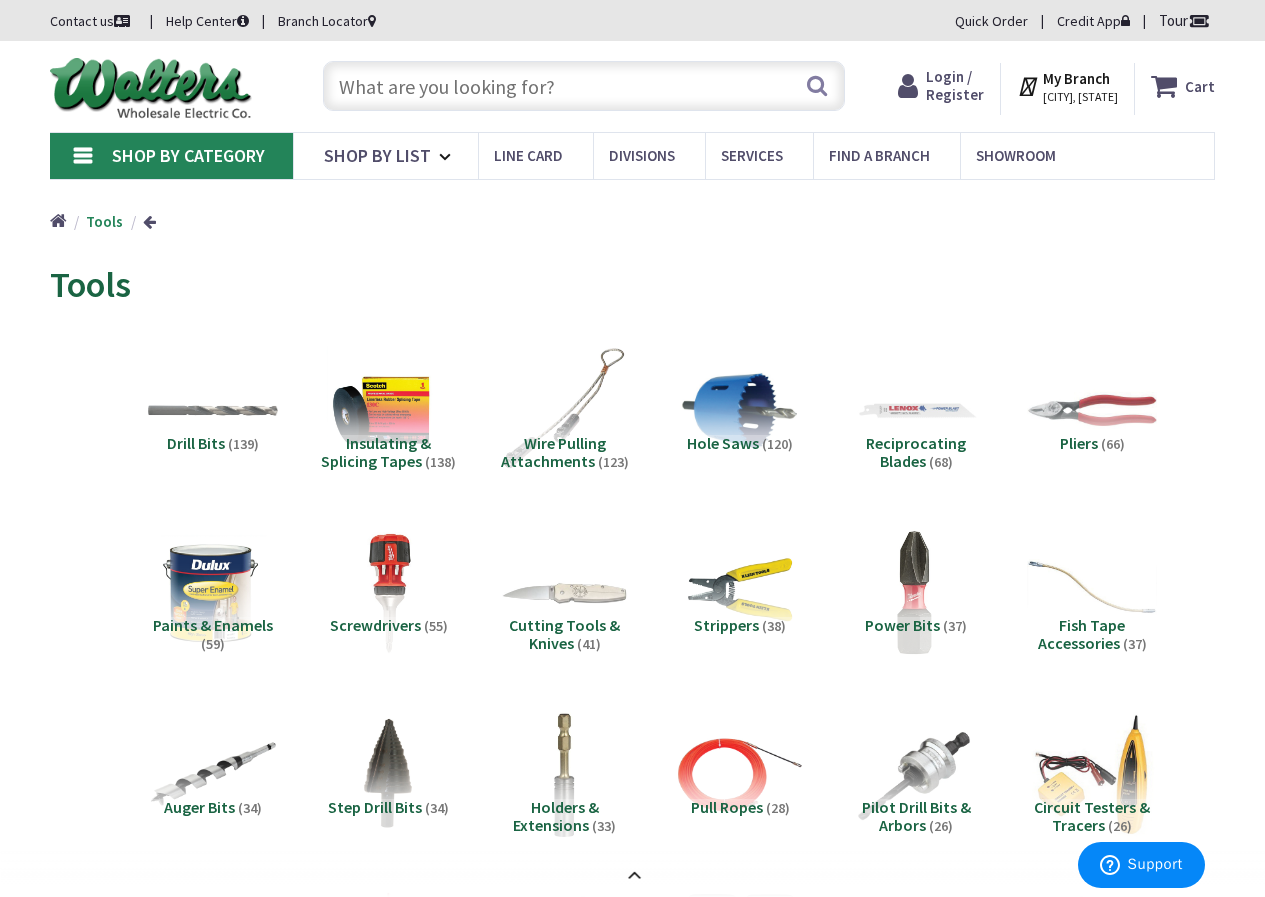 click at bounding box center (584, 86) 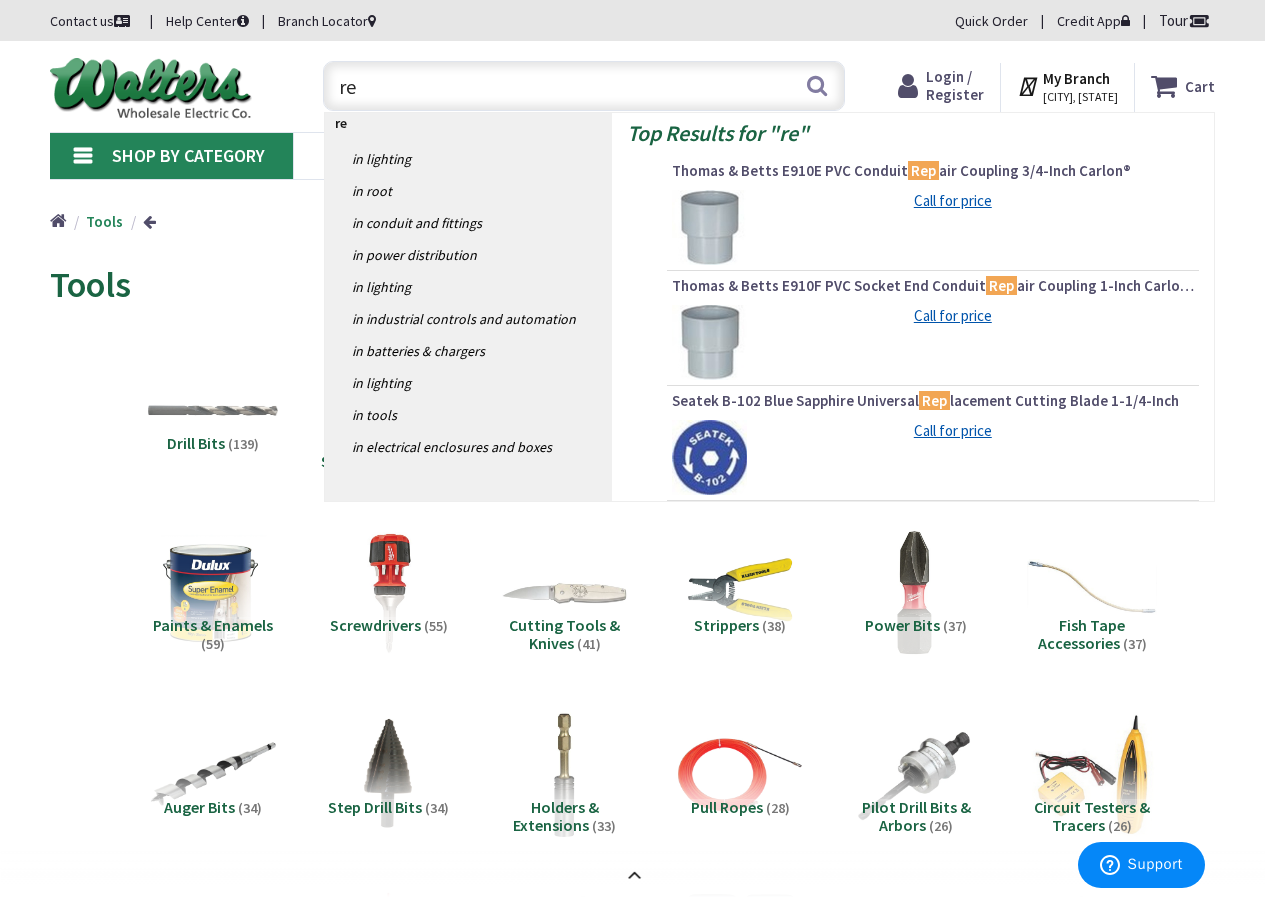 type on "r" 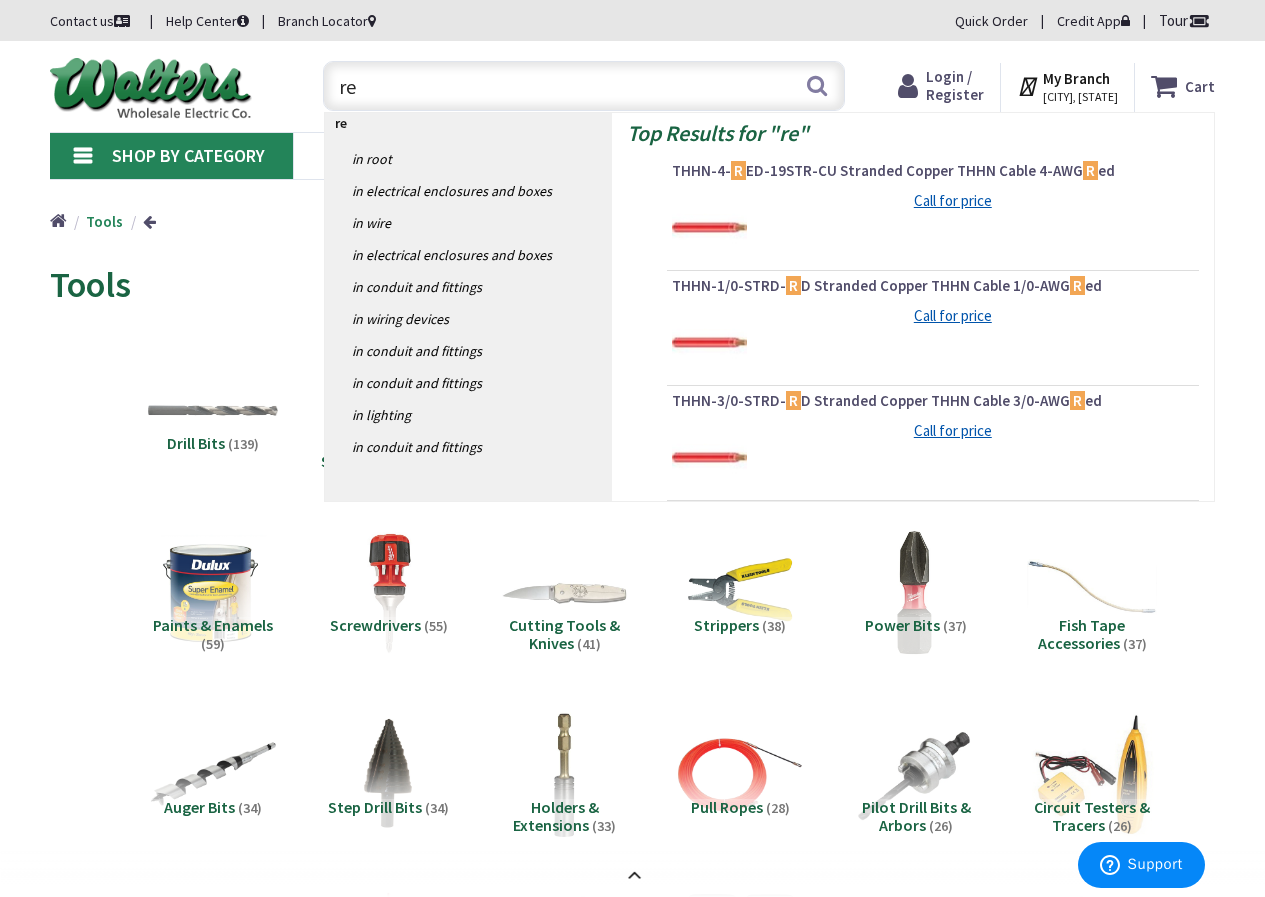 type on "r" 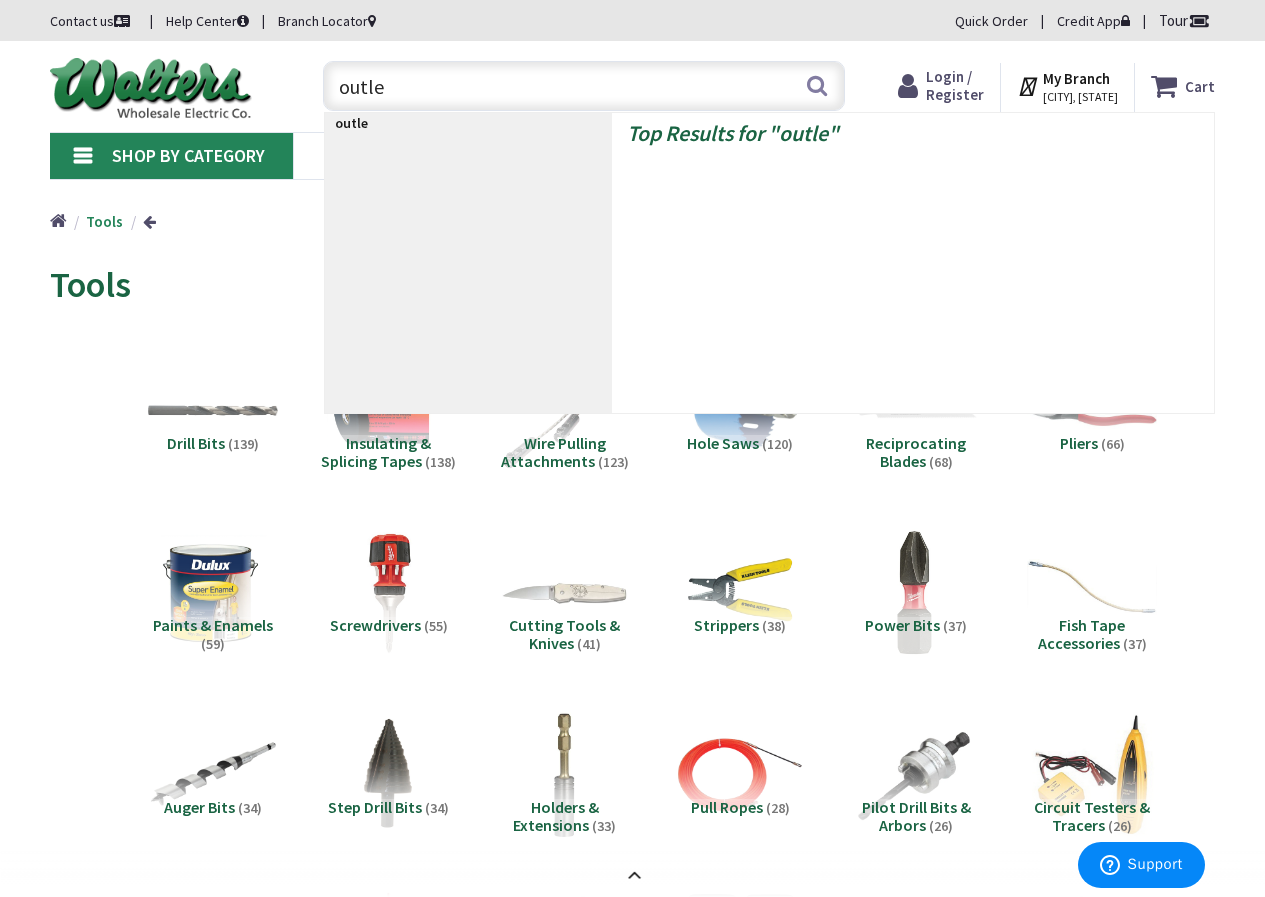type on "outlet" 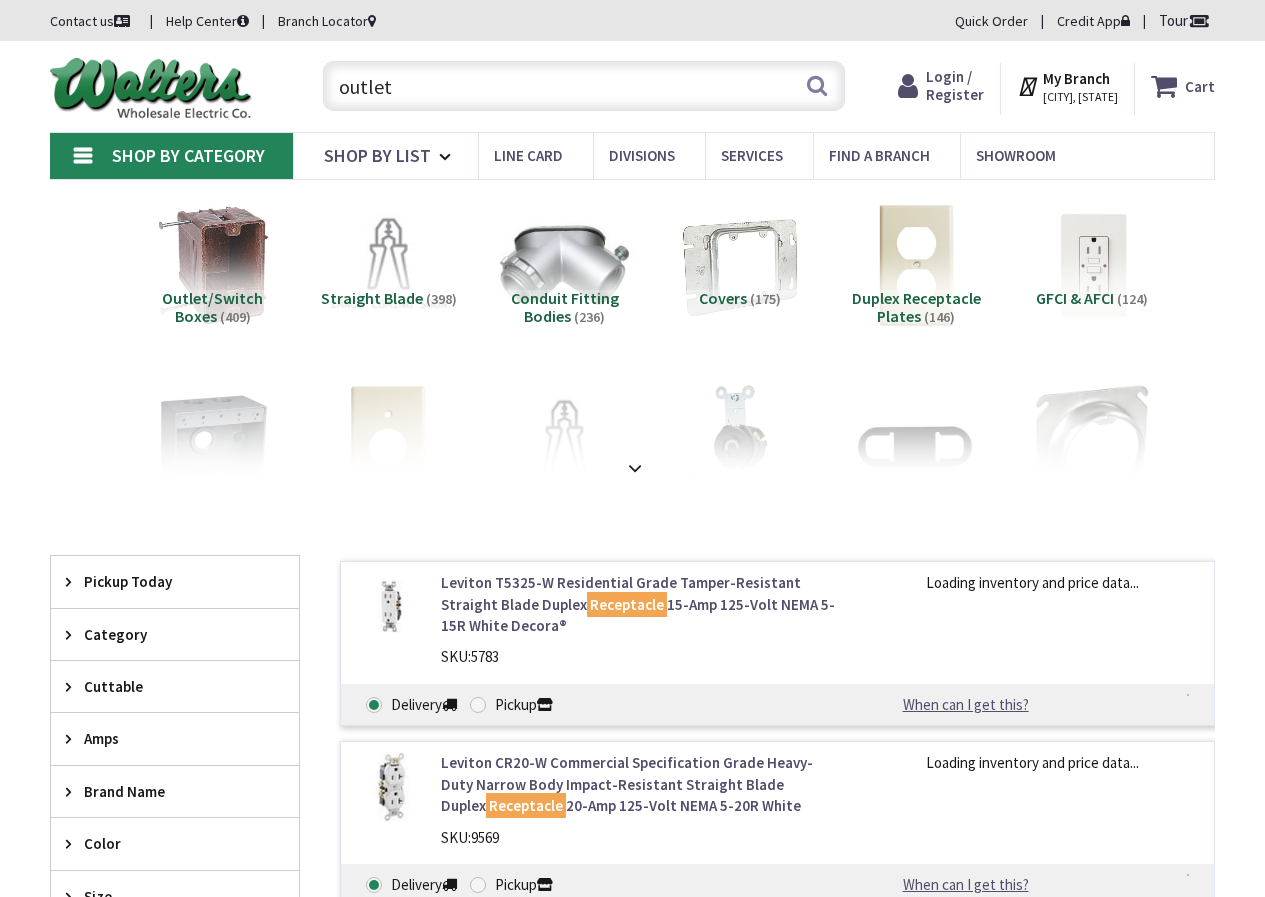 scroll, scrollTop: 203, scrollLeft: 0, axis: vertical 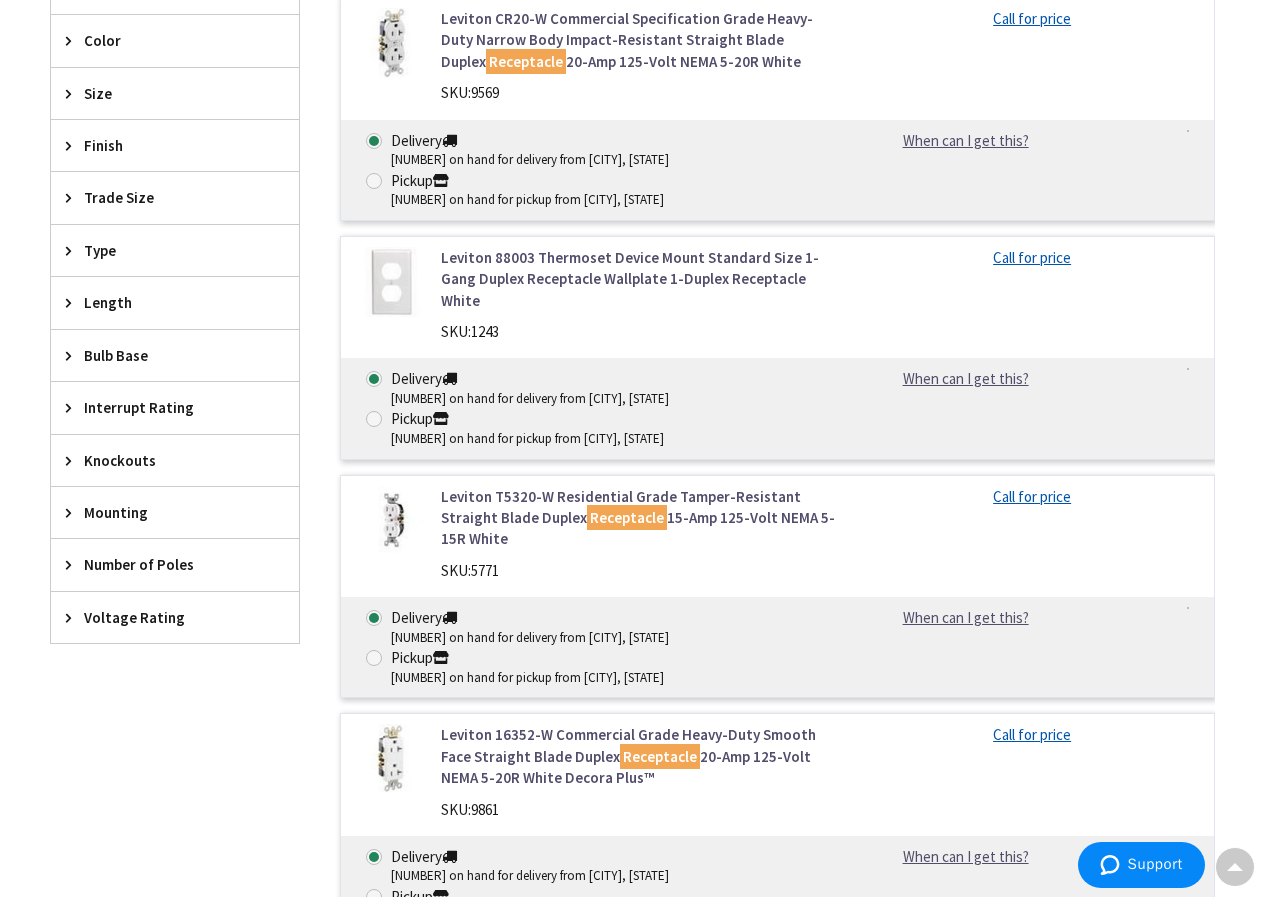click at bounding box center [391, 521] 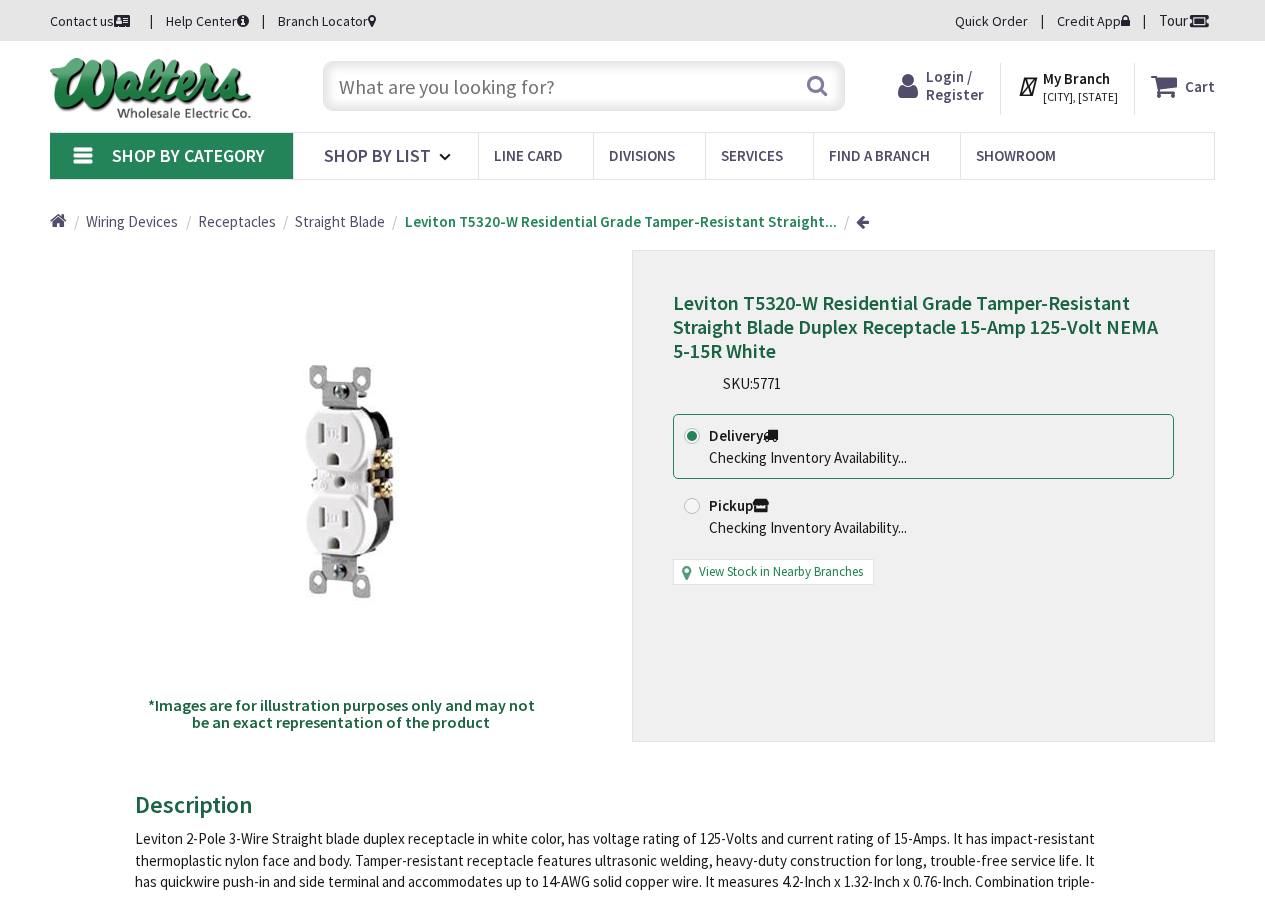 scroll, scrollTop: 0, scrollLeft: 0, axis: both 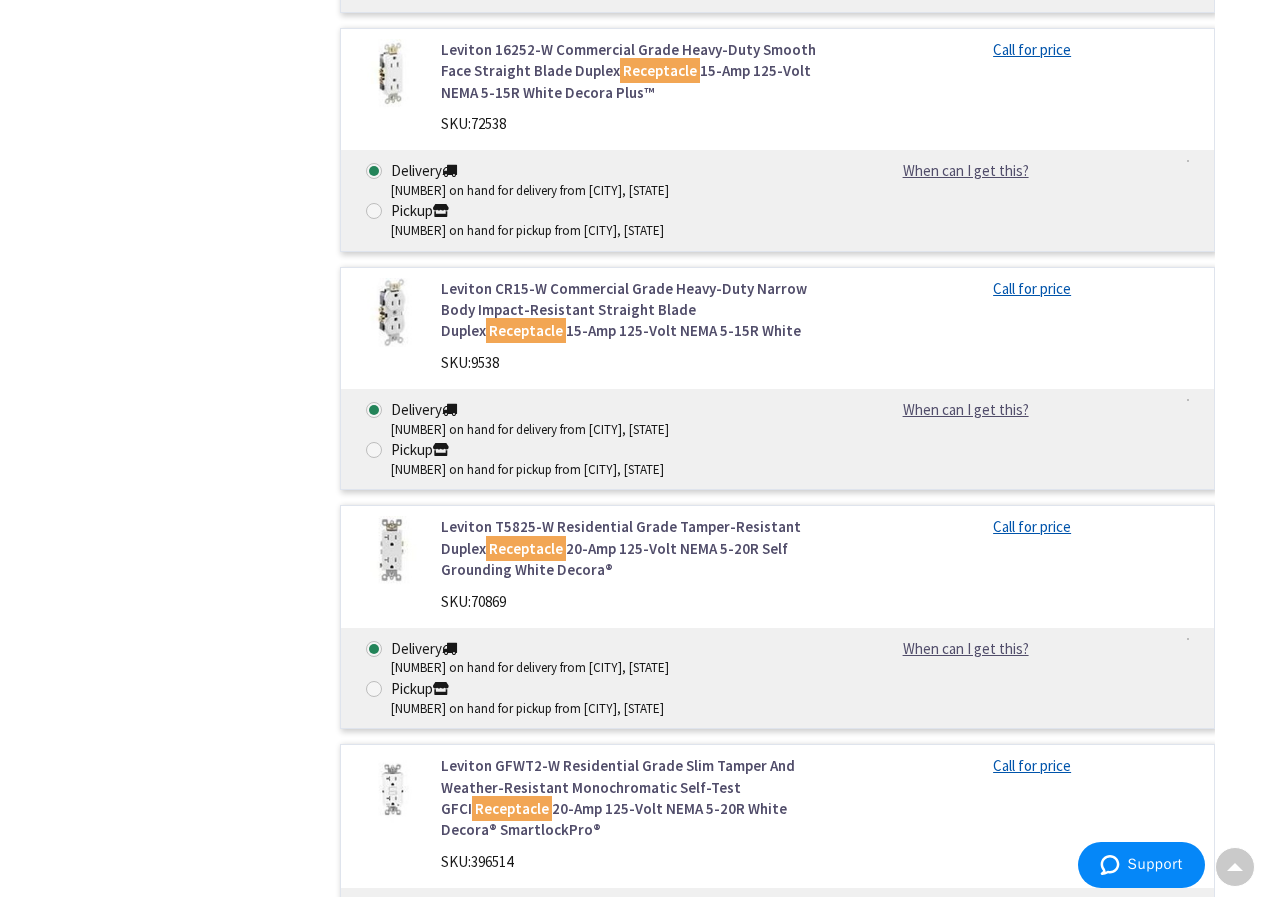 click at bounding box center [391, 313] 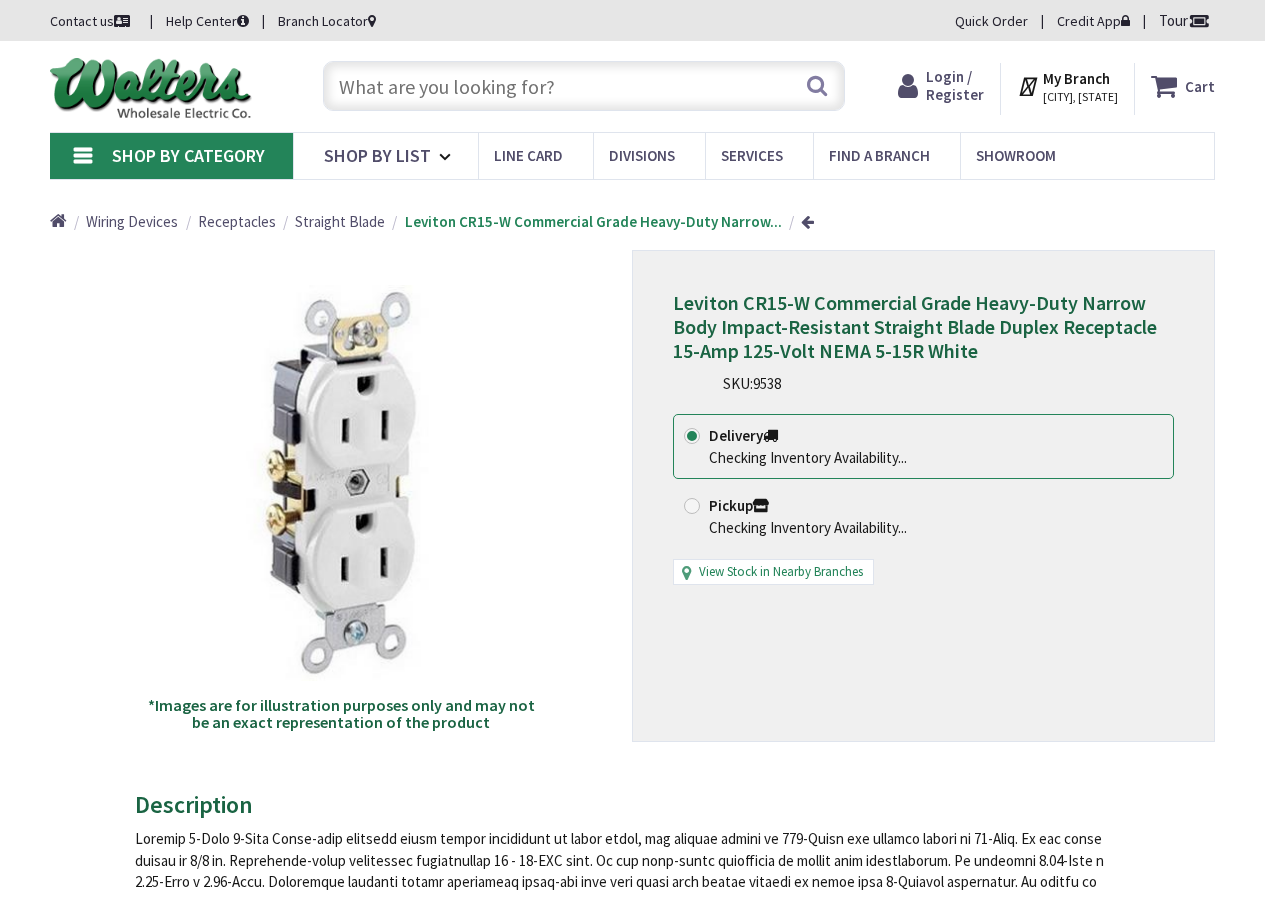 scroll, scrollTop: 0, scrollLeft: 0, axis: both 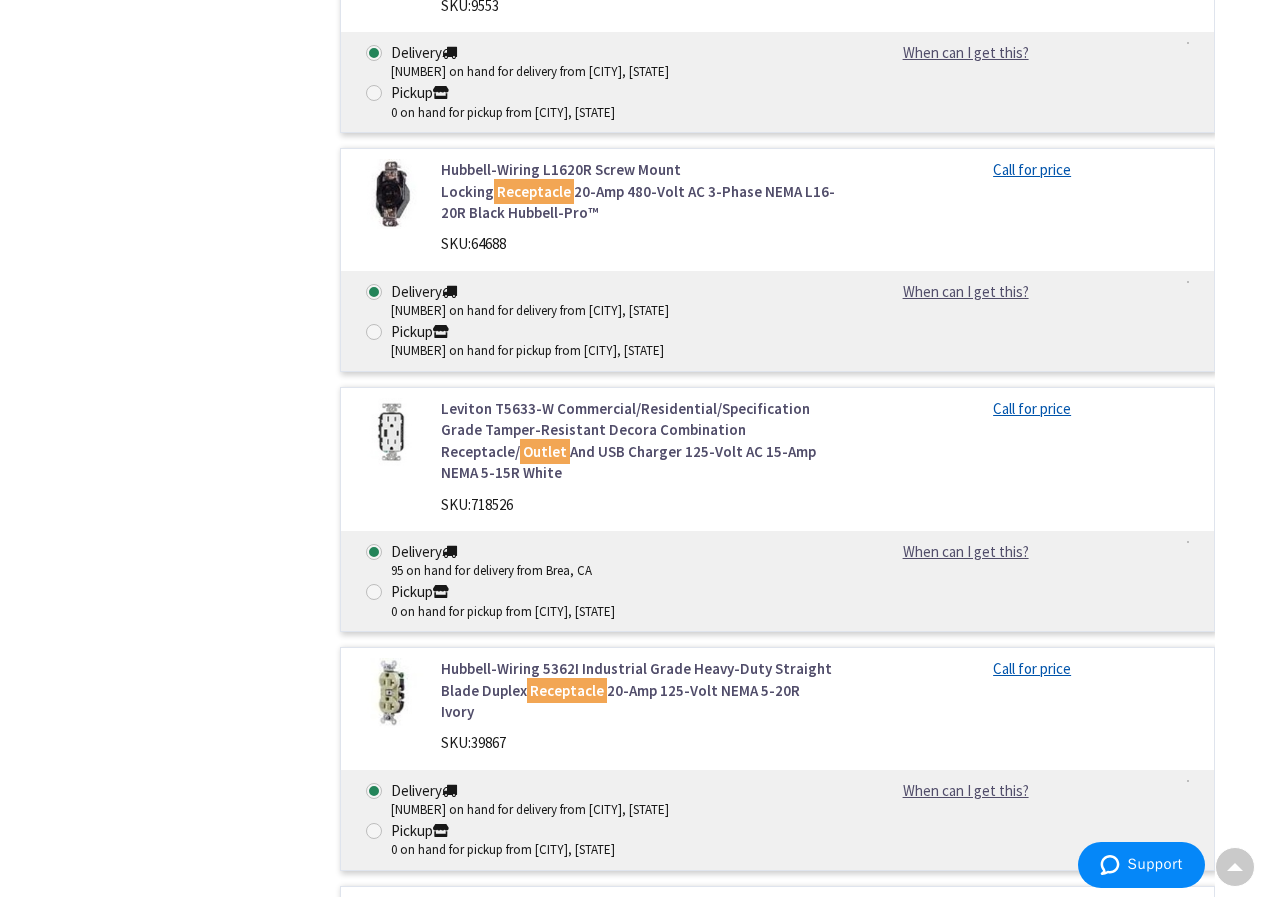 click at bounding box center [391, 433] 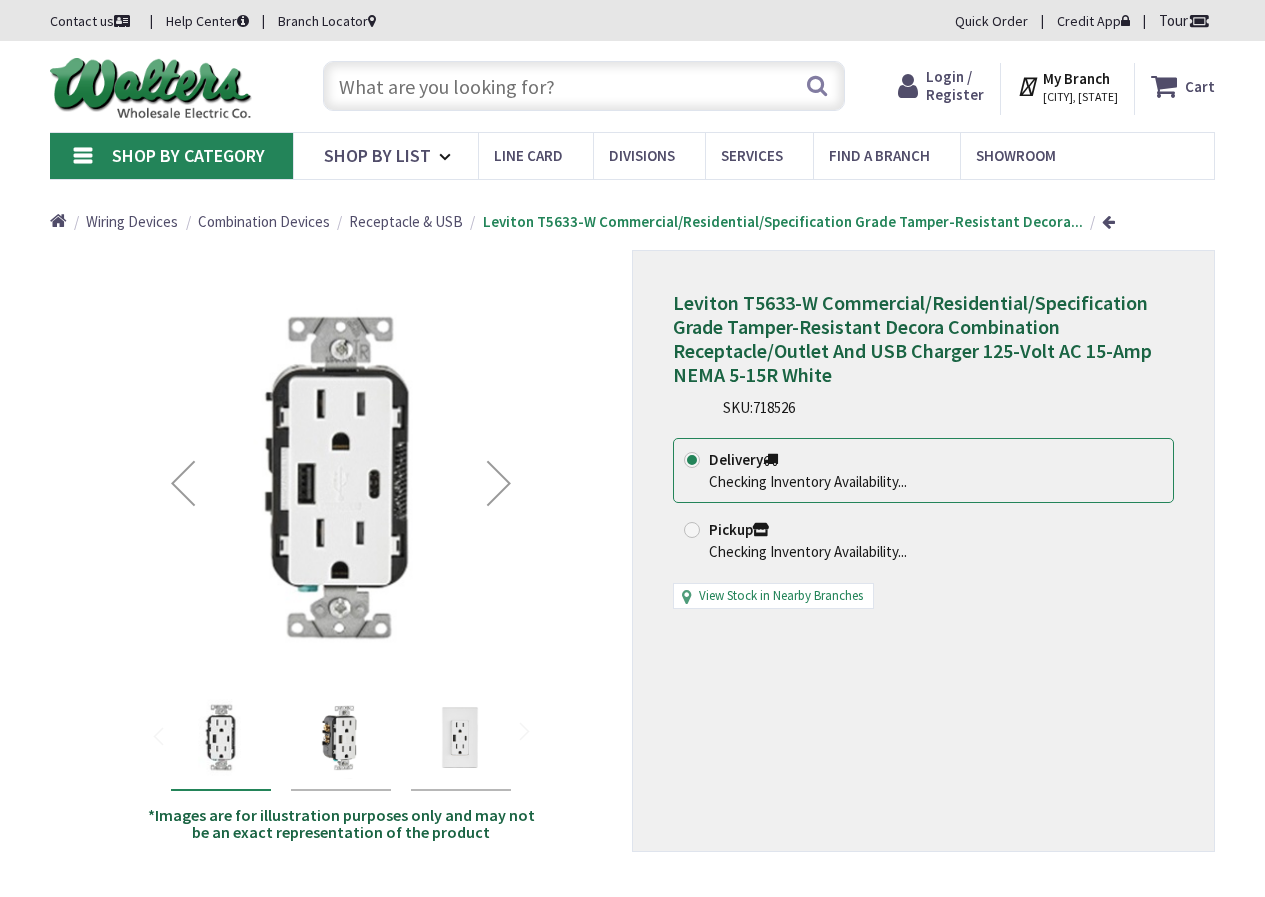 scroll, scrollTop: 0, scrollLeft: 0, axis: both 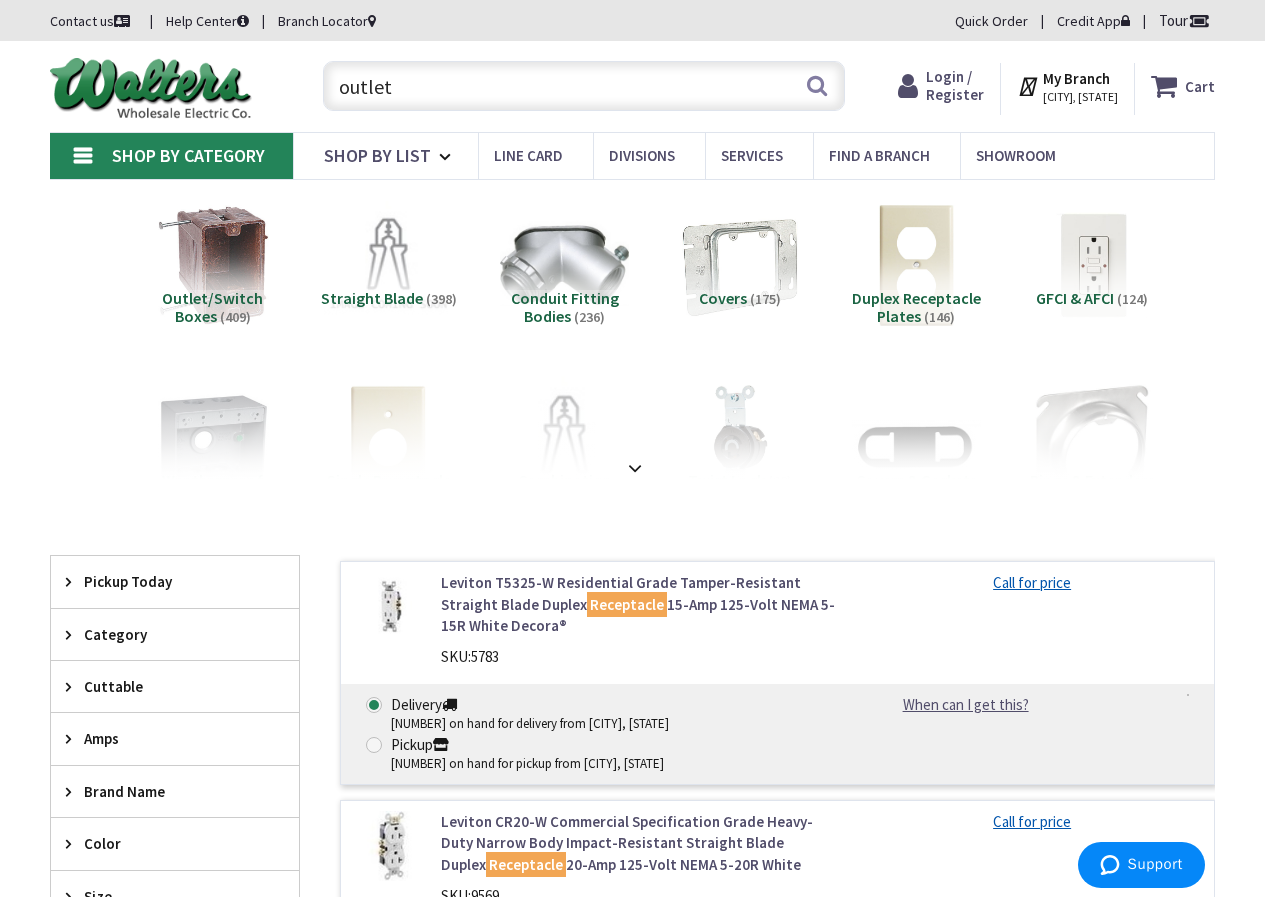 click 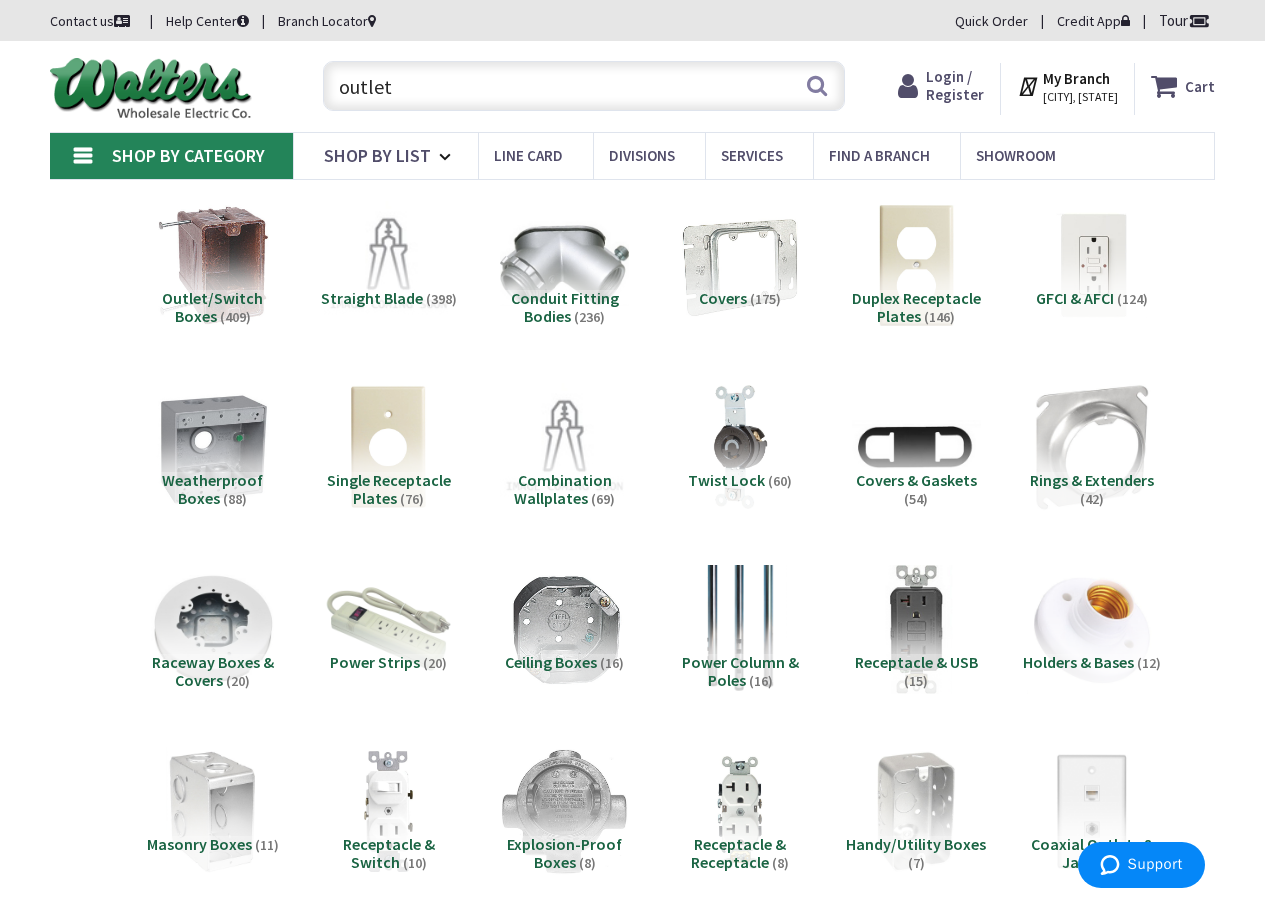 drag, startPoint x: 434, startPoint y: 91, endPoint x: 267, endPoint y: 101, distance: 167.29913 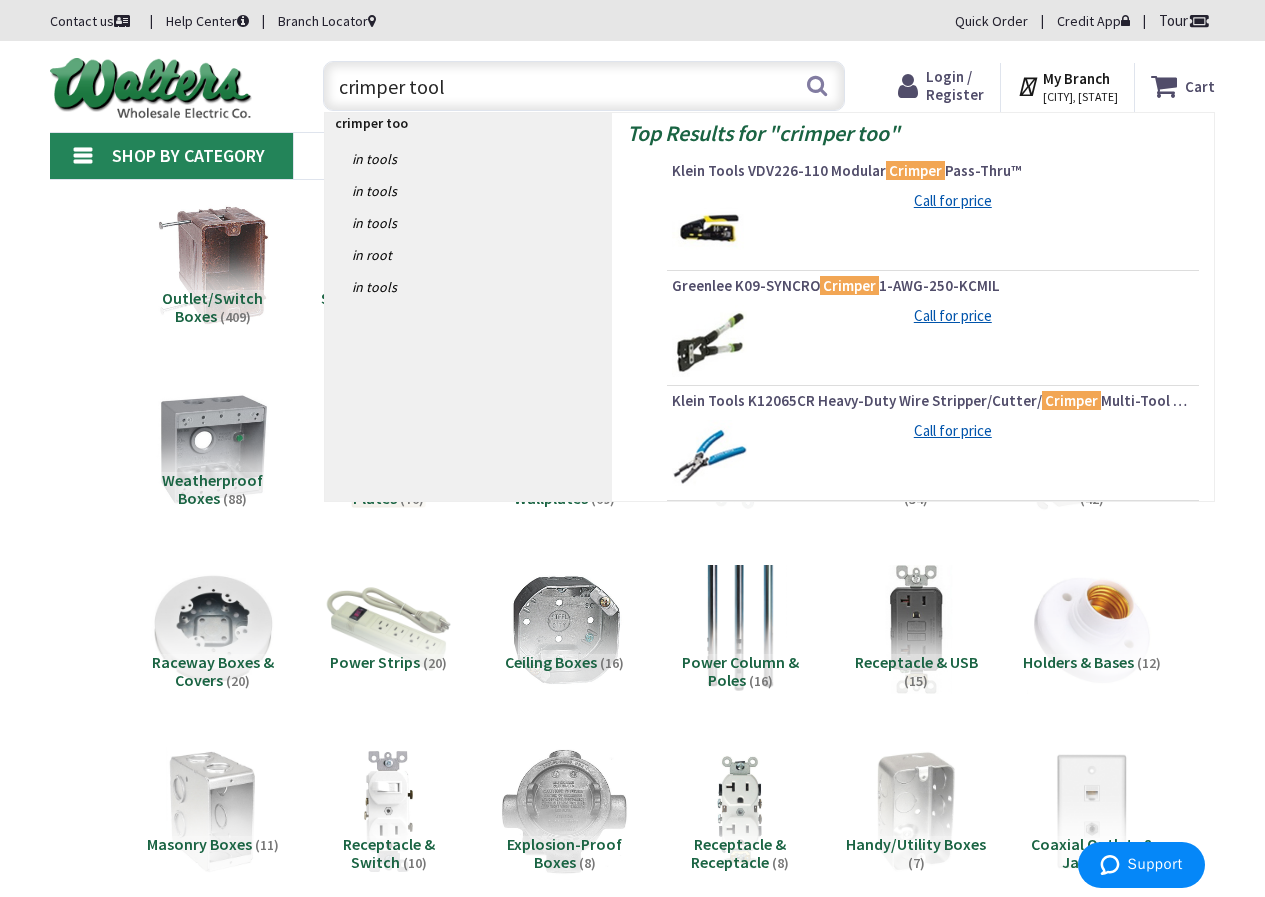 type on "crimper tool" 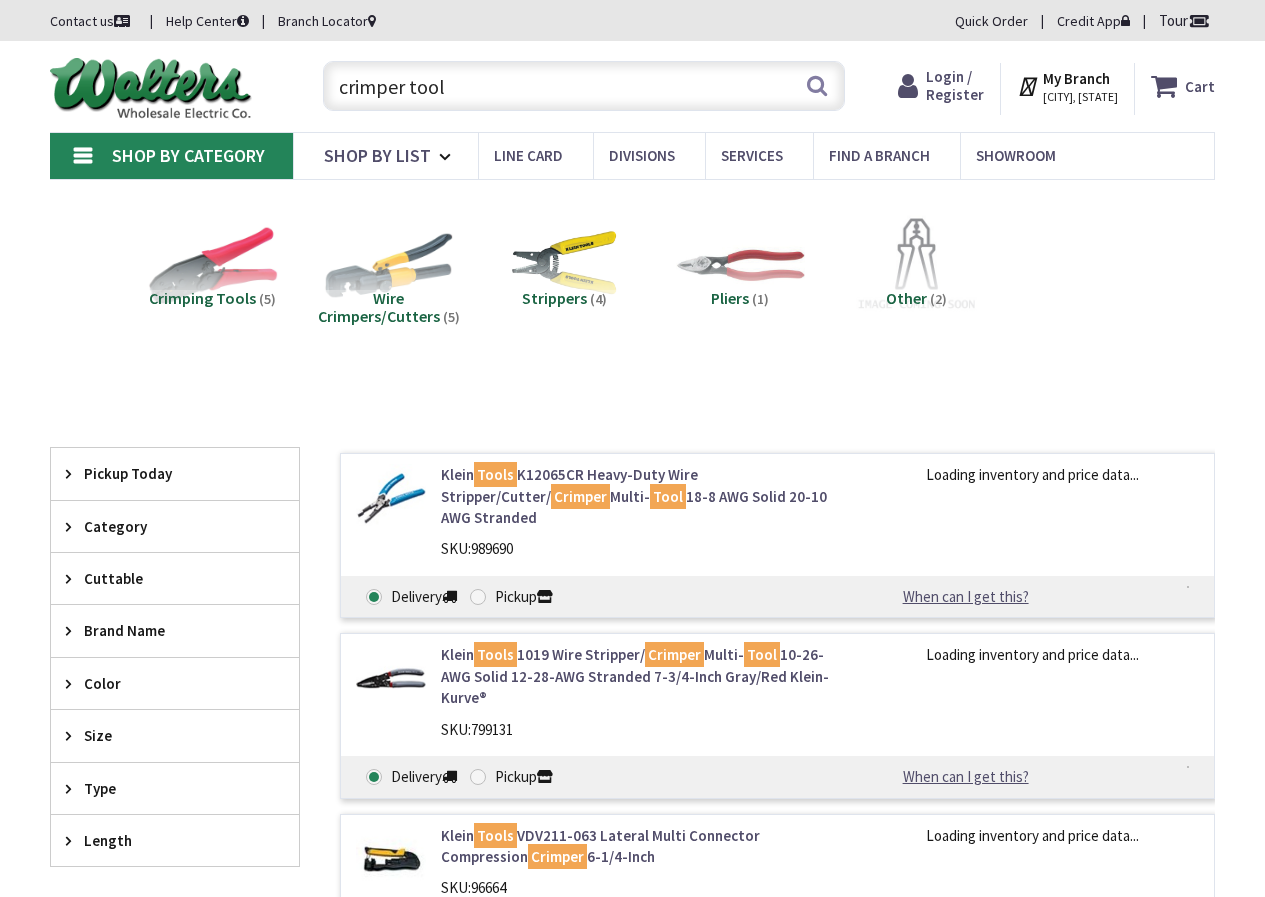 scroll, scrollTop: 0, scrollLeft: 0, axis: both 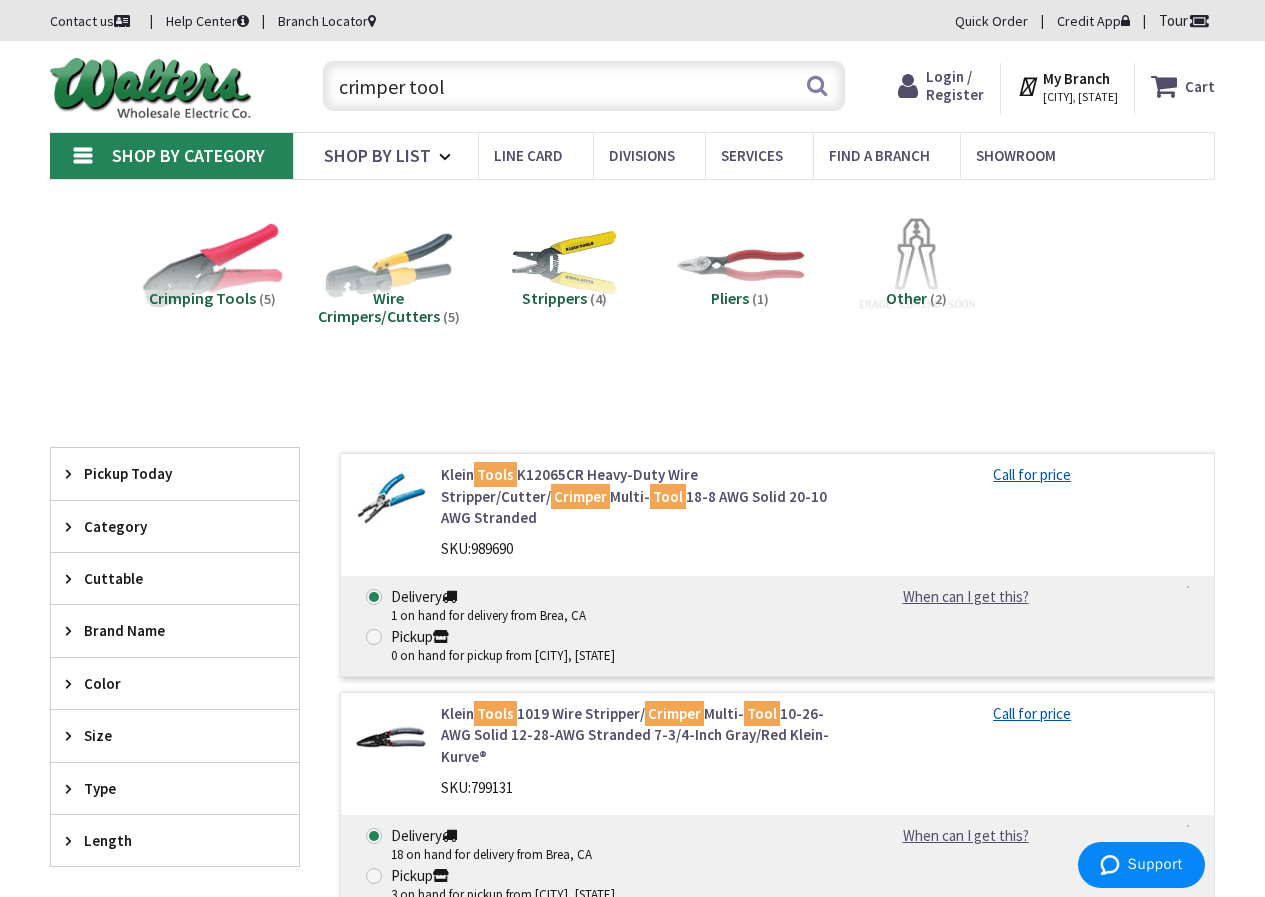 click at bounding box center (213, 265) 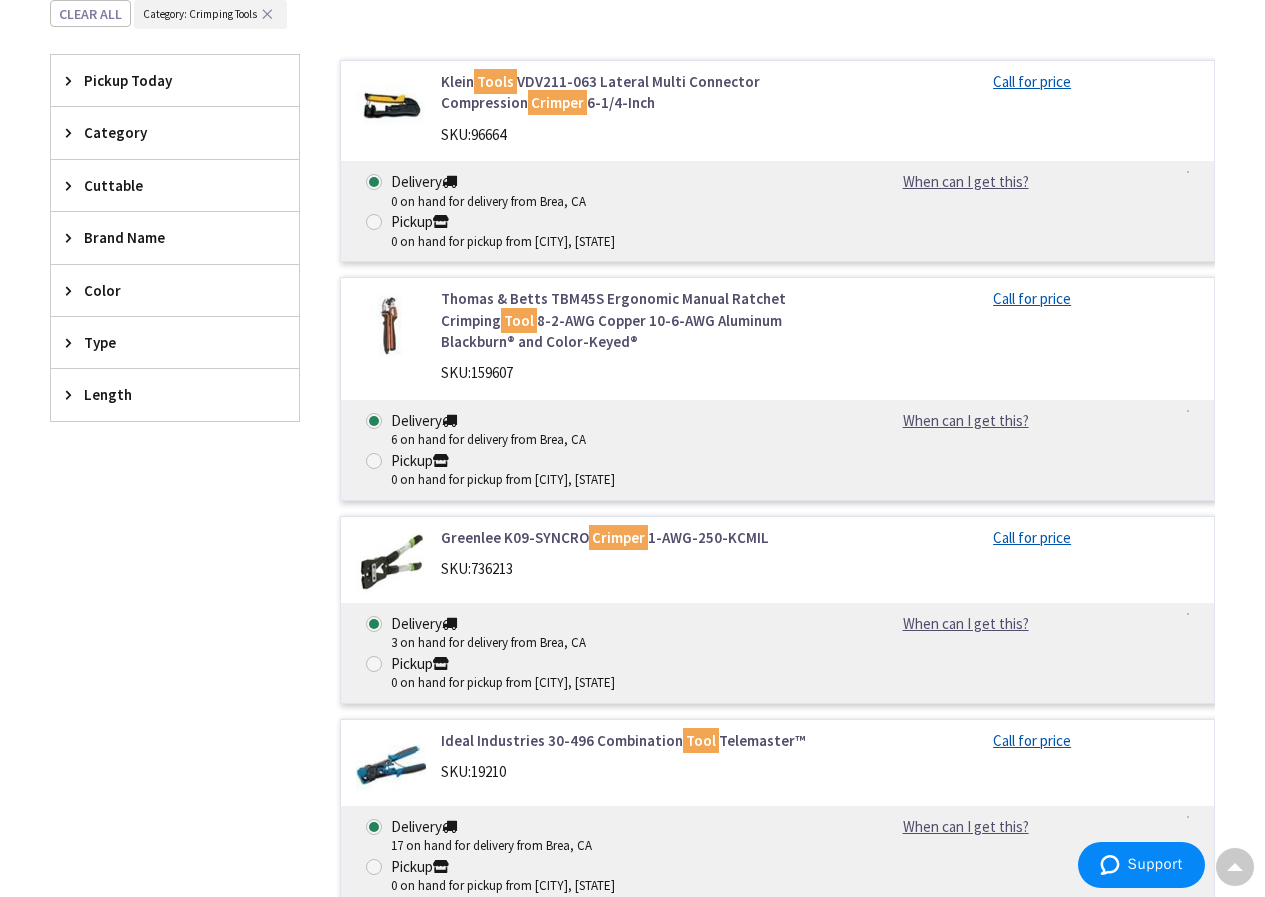 scroll, scrollTop: 611, scrollLeft: 0, axis: vertical 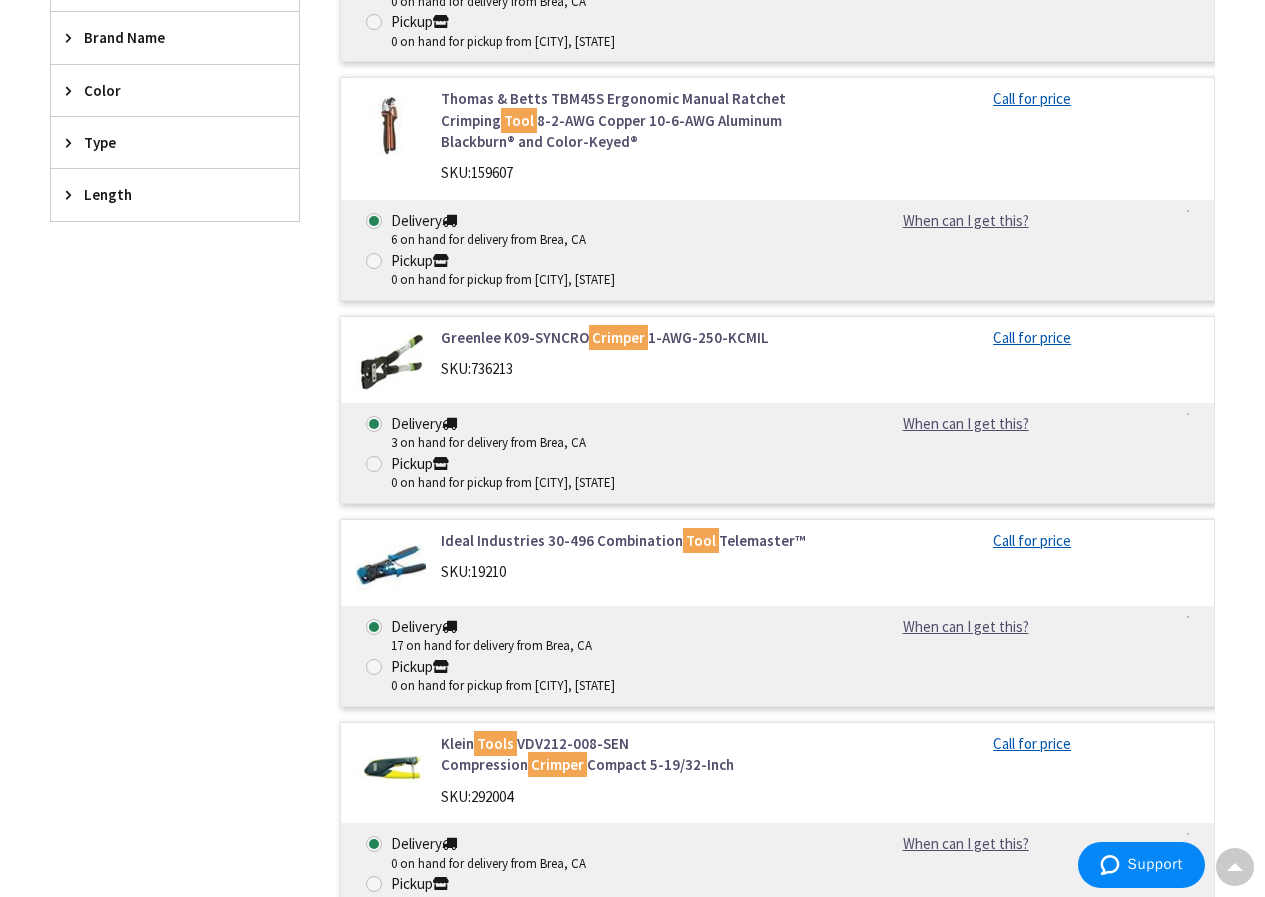 click at bounding box center (391, 123) 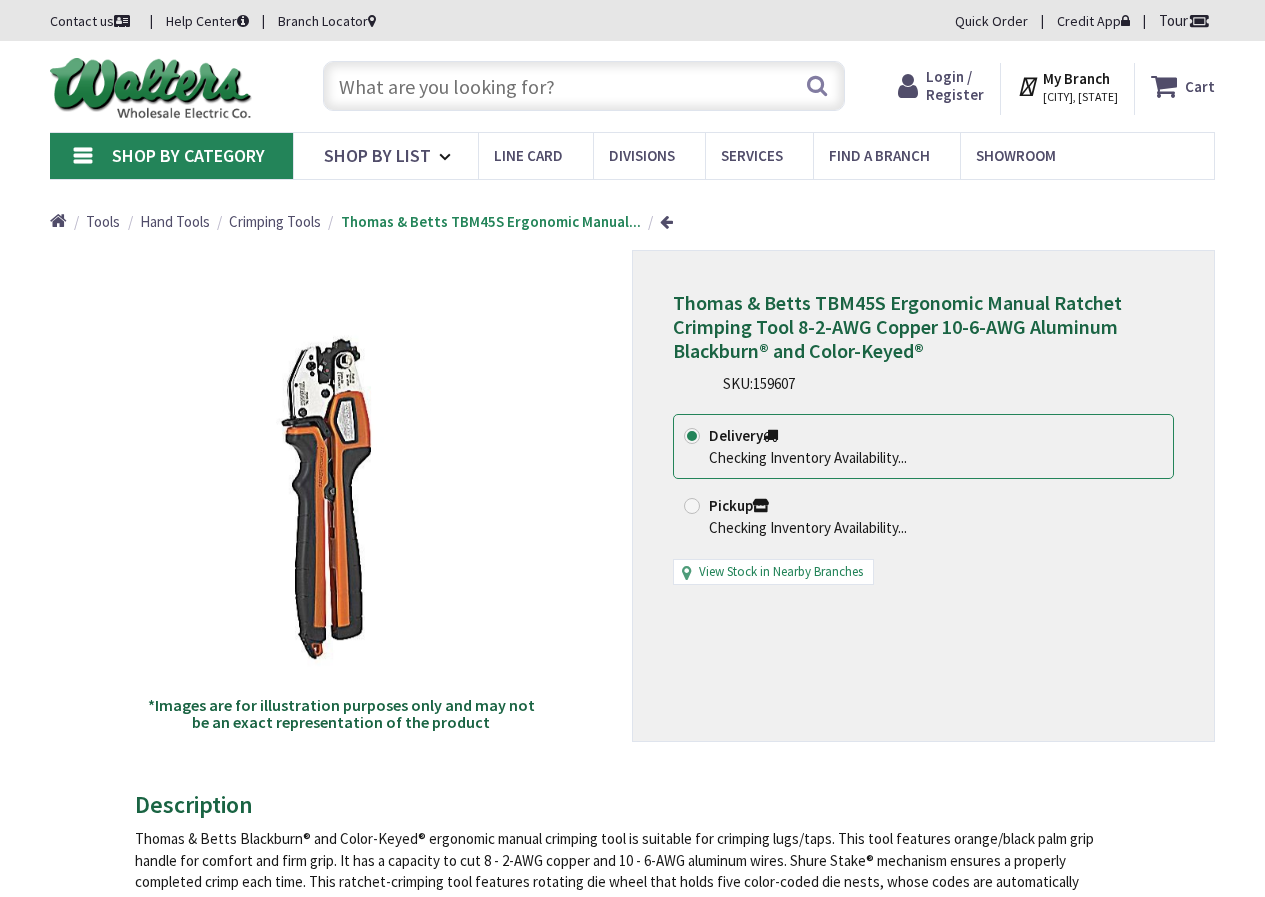 scroll, scrollTop: 0, scrollLeft: 0, axis: both 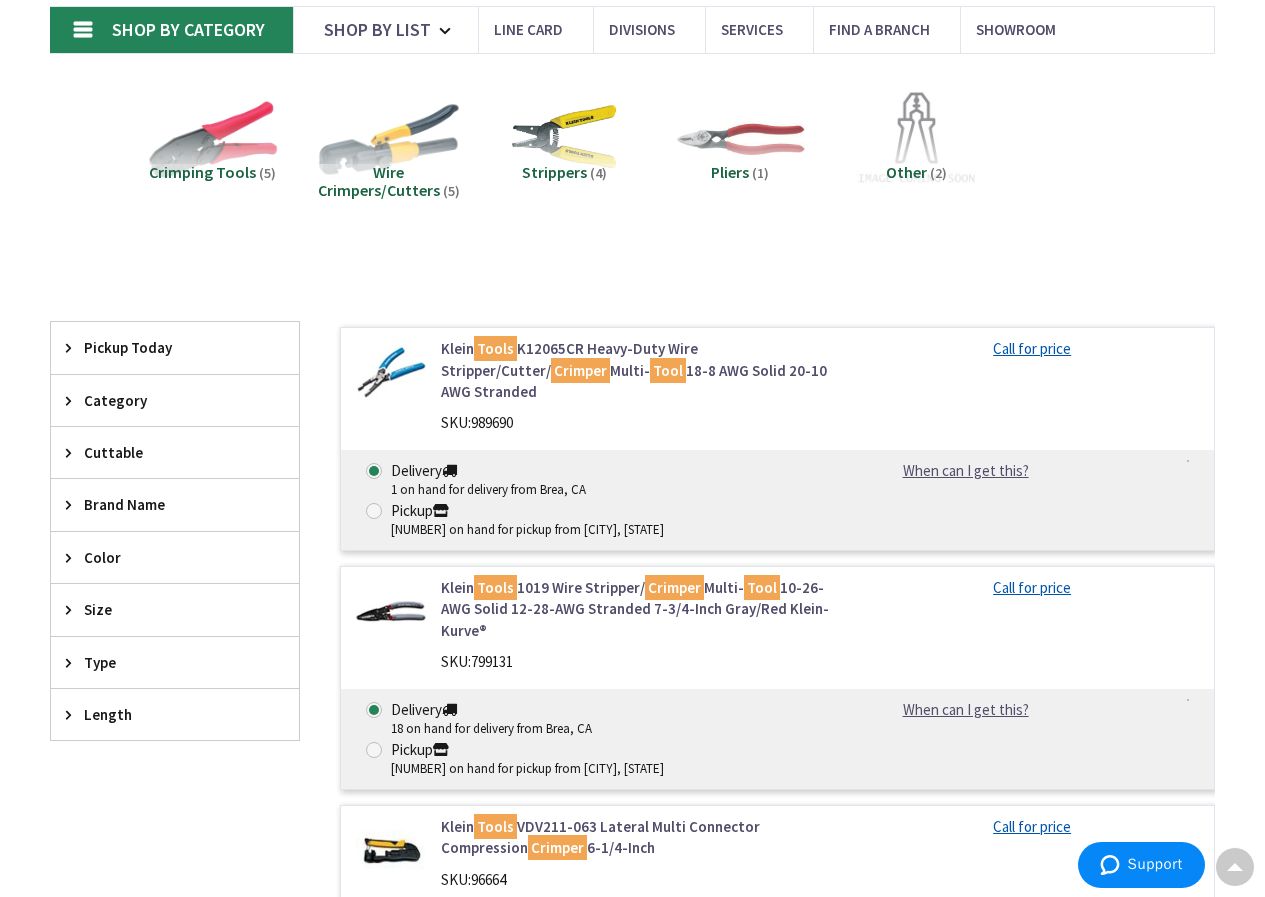 click at bounding box center [389, 139] 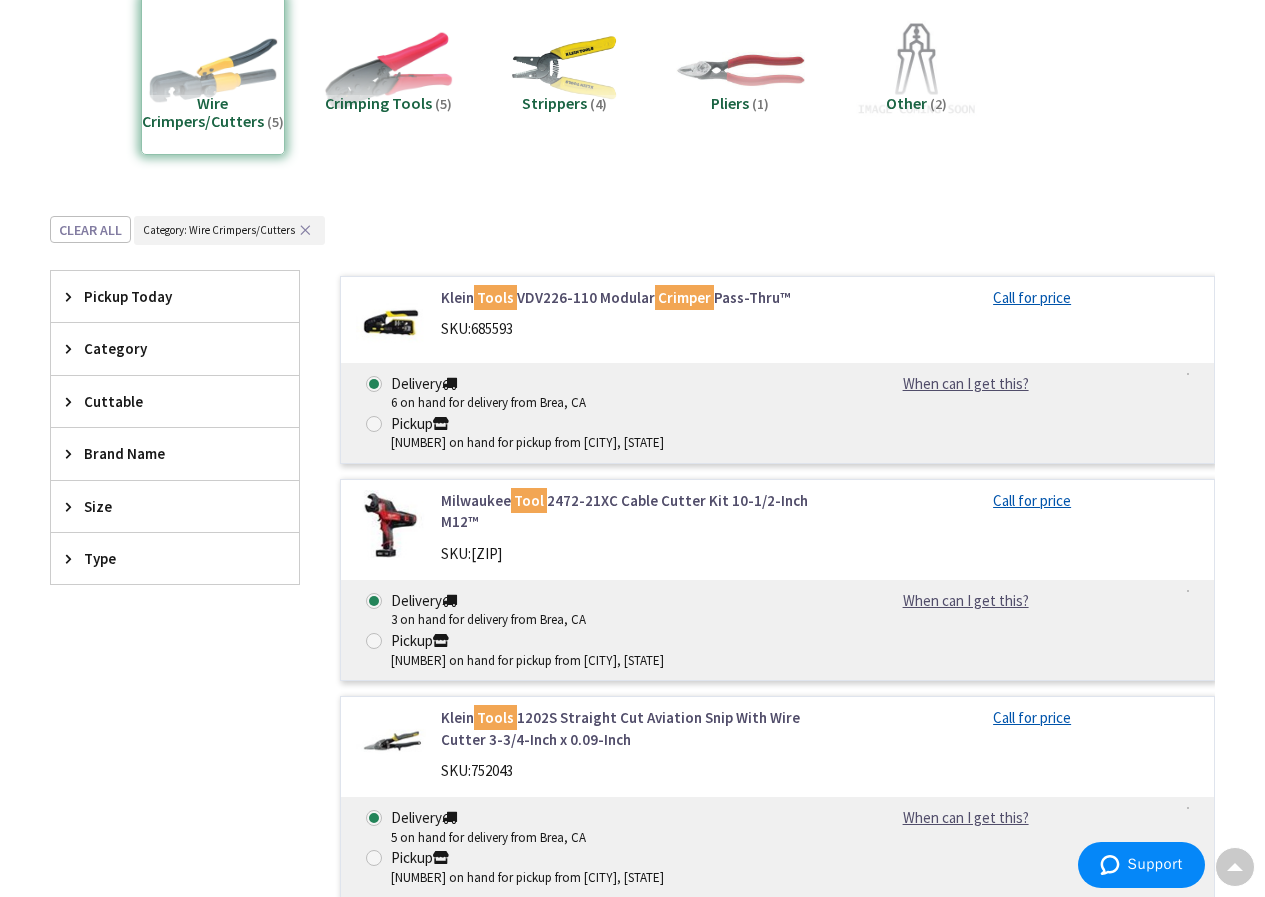 scroll, scrollTop: 411, scrollLeft: 0, axis: vertical 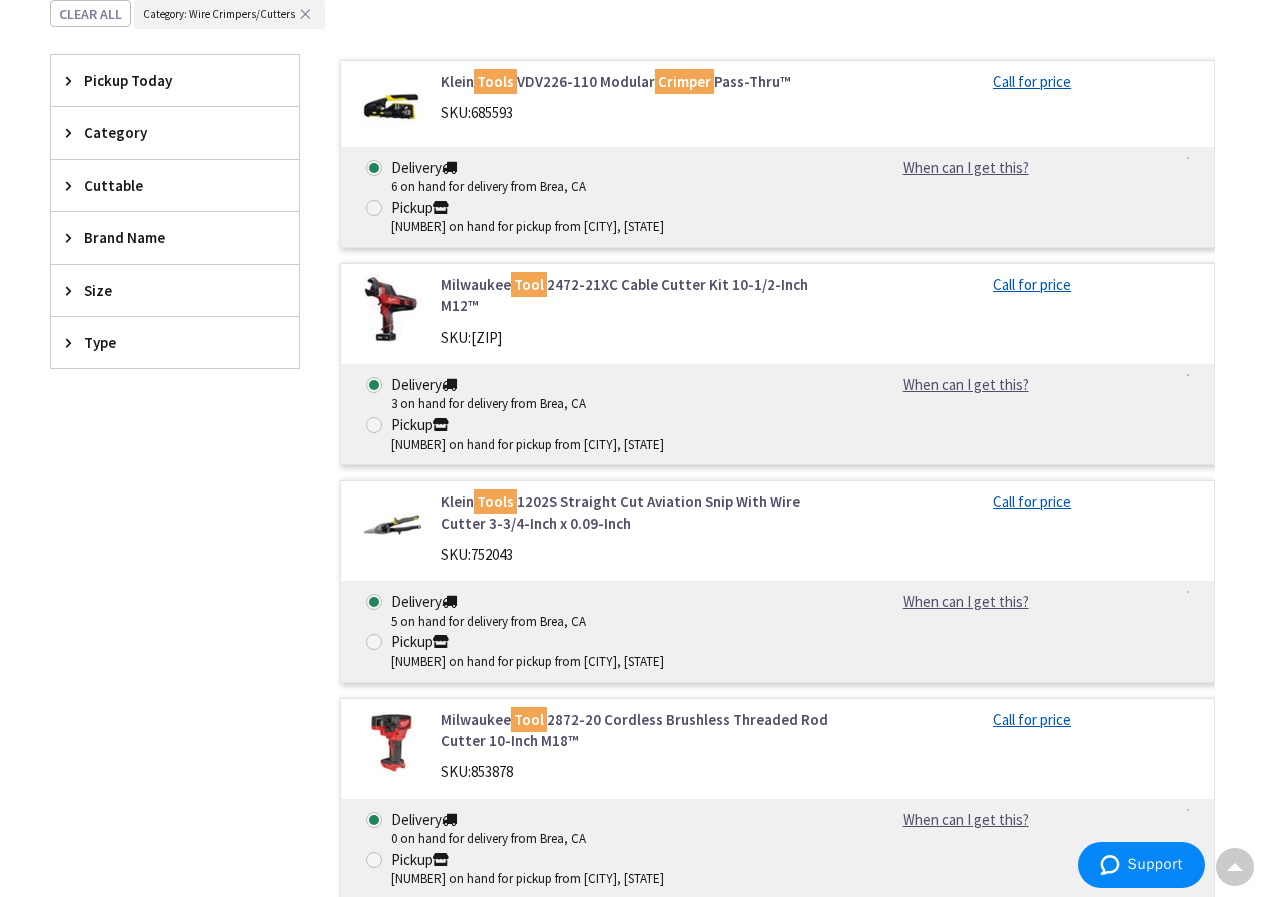 click at bounding box center [391, 106] 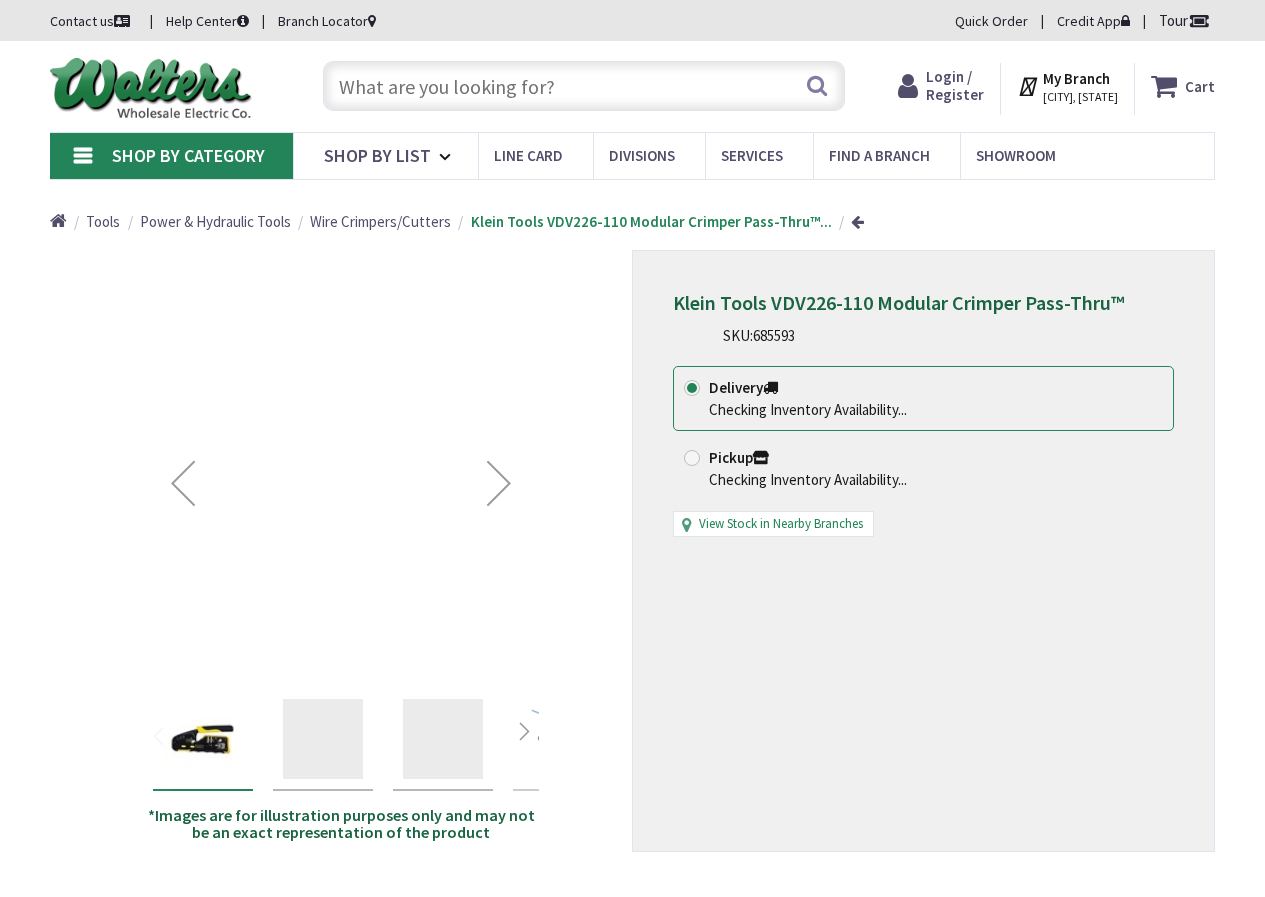scroll, scrollTop: 0, scrollLeft: 0, axis: both 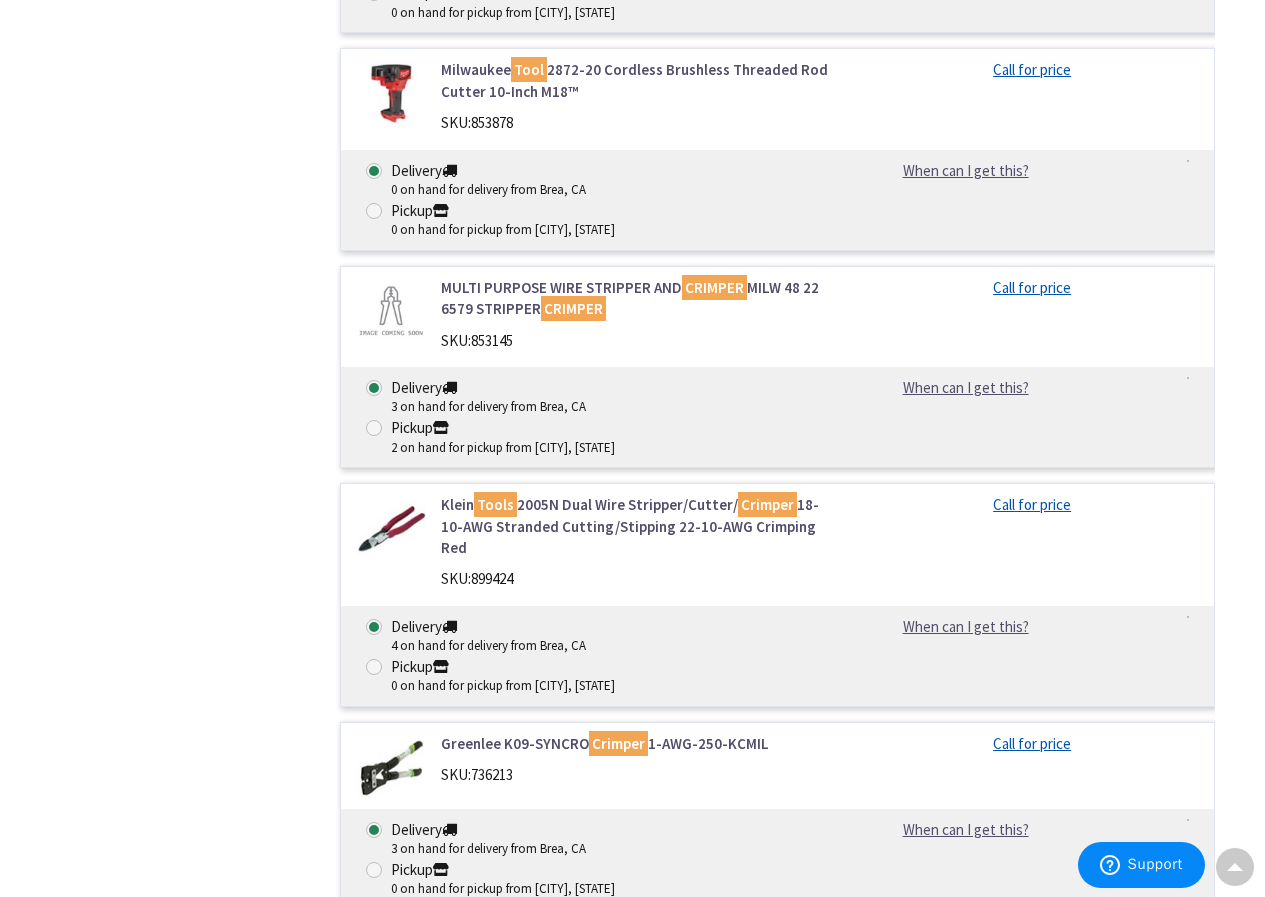 click at bounding box center [391, 312] 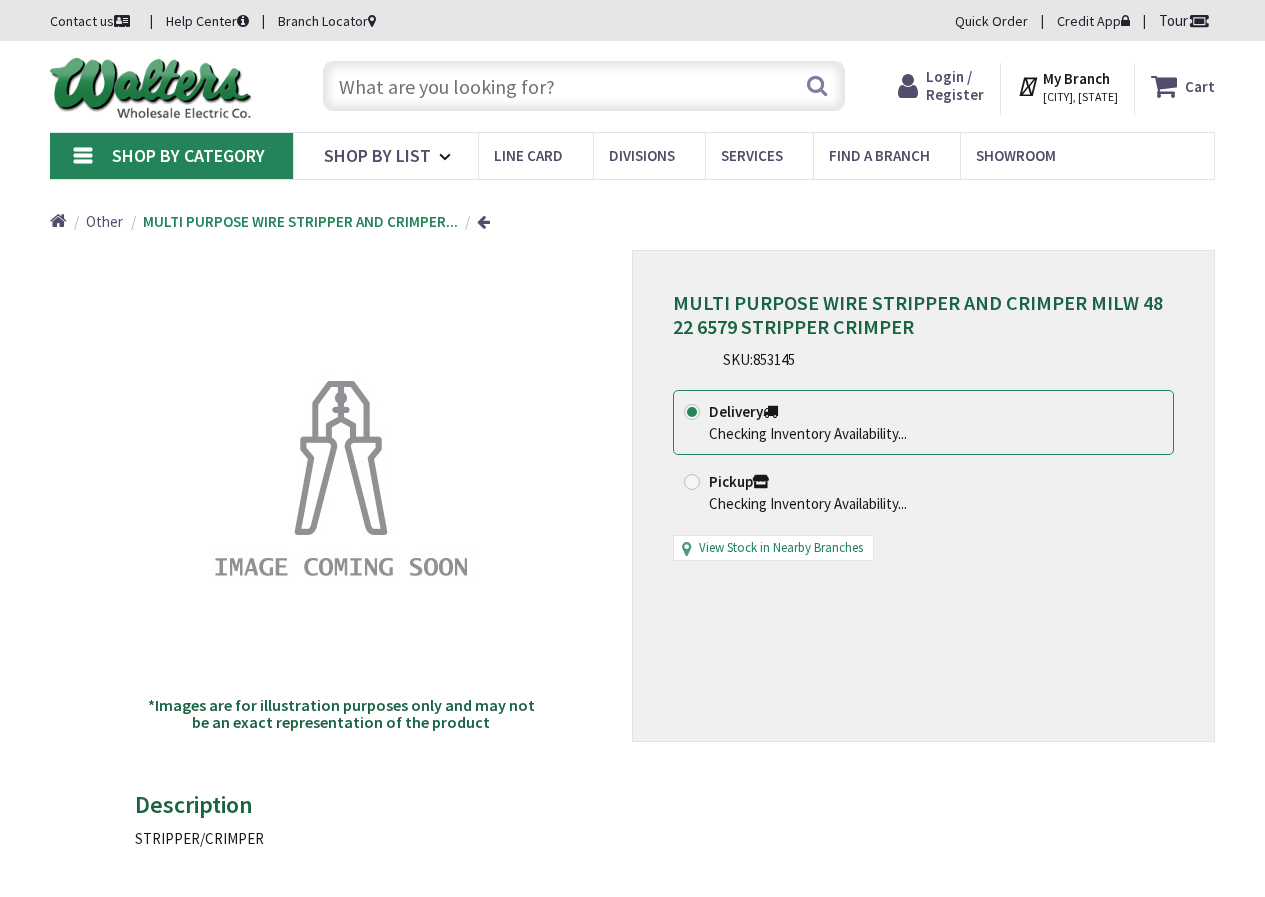 scroll, scrollTop: 0, scrollLeft: 0, axis: both 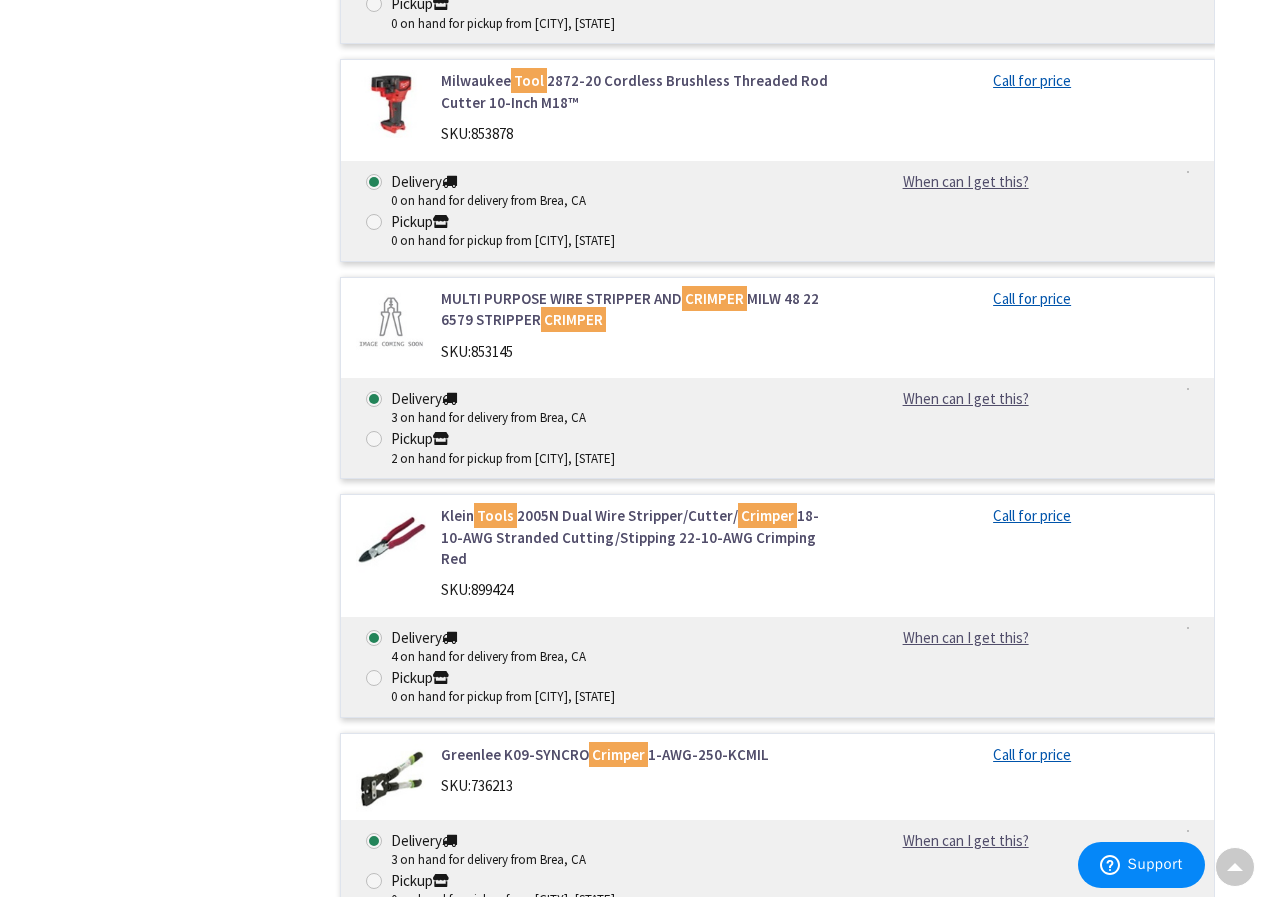 click on "MULTI PURPOSE WIRE STRIPPER AND  CRIMPER  MILW 48 22 6579 STRIPPER  CRIMPER" at bounding box center (638, 309) 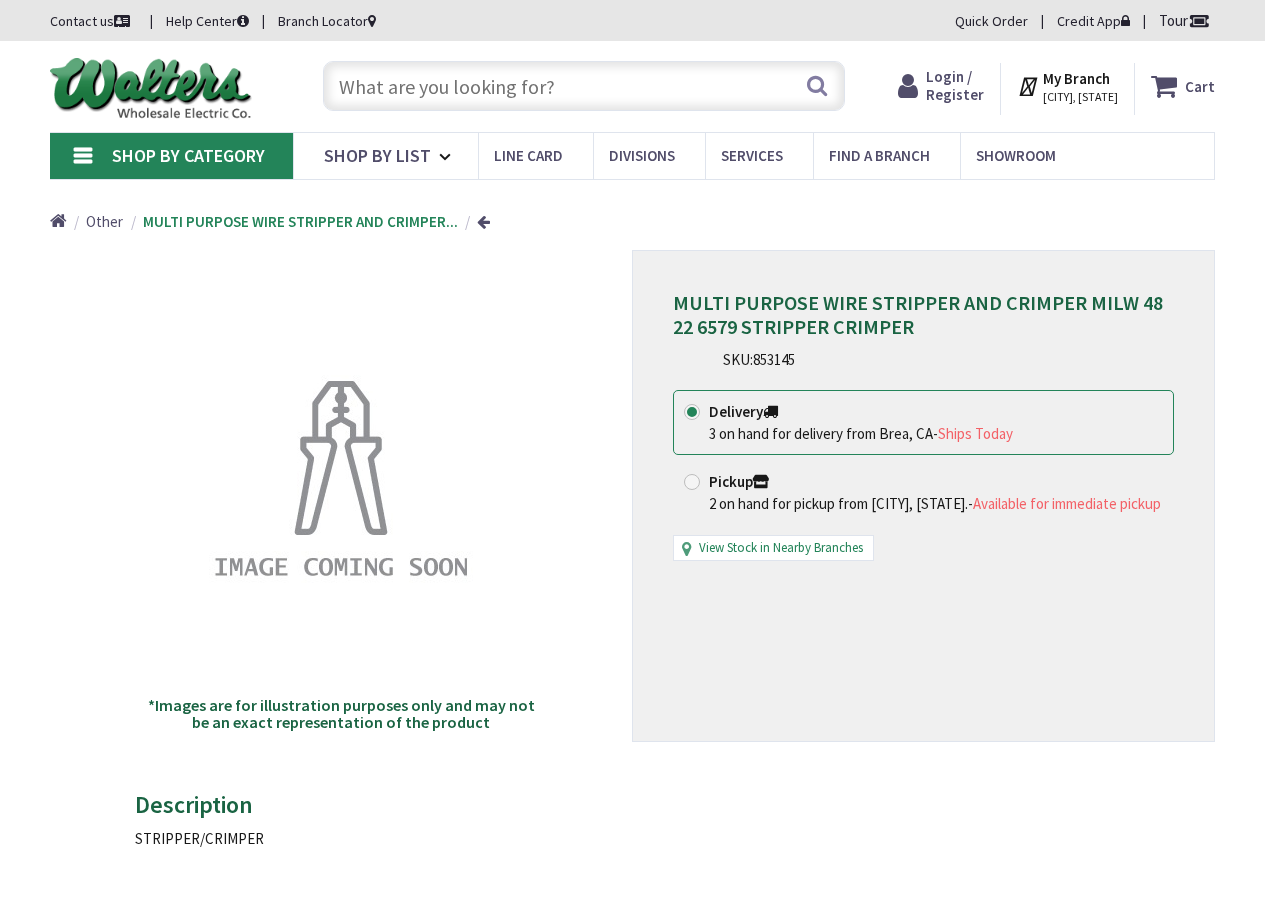 scroll, scrollTop: 0, scrollLeft: 0, axis: both 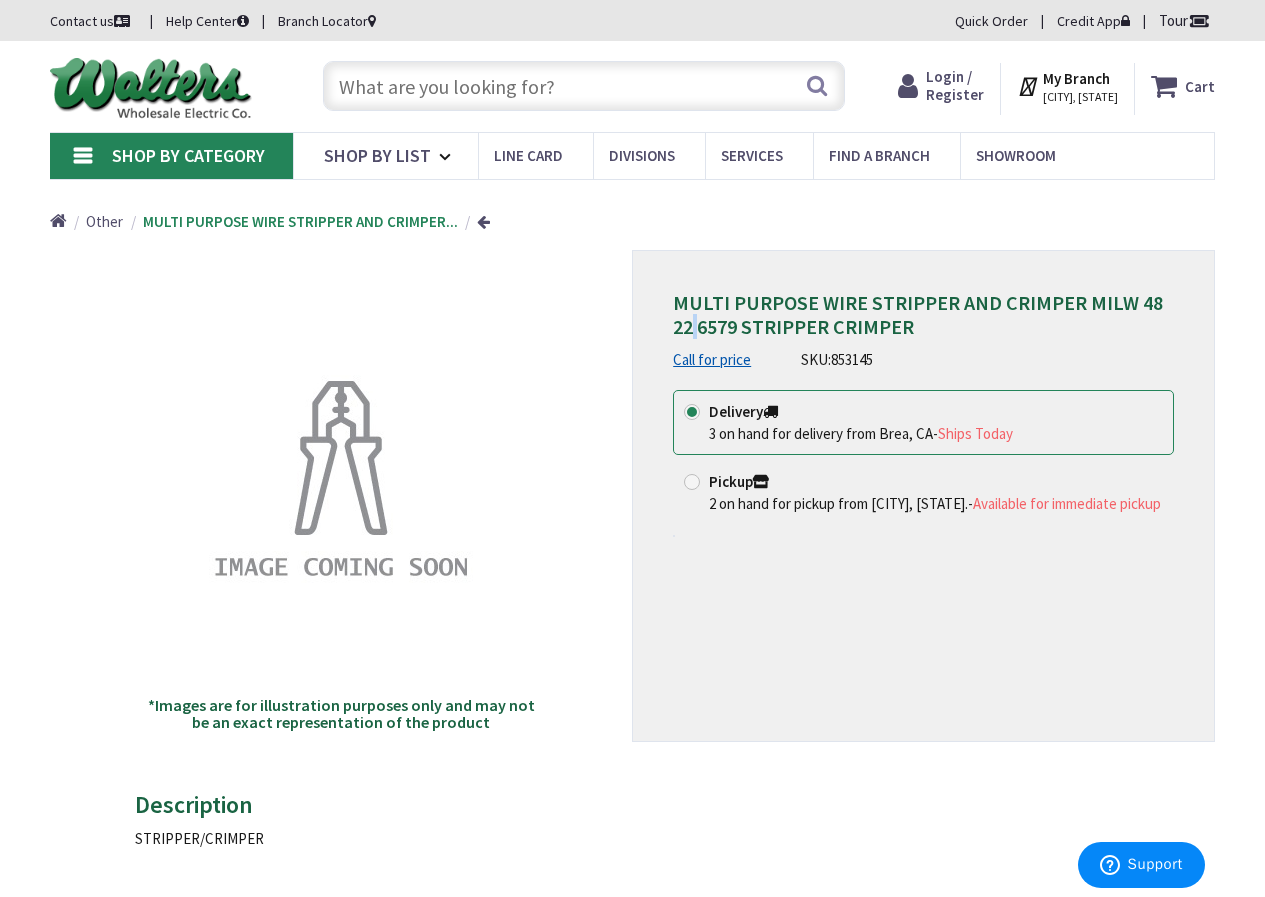 drag, startPoint x: 1170, startPoint y: 302, endPoint x: 665, endPoint y: 316, distance: 505.19403 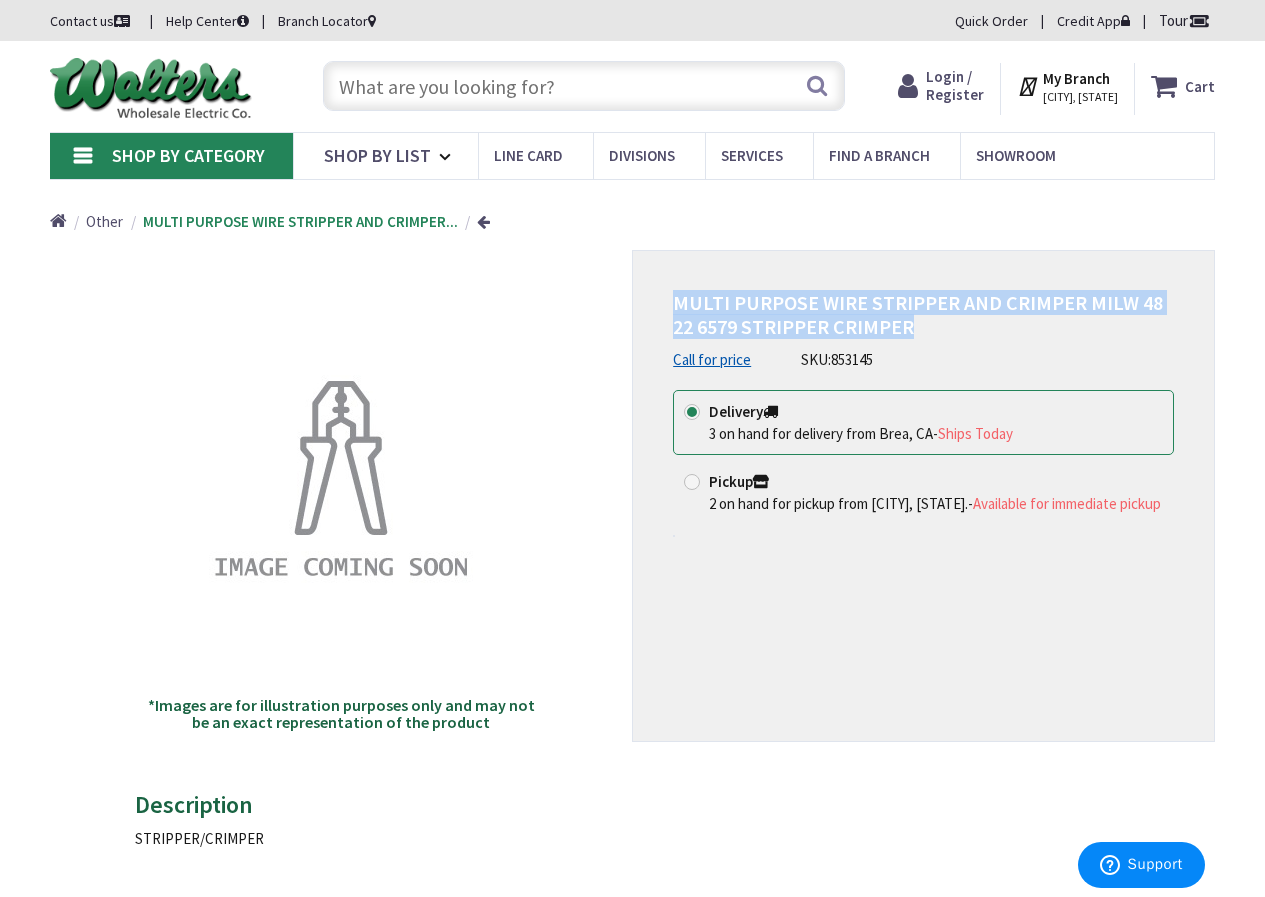 drag, startPoint x: 896, startPoint y: 319, endPoint x: 655, endPoint y: 293, distance: 242.39844 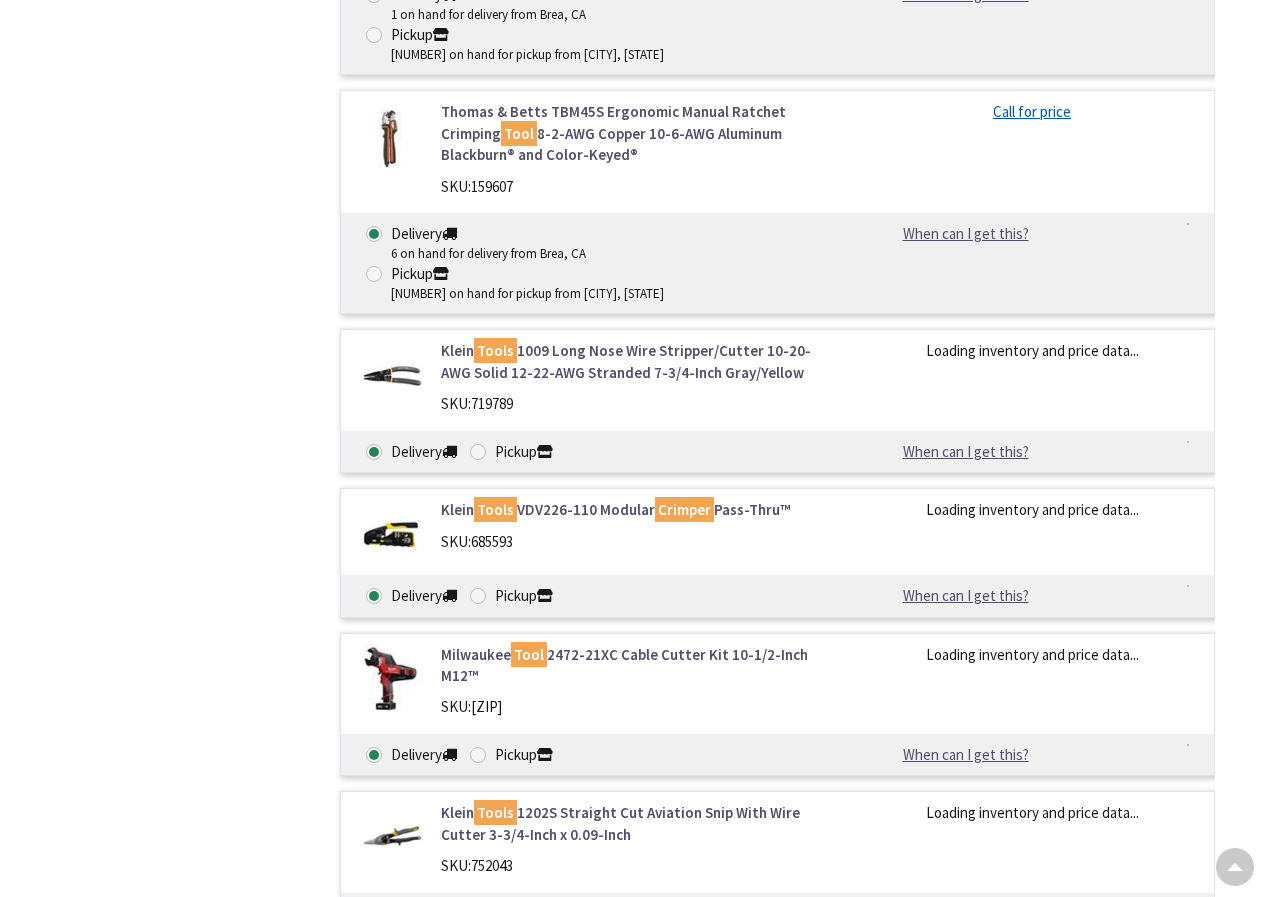scroll, scrollTop: 1275, scrollLeft: 0, axis: vertical 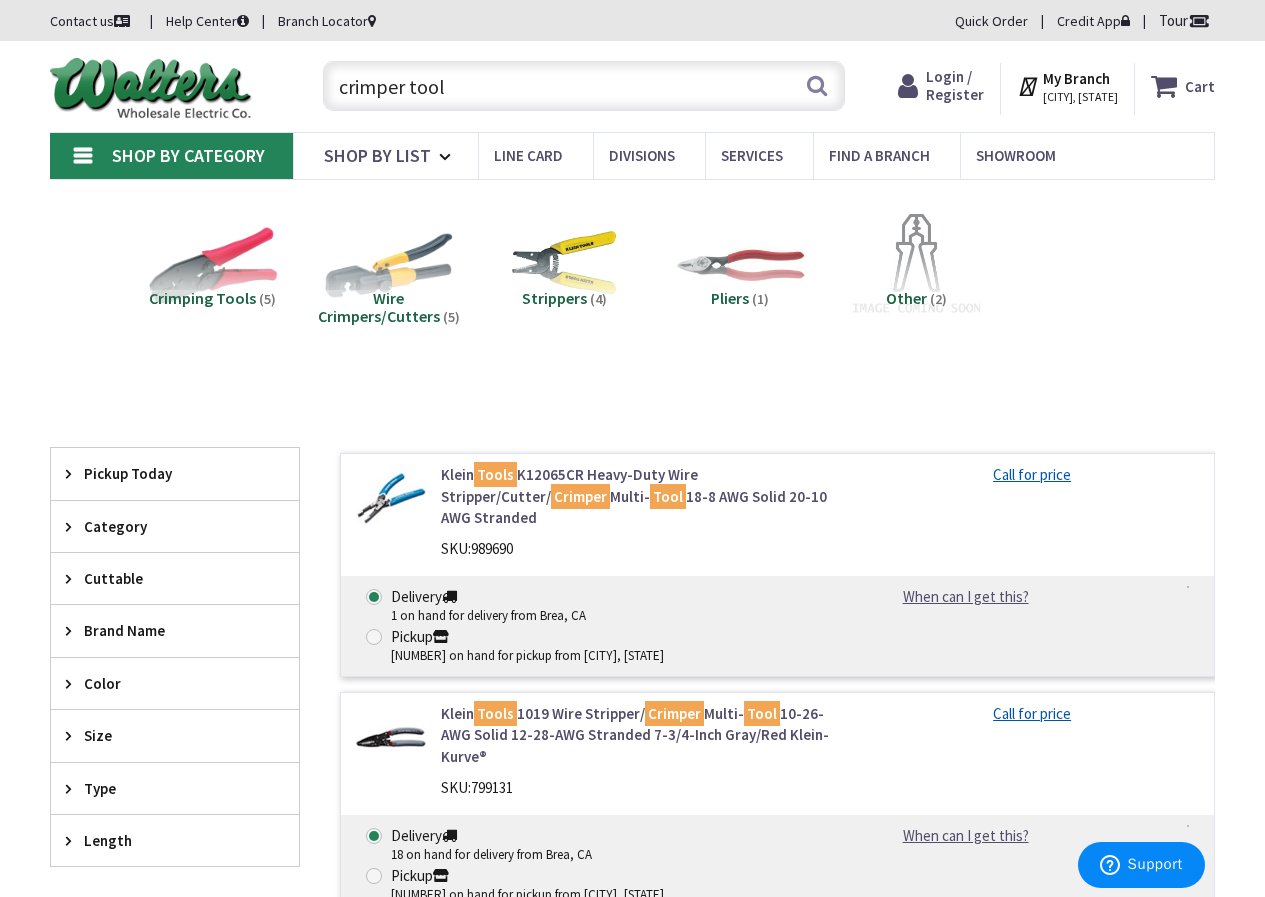 click at bounding box center [916, 265] 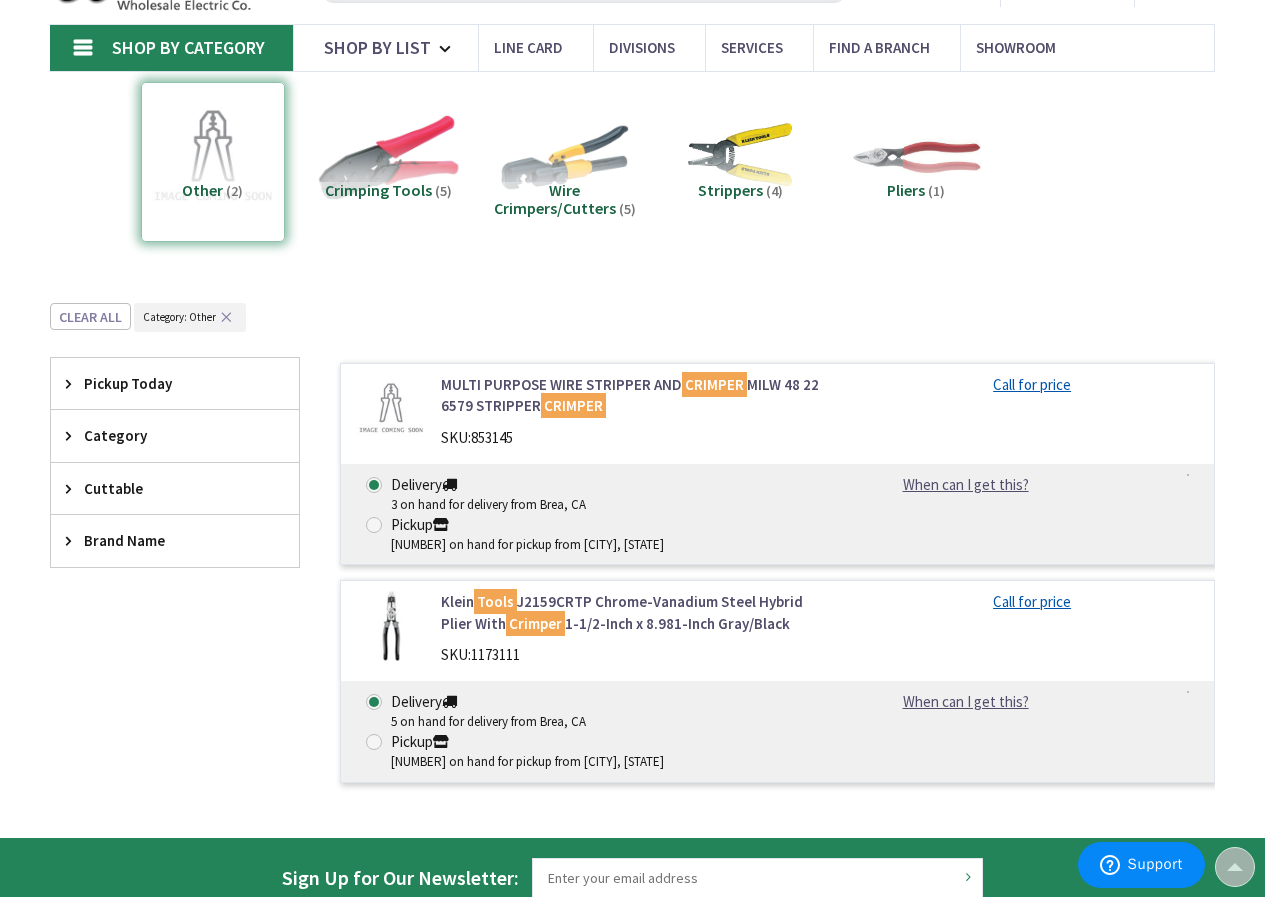 scroll, scrollTop: 0, scrollLeft: 0, axis: both 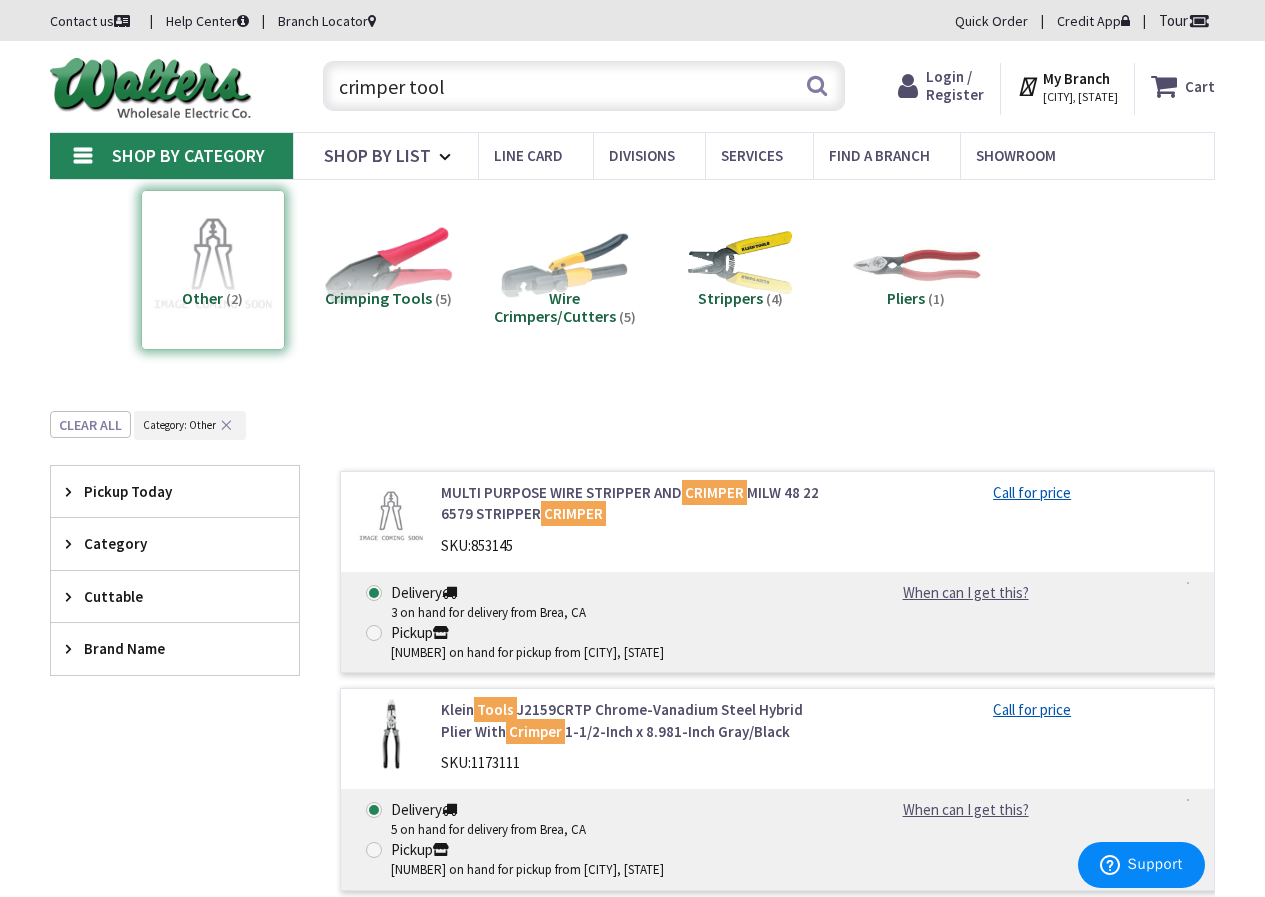 click on "crimper tool" at bounding box center [584, 86] 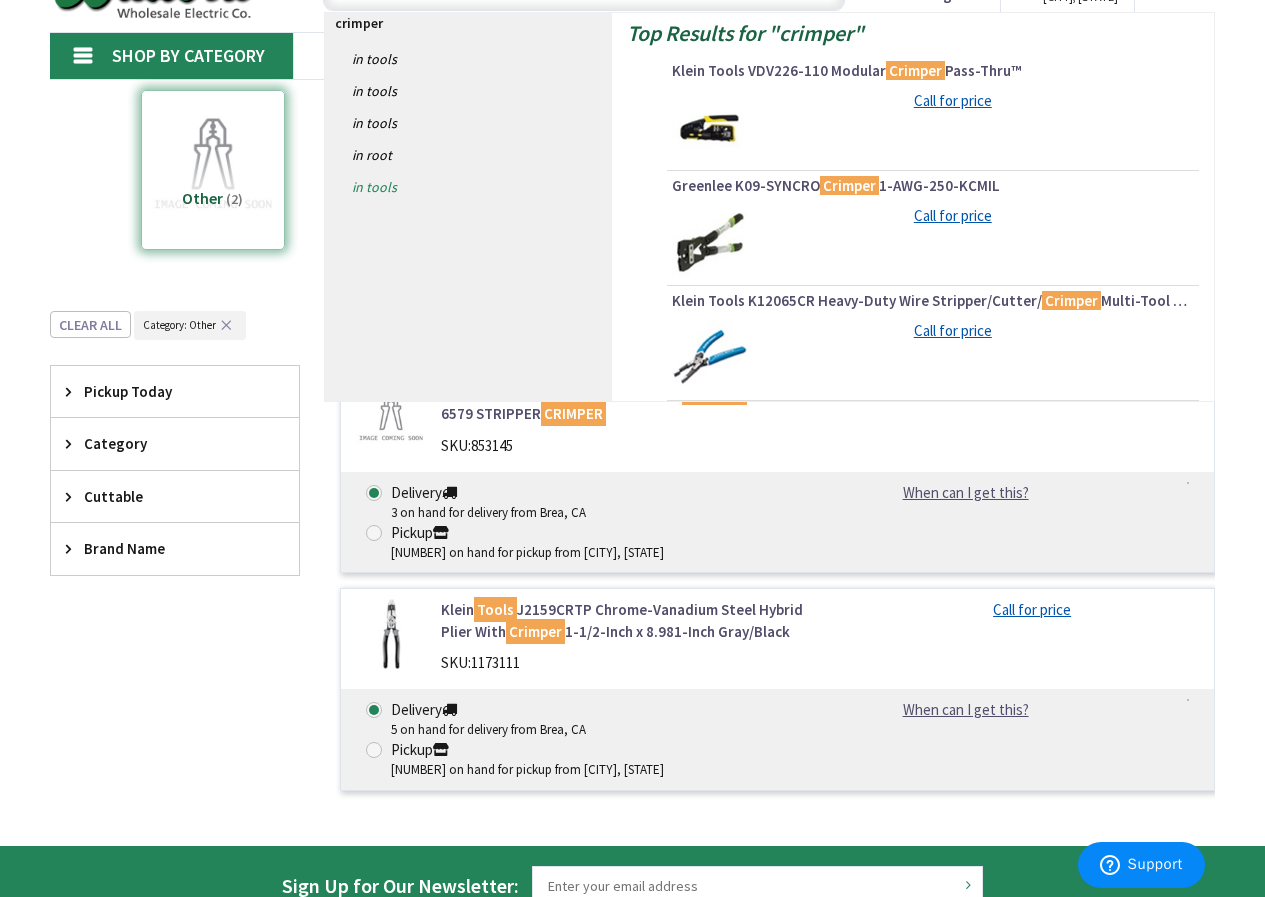scroll, scrollTop: 0, scrollLeft: 0, axis: both 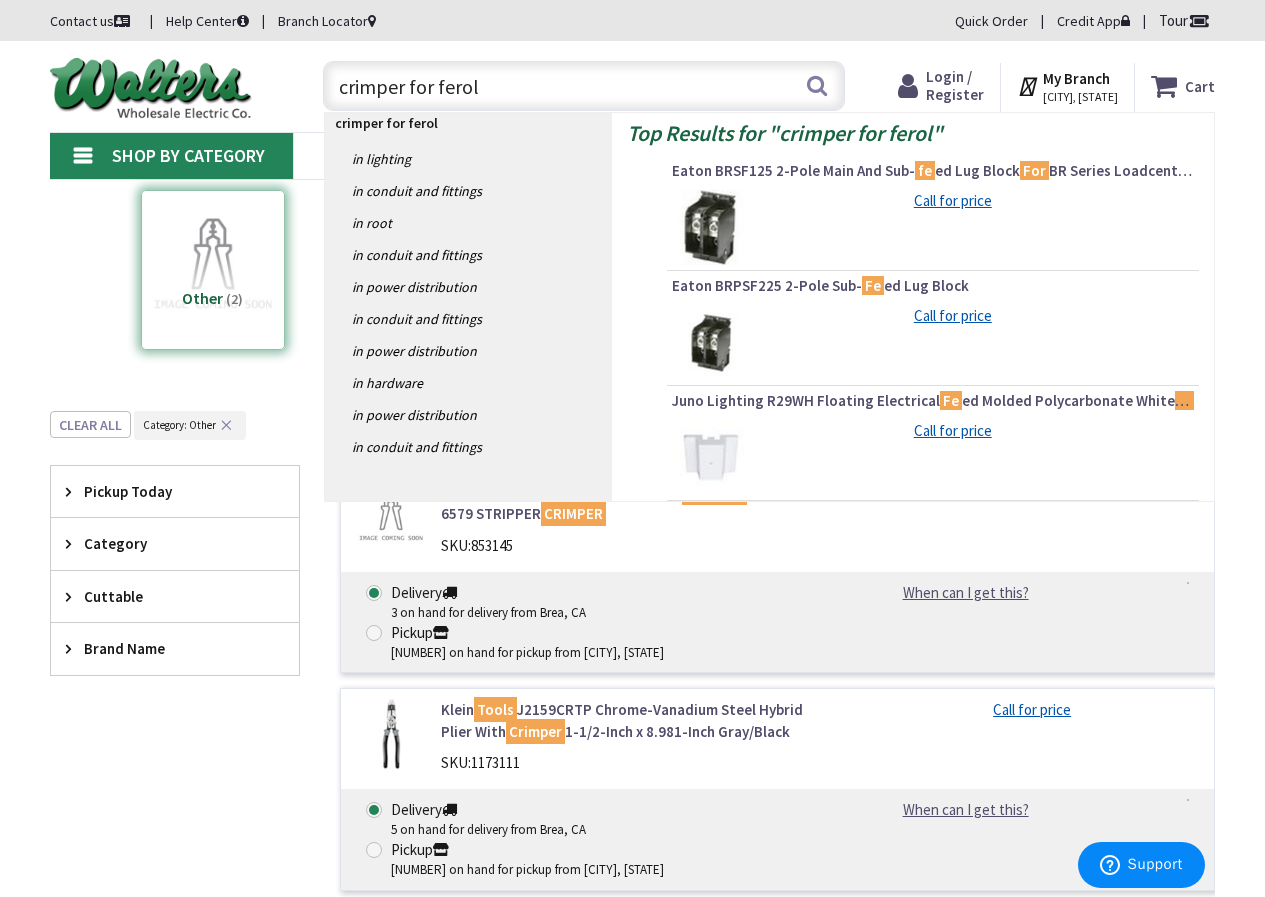 type on "crimper for ferols" 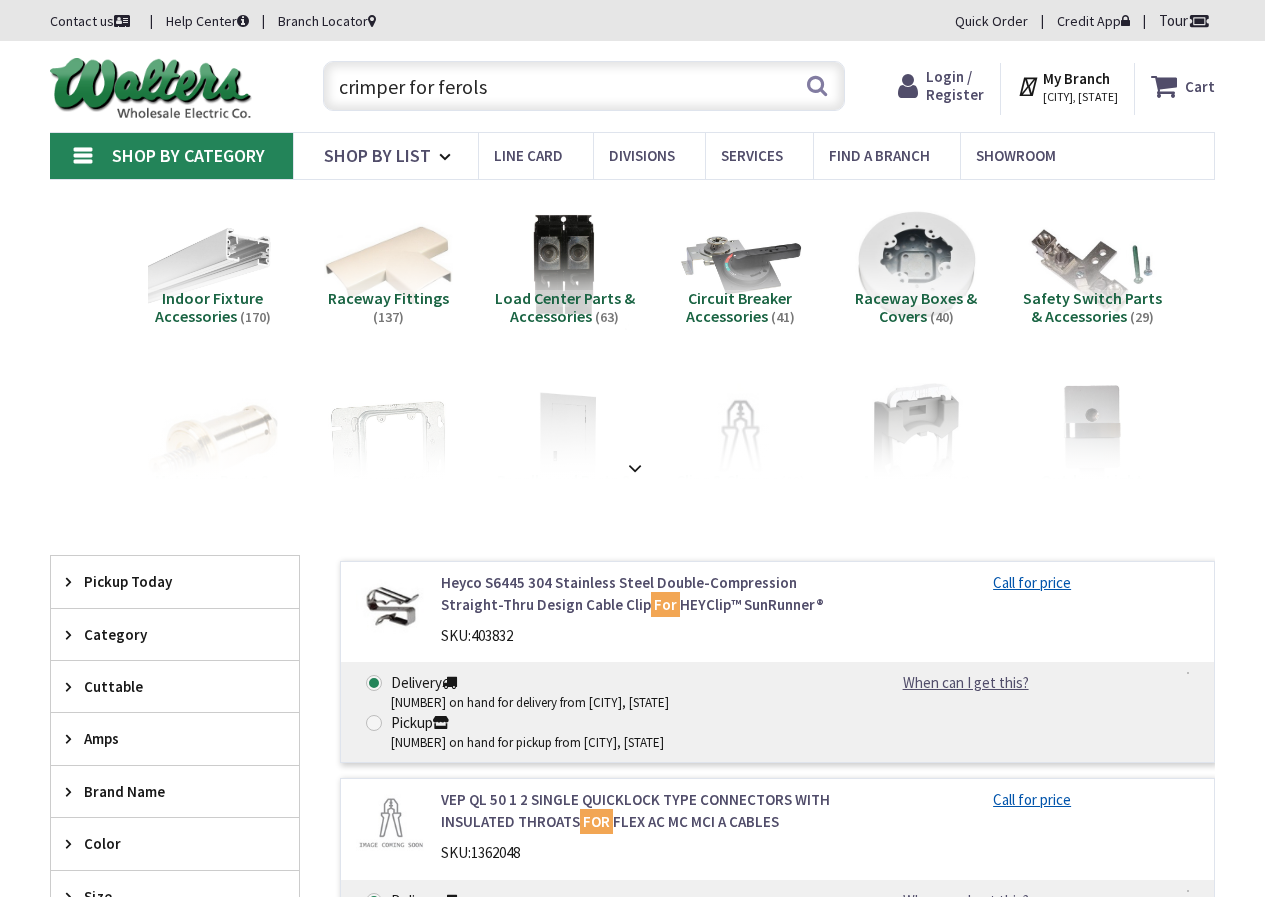 scroll, scrollTop: 0, scrollLeft: 0, axis: both 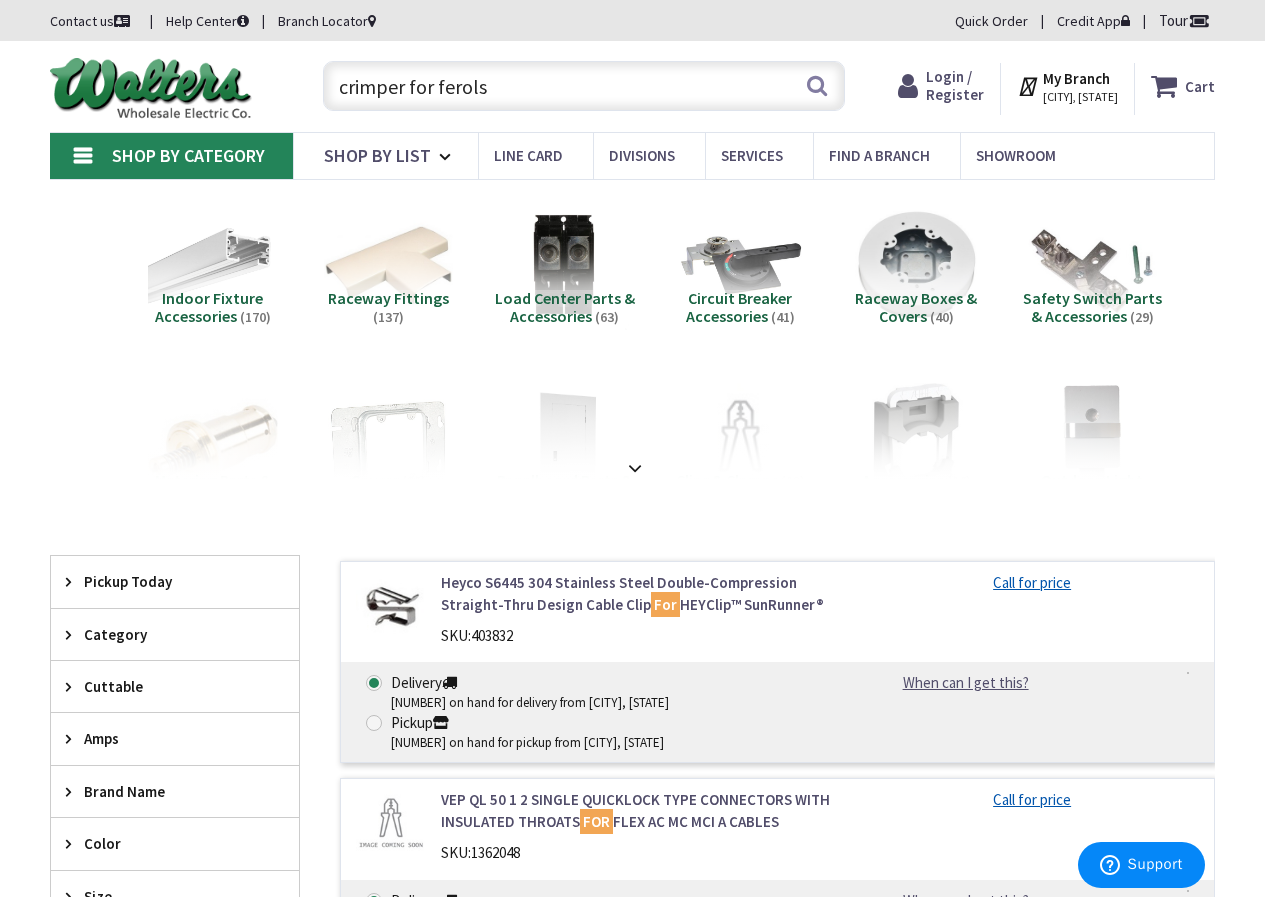 click on "crimper for ferols" at bounding box center [584, 86] 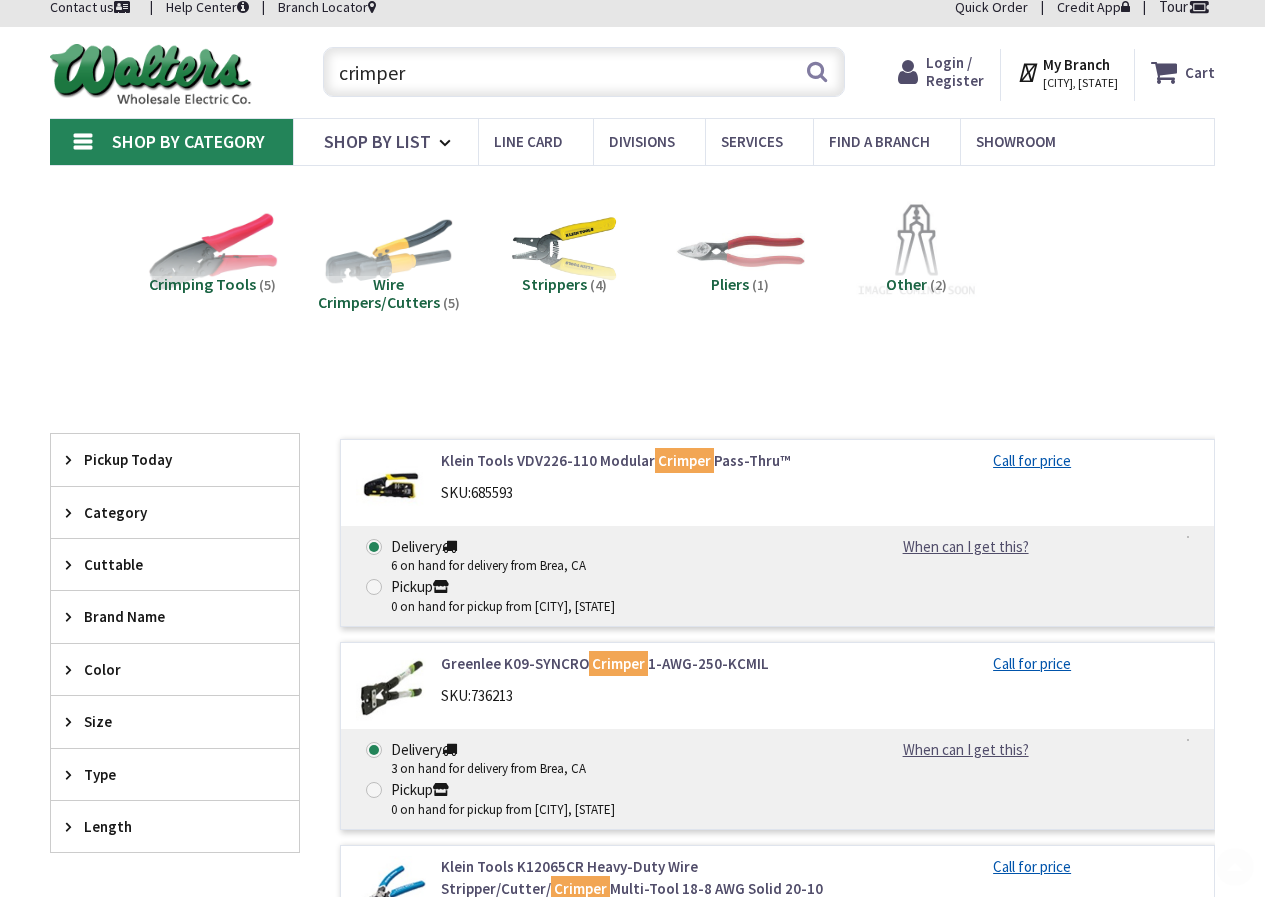 scroll, scrollTop: 217, scrollLeft: 0, axis: vertical 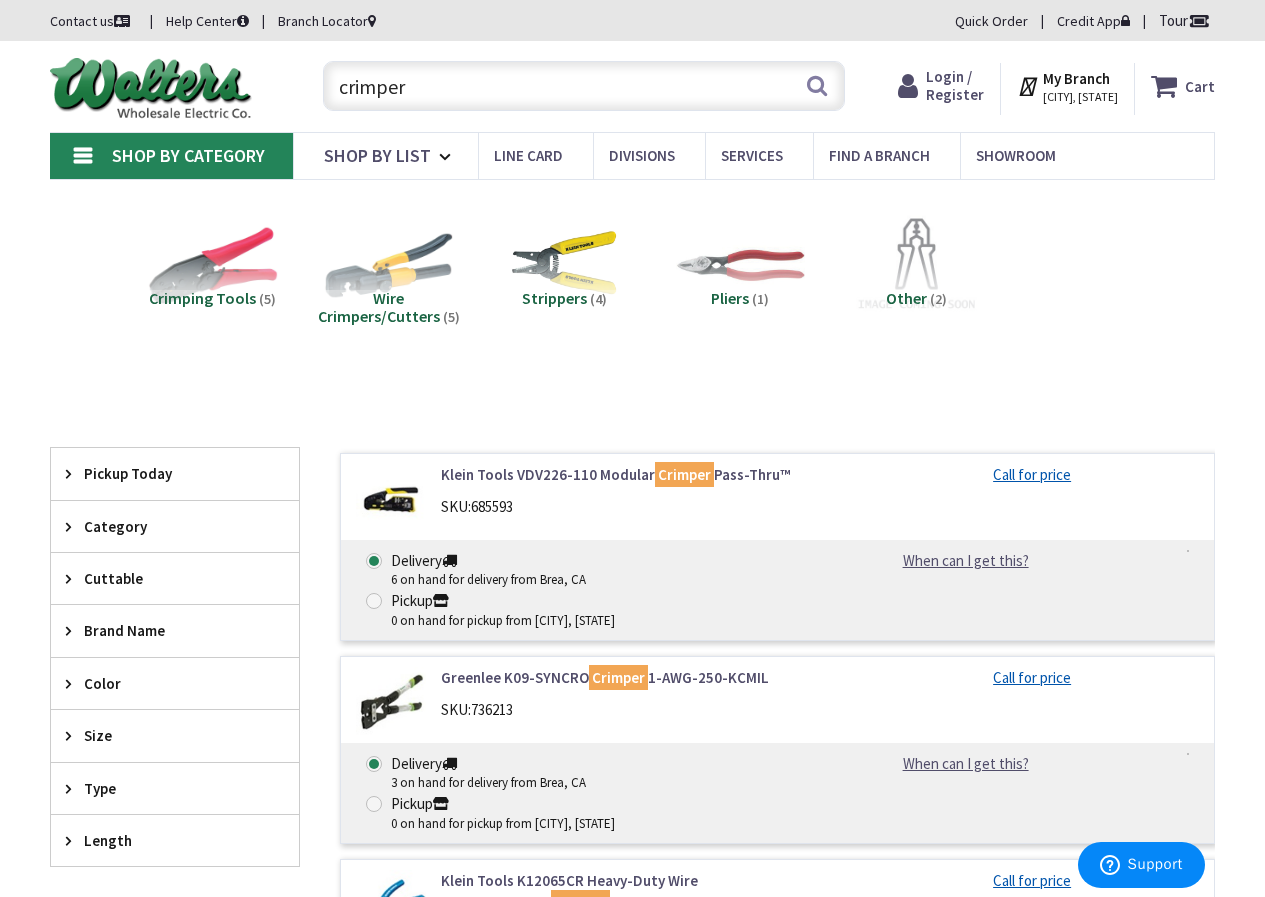 drag, startPoint x: 519, startPoint y: 90, endPoint x: 216, endPoint y: 91, distance: 303.00165 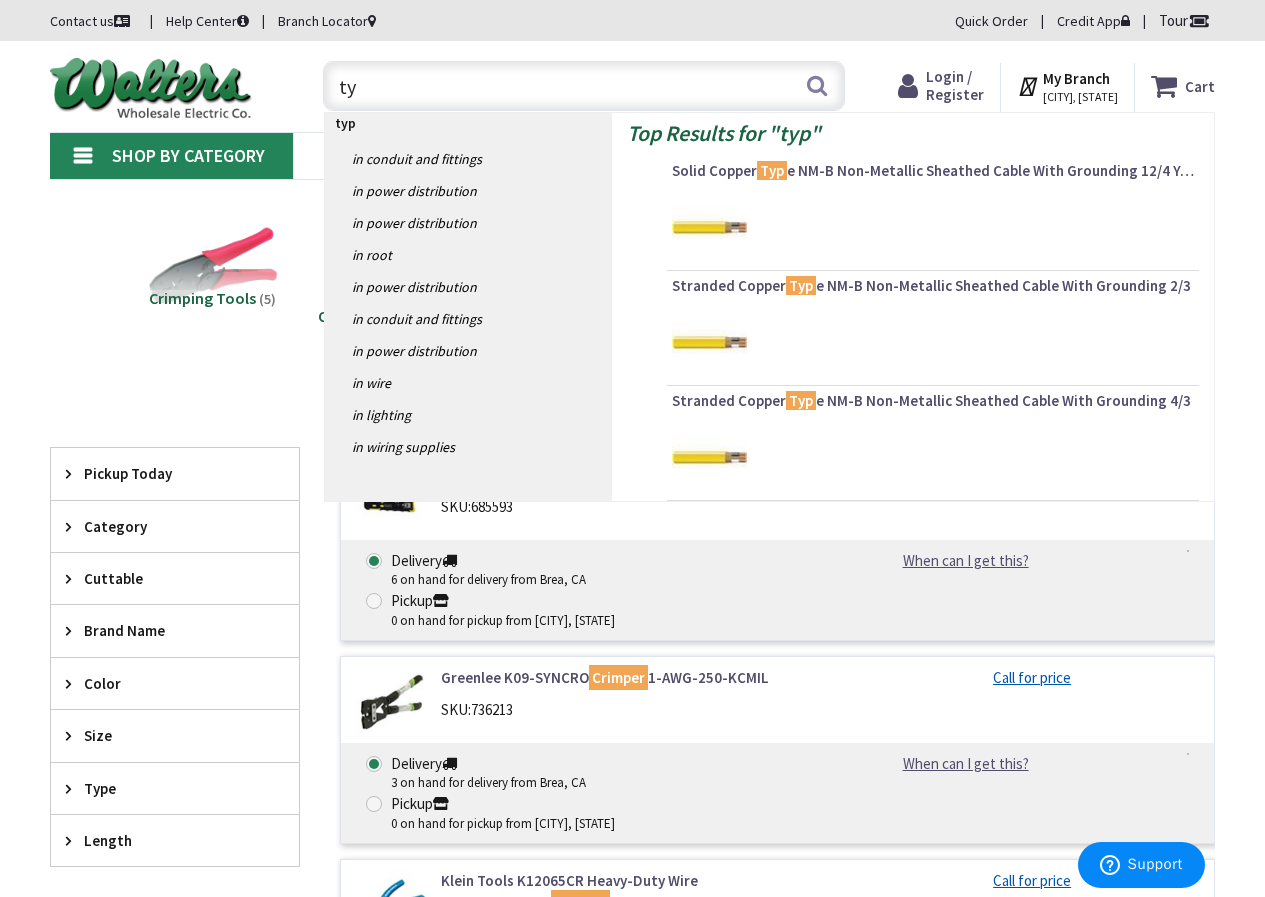 type on "t" 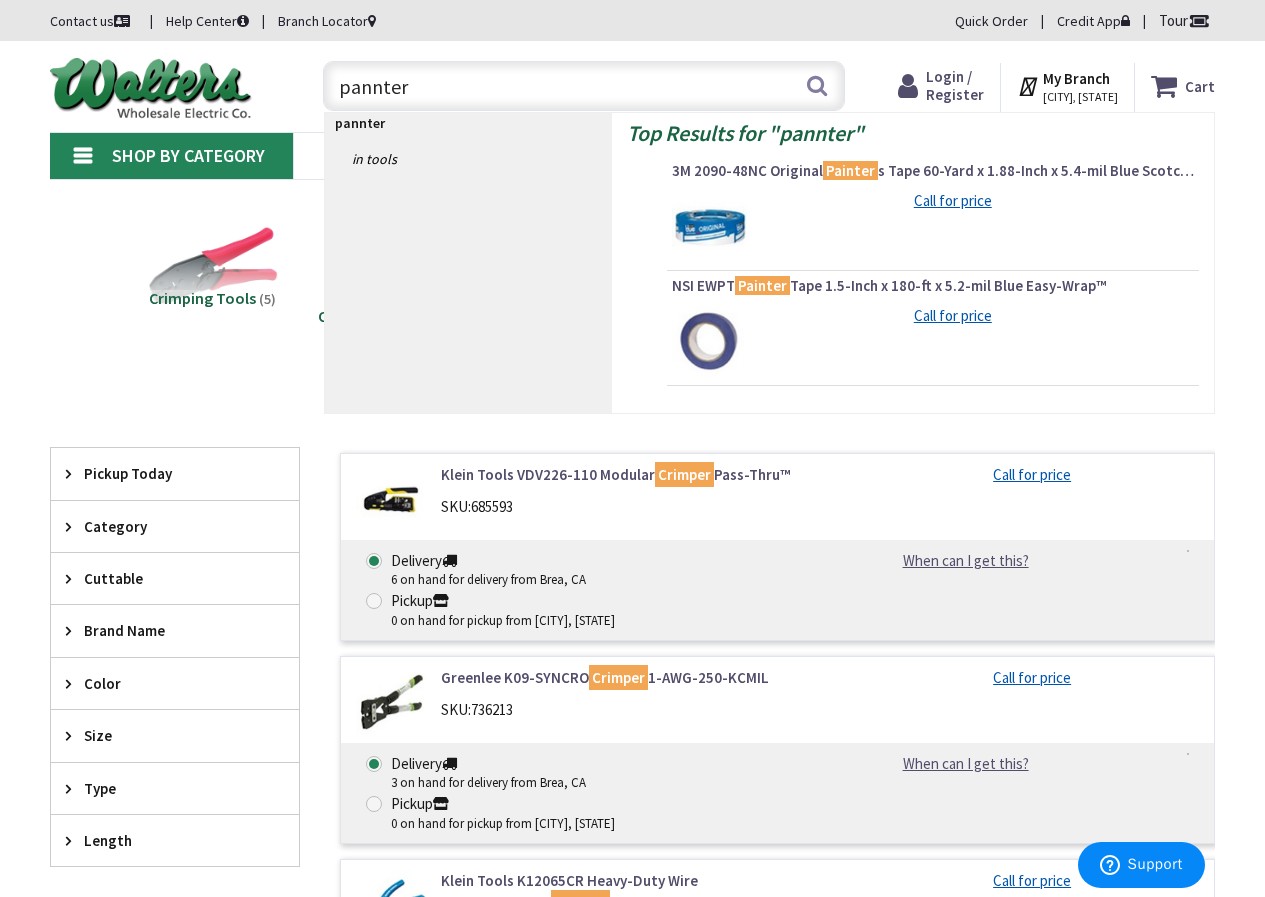 type on "pannter" 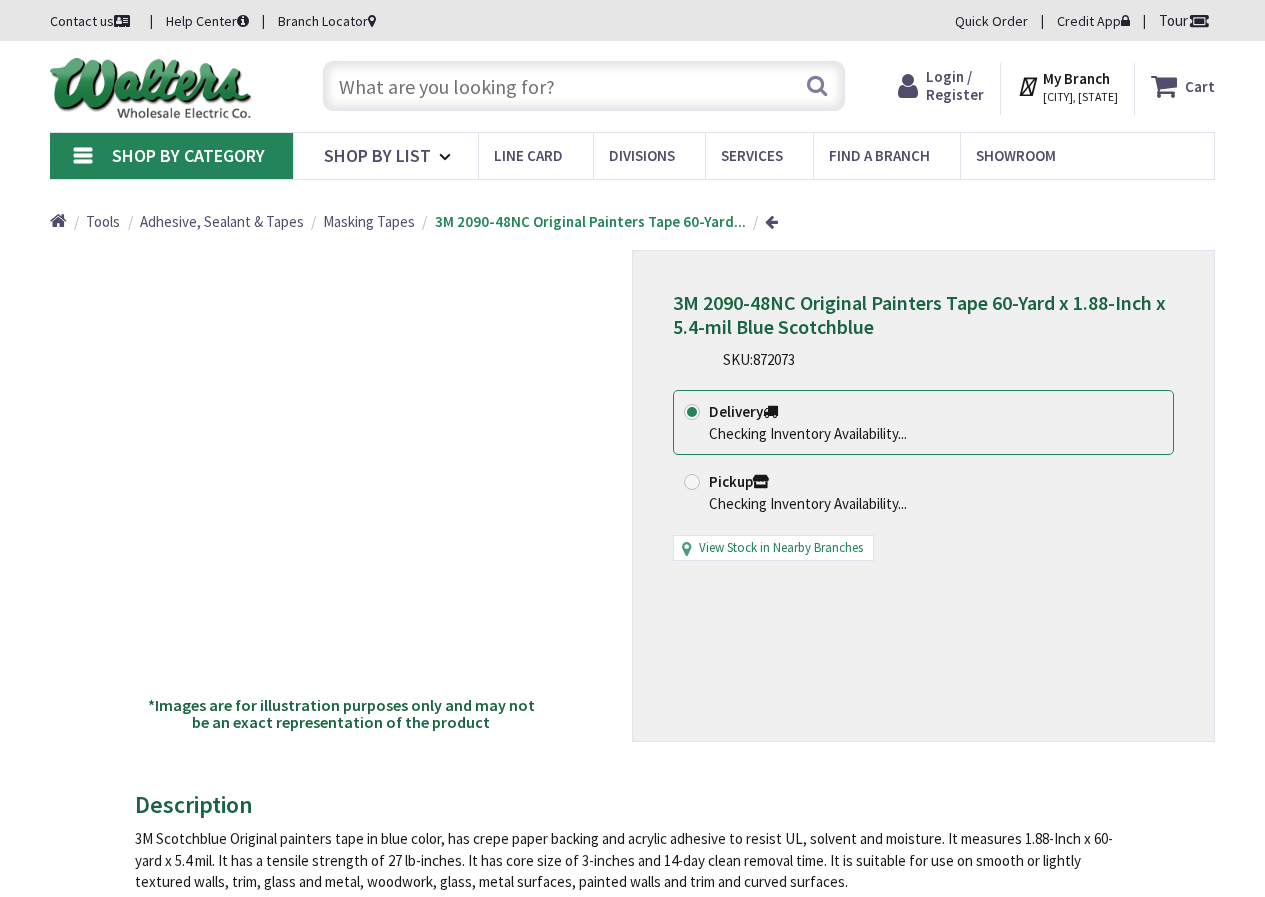 scroll, scrollTop: 0, scrollLeft: 0, axis: both 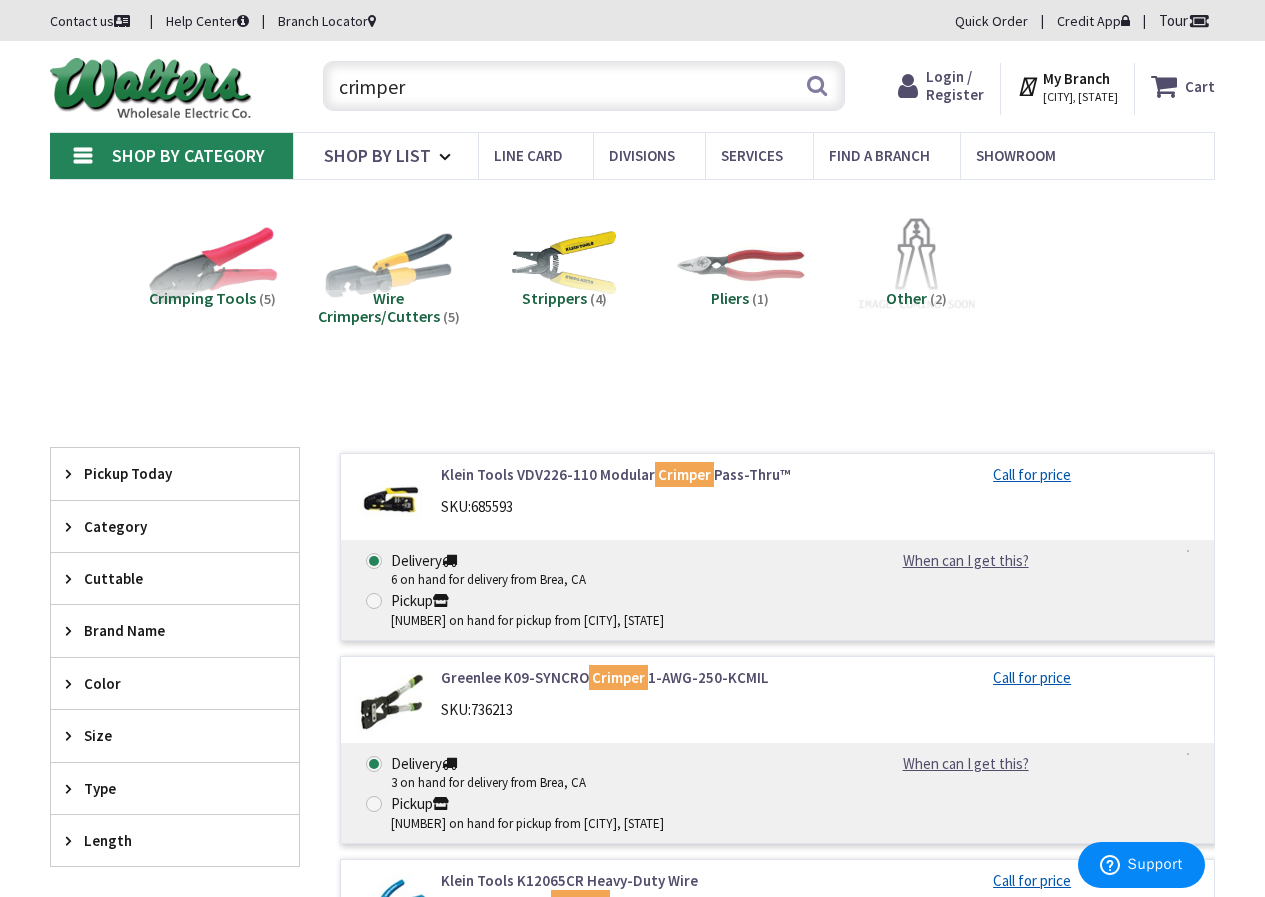 click on "crimper" at bounding box center (584, 86) 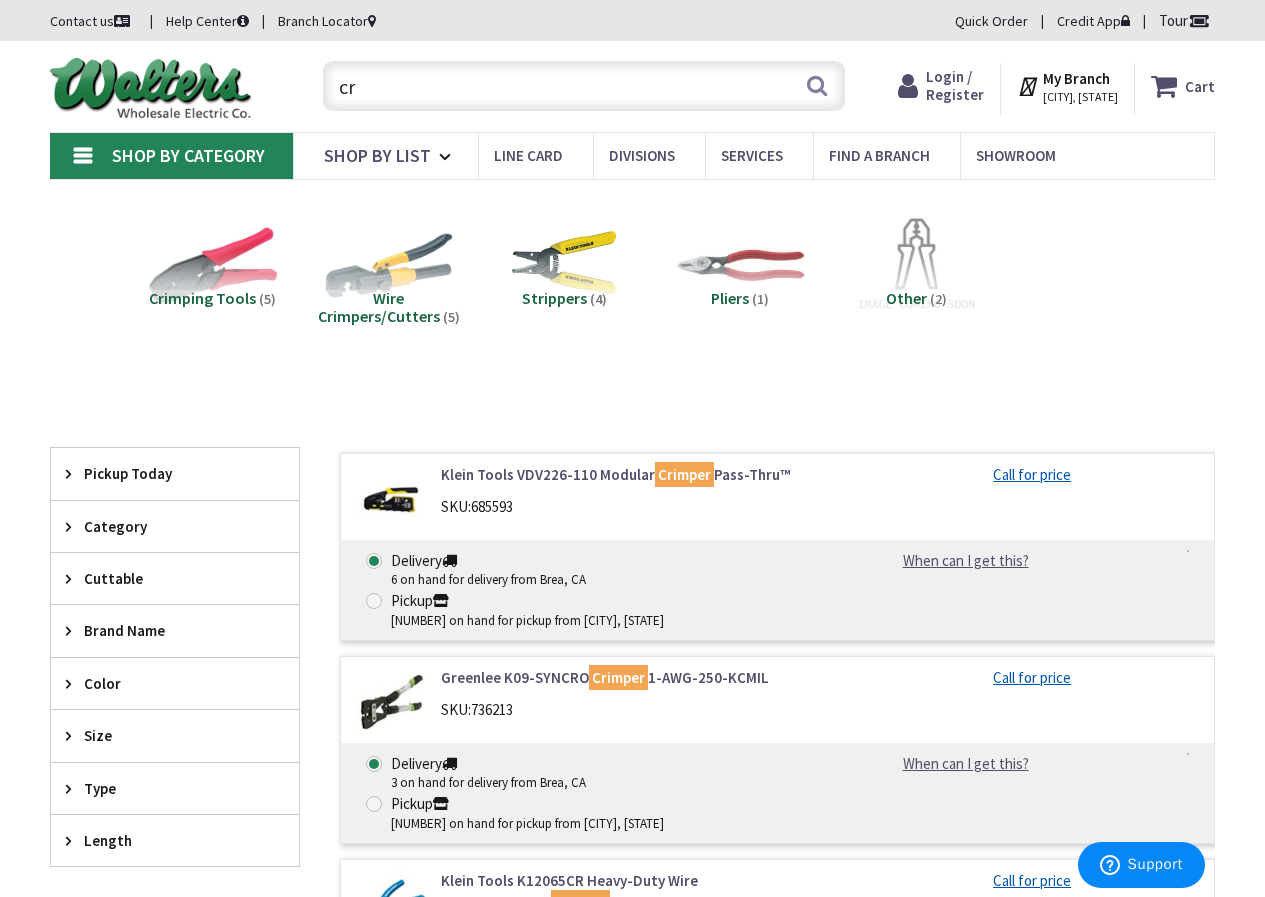 type on "c" 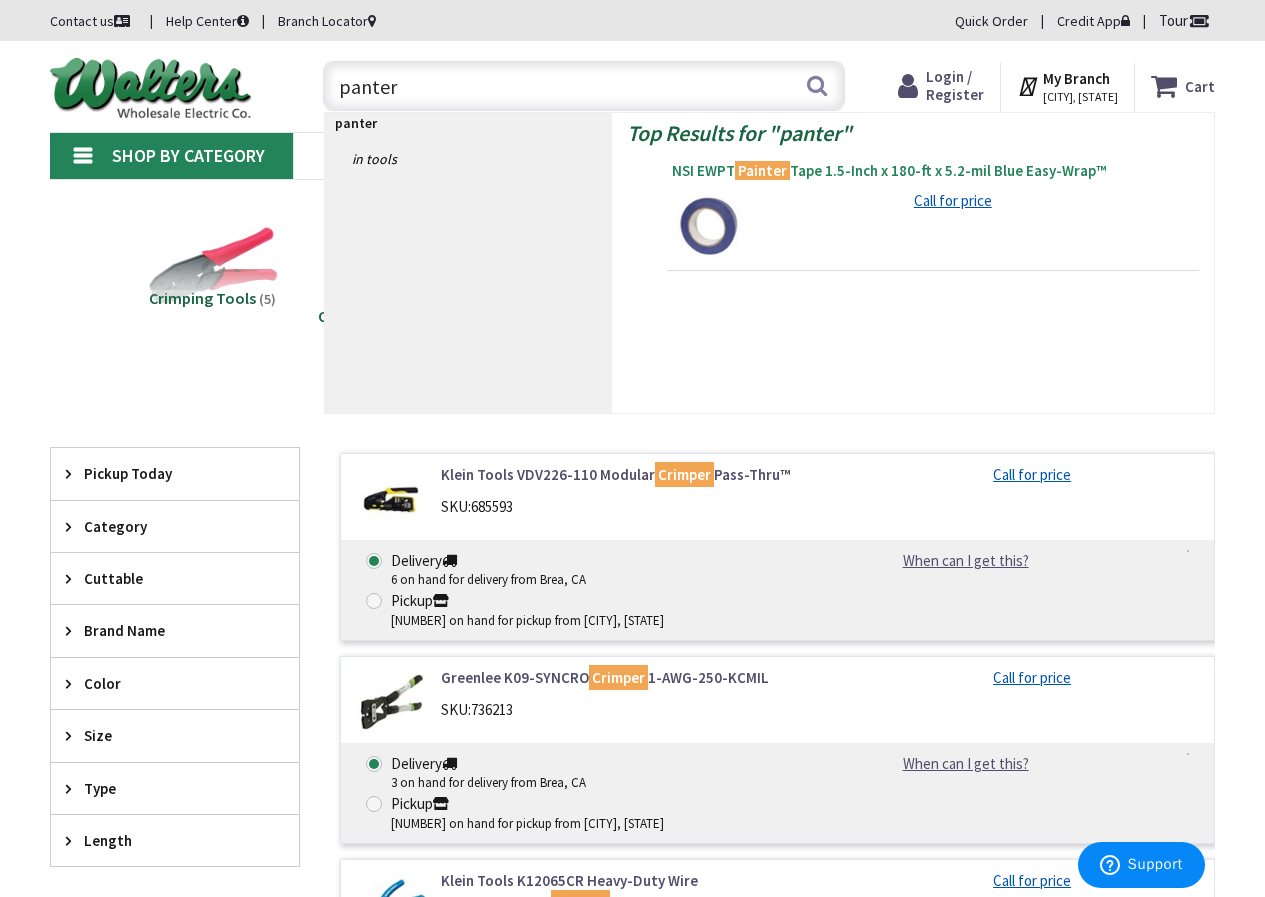type on "panter" 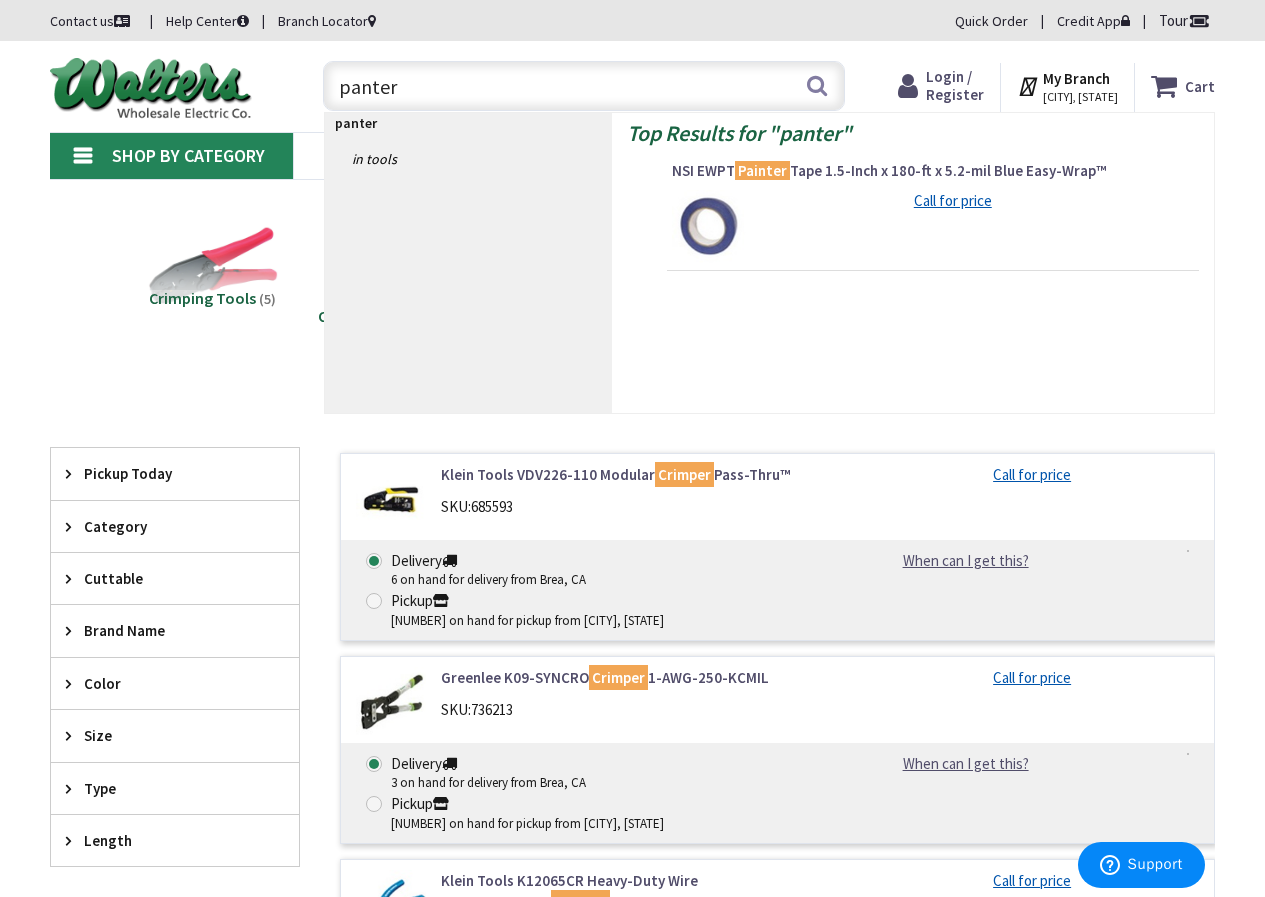 click on "NSI EWPT  Painter  Tape 1.5-Inch x 180-ft x 5.2-mil Blue Easy-Wrap™" at bounding box center [933, 171] 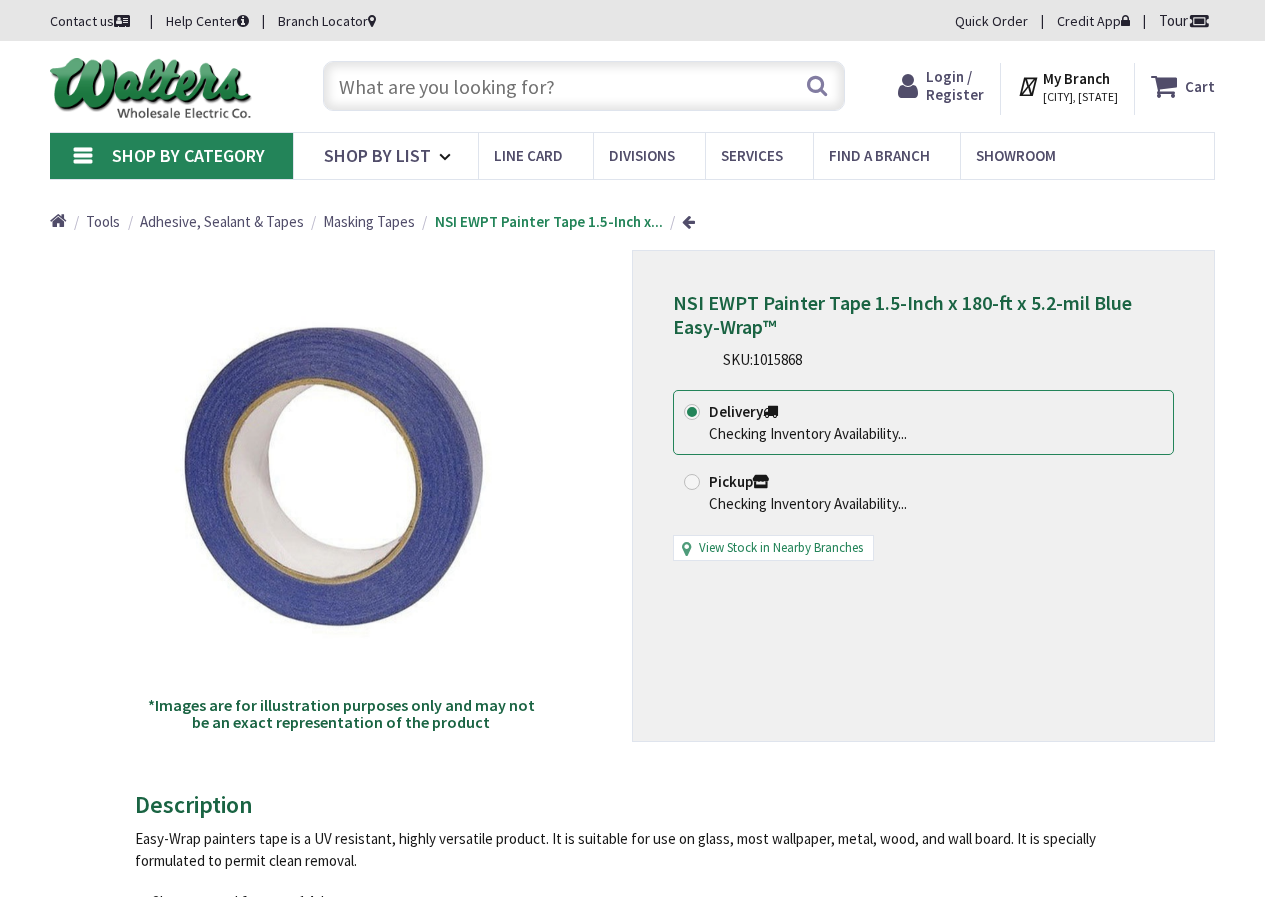 scroll, scrollTop: 0, scrollLeft: 0, axis: both 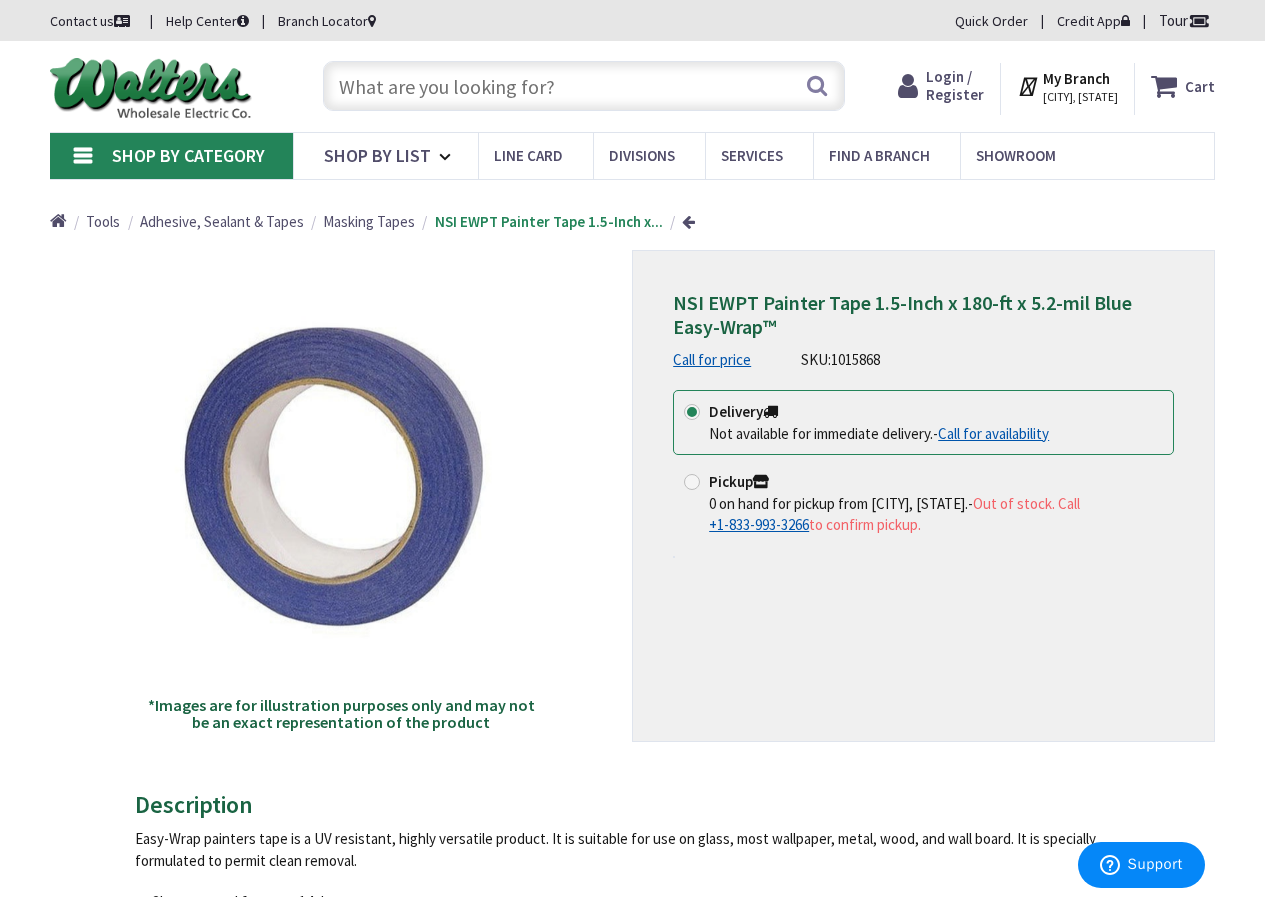 click at bounding box center [688, 221] 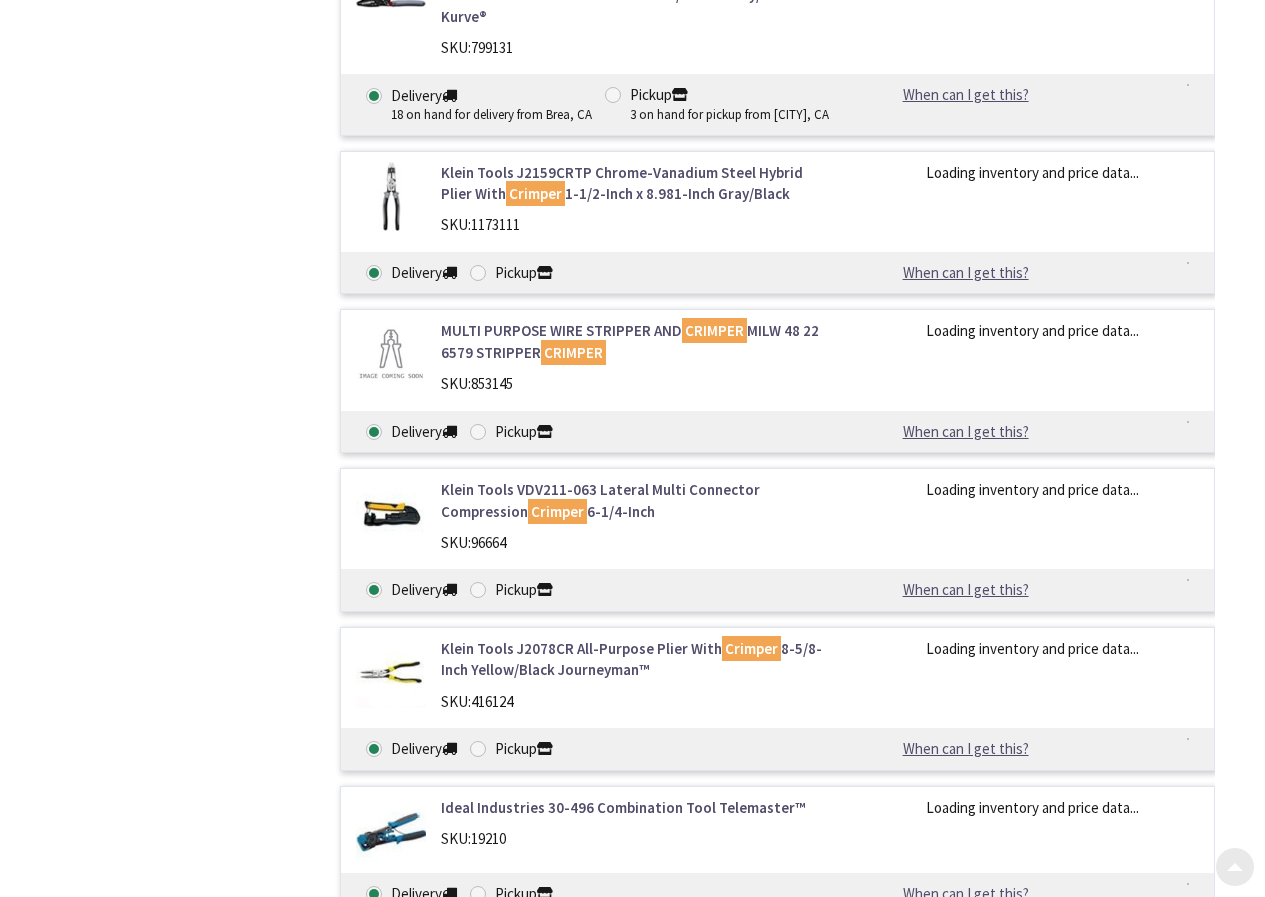 scroll, scrollTop: 1225, scrollLeft: 0, axis: vertical 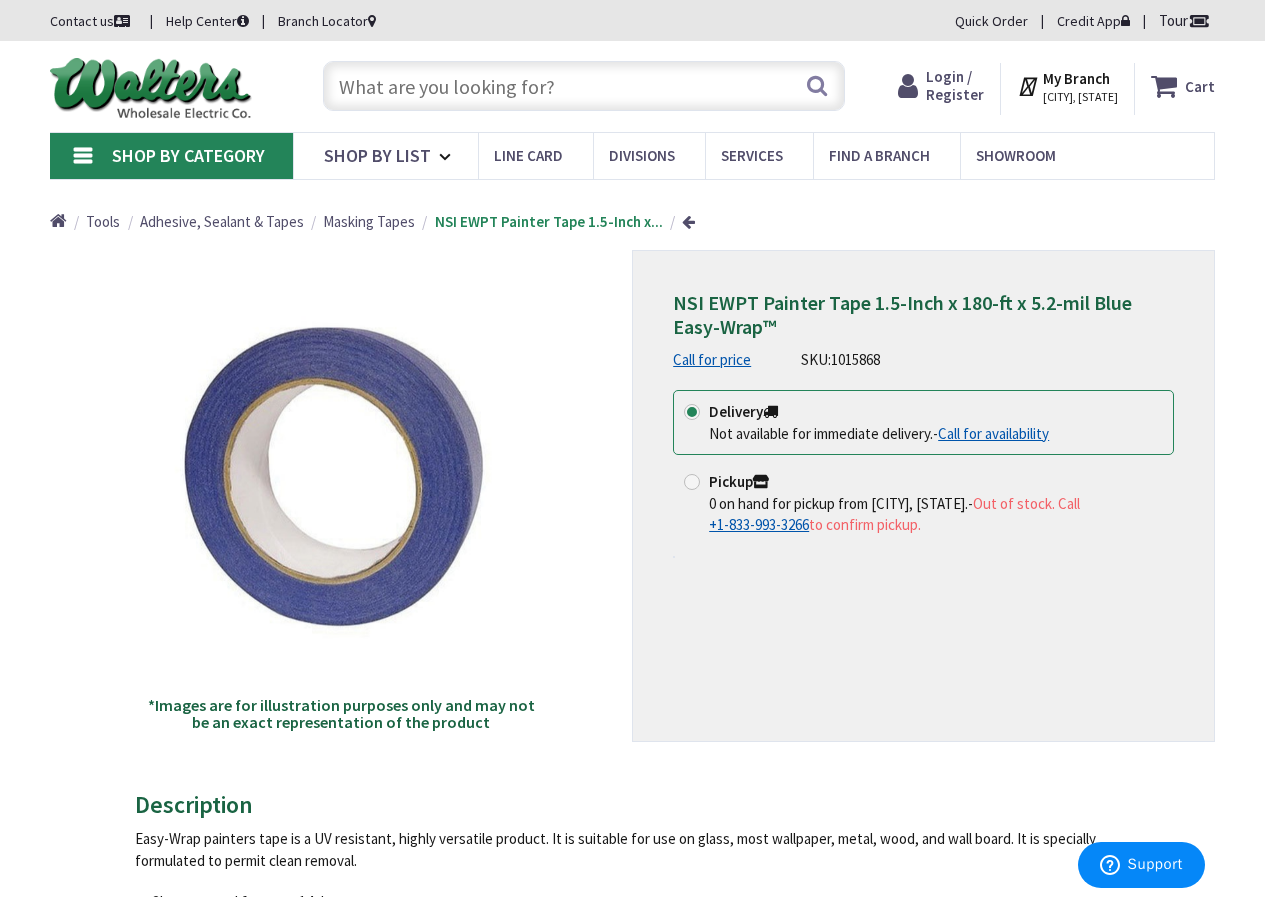 click at bounding box center (584, 86) 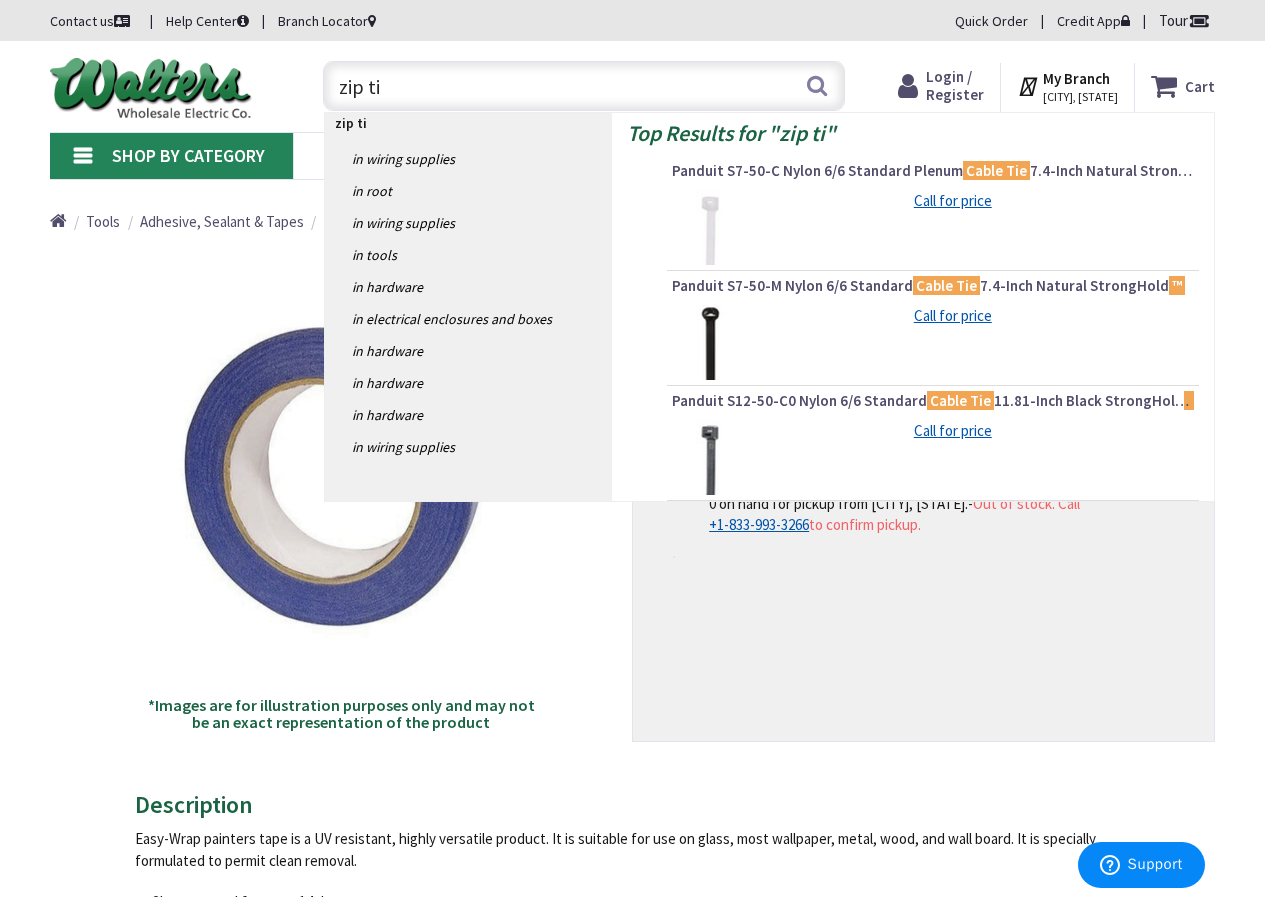 type on "zip tie" 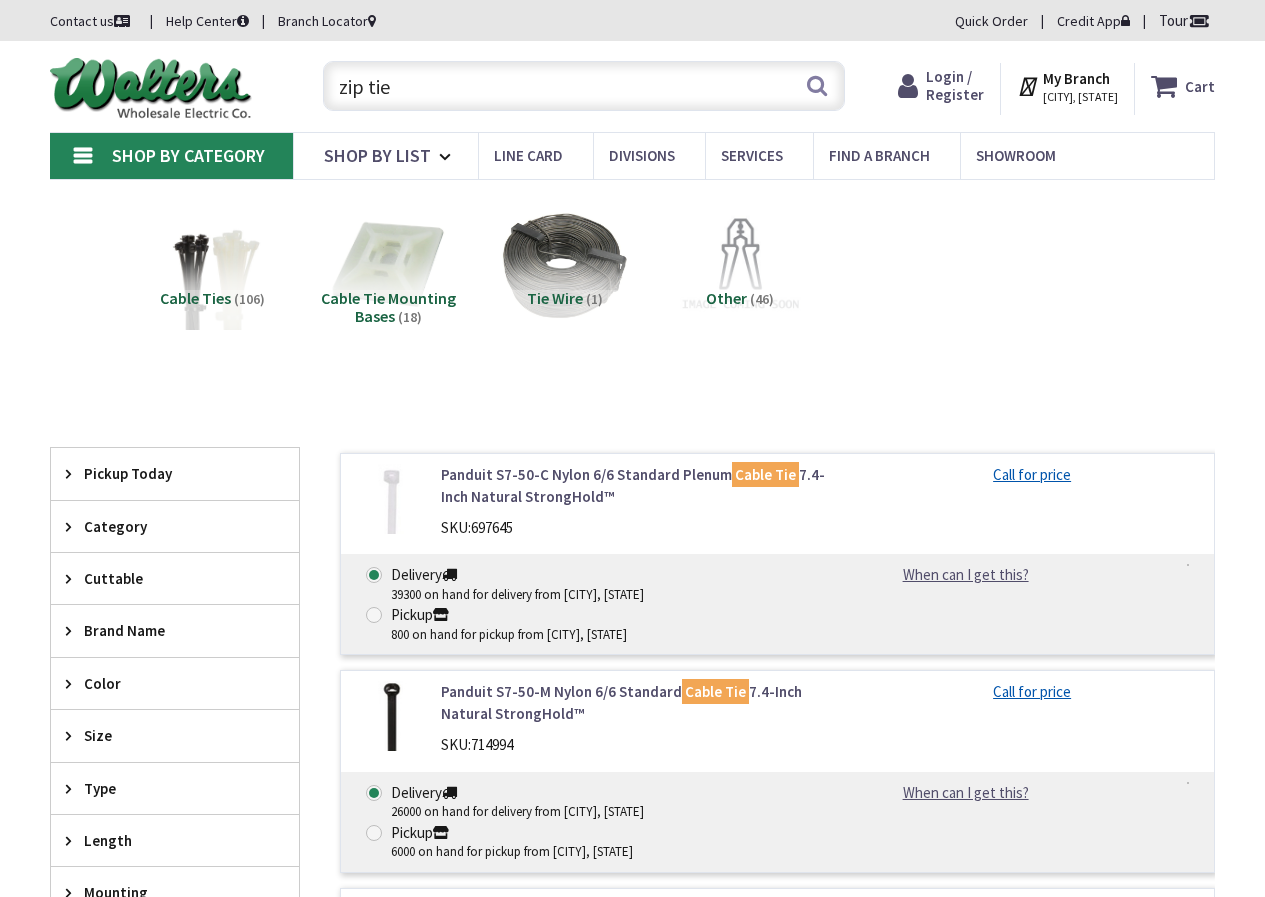 scroll, scrollTop: 0, scrollLeft: 0, axis: both 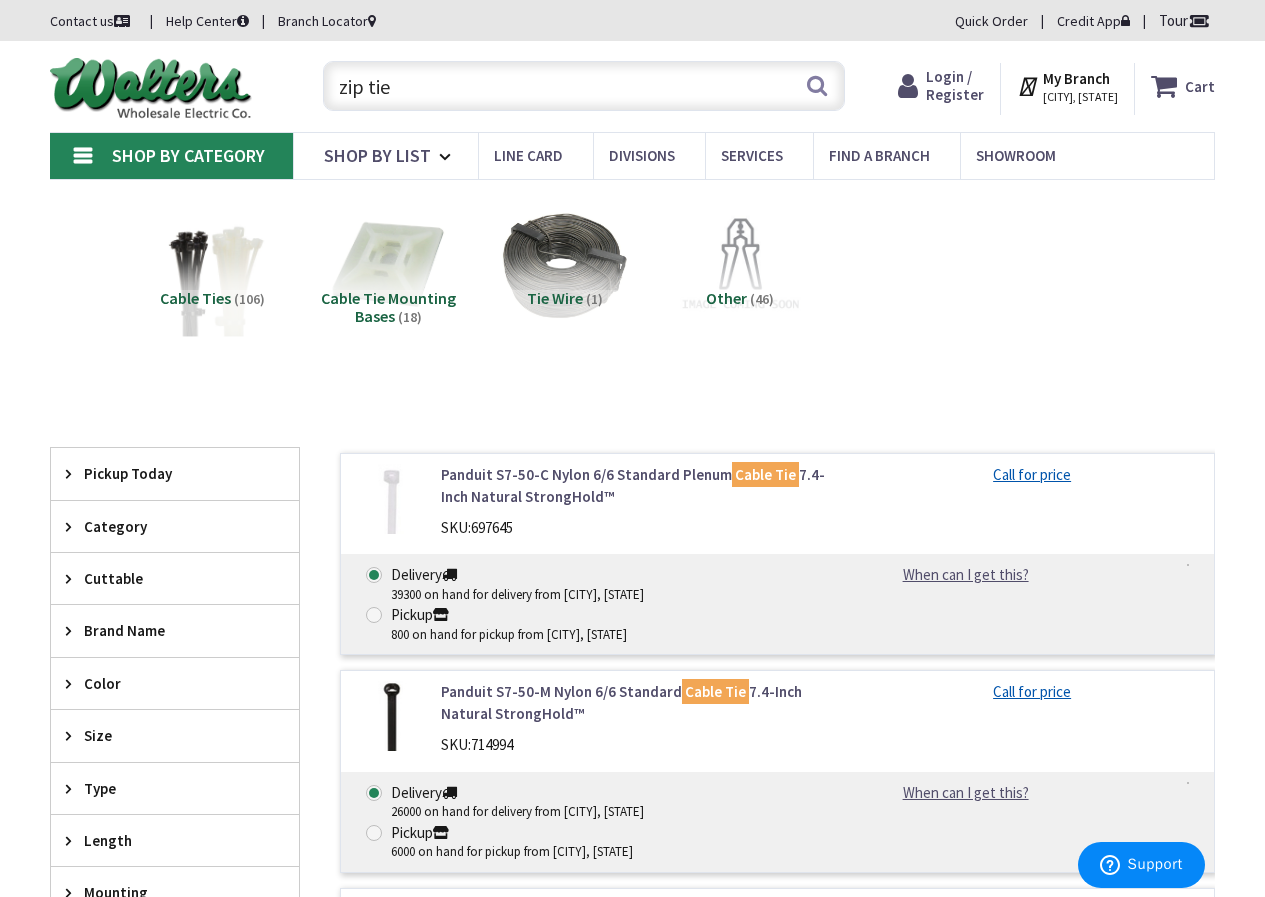 click at bounding box center (213, 265) 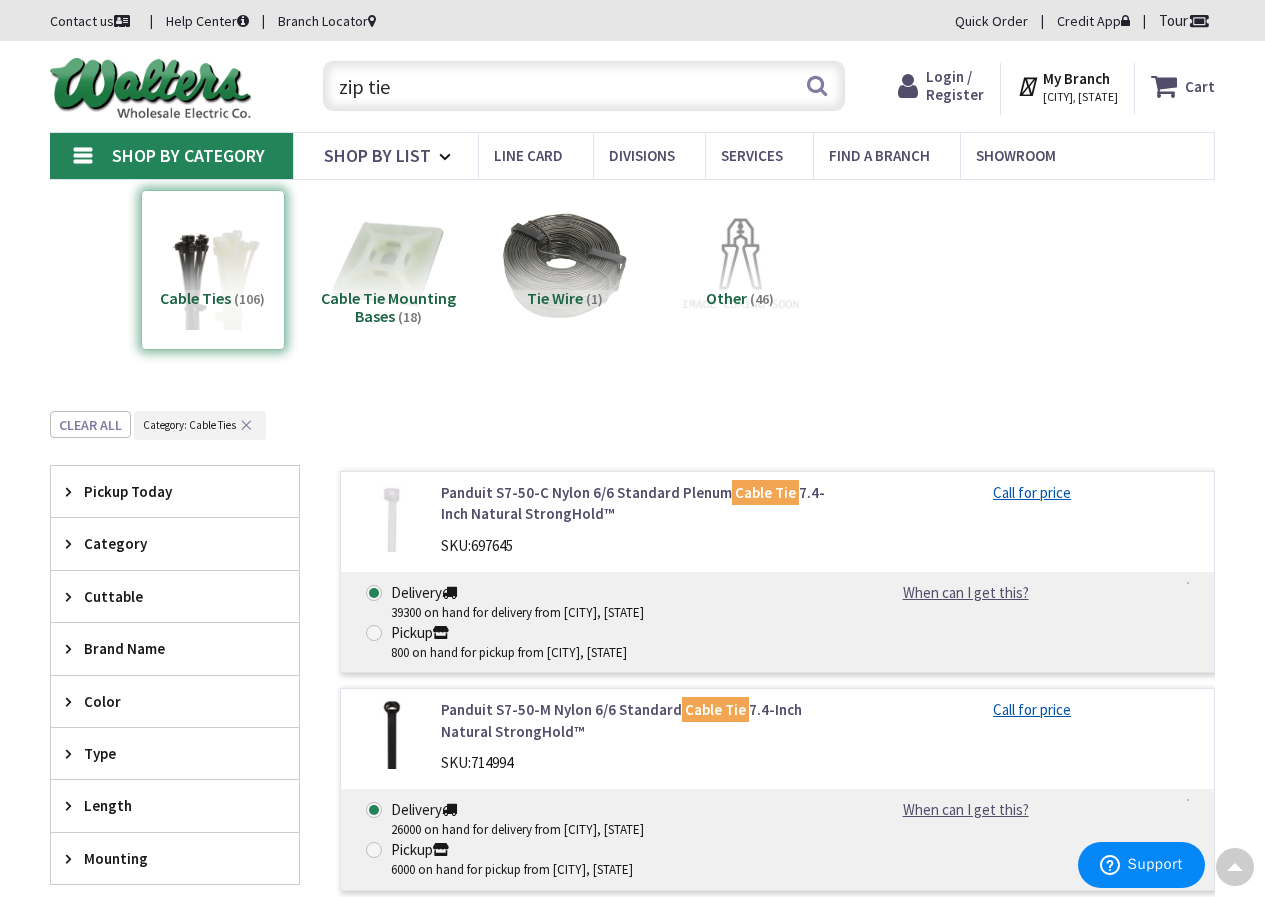 scroll, scrollTop: 411, scrollLeft: 0, axis: vertical 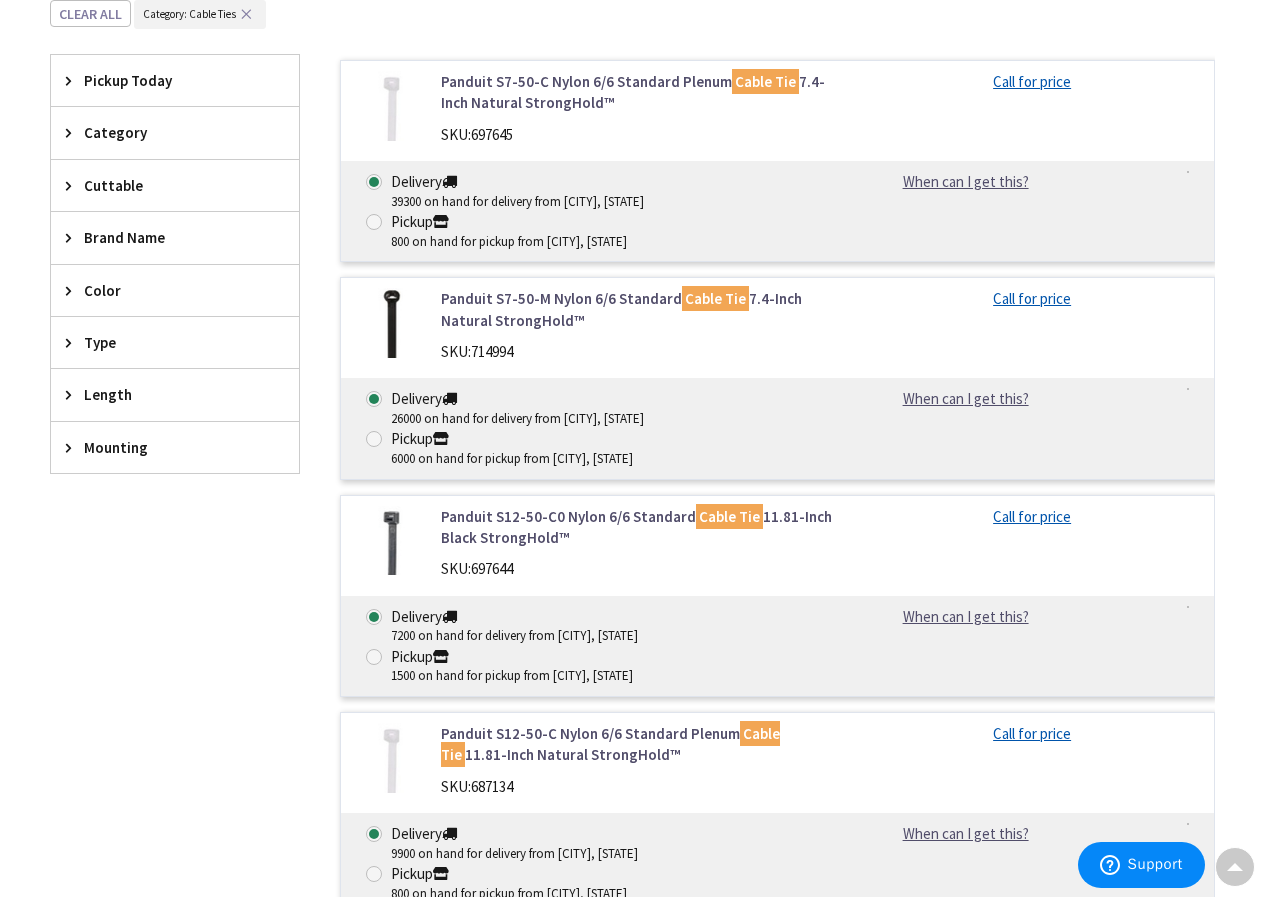 click at bounding box center [391, 323] 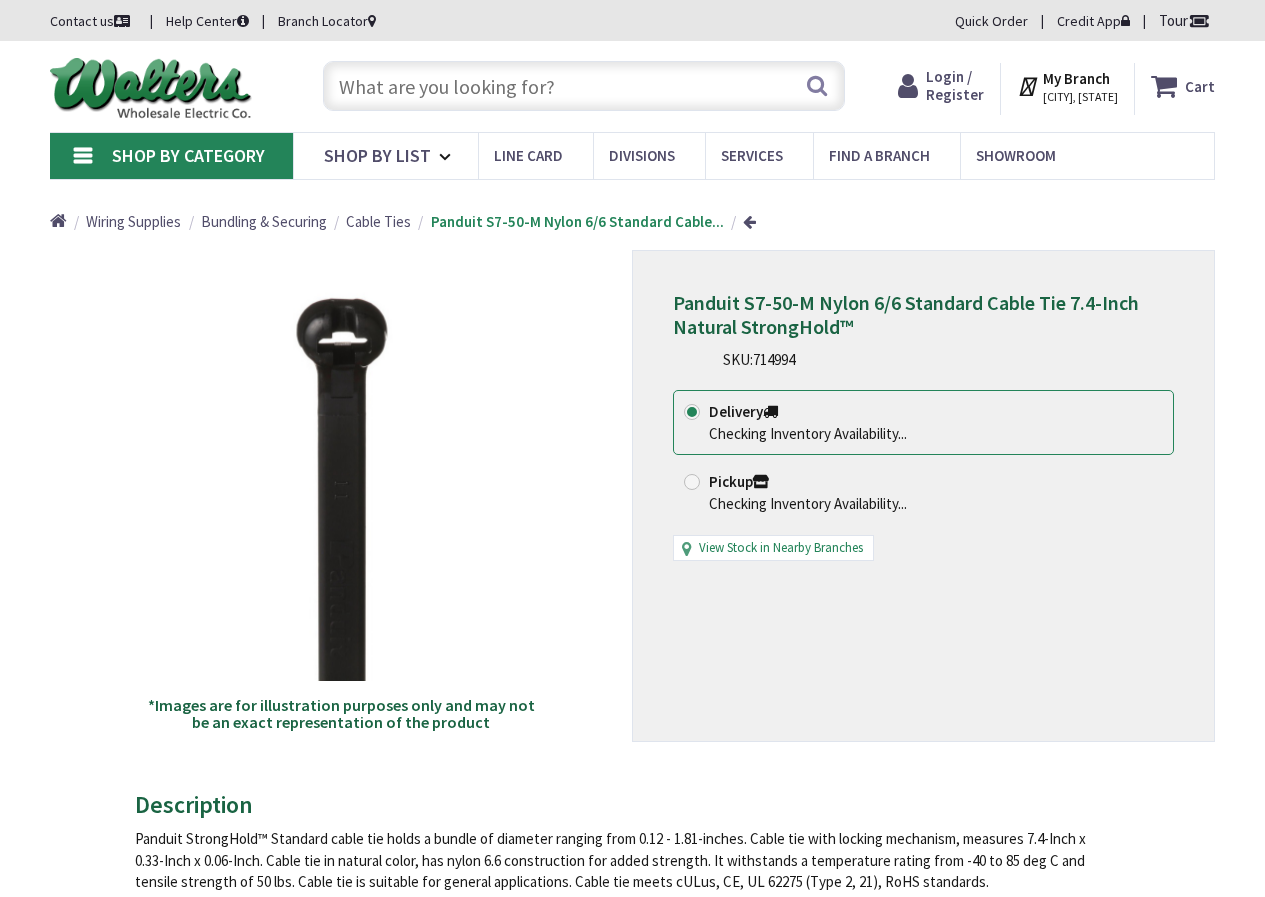 scroll, scrollTop: 0, scrollLeft: 0, axis: both 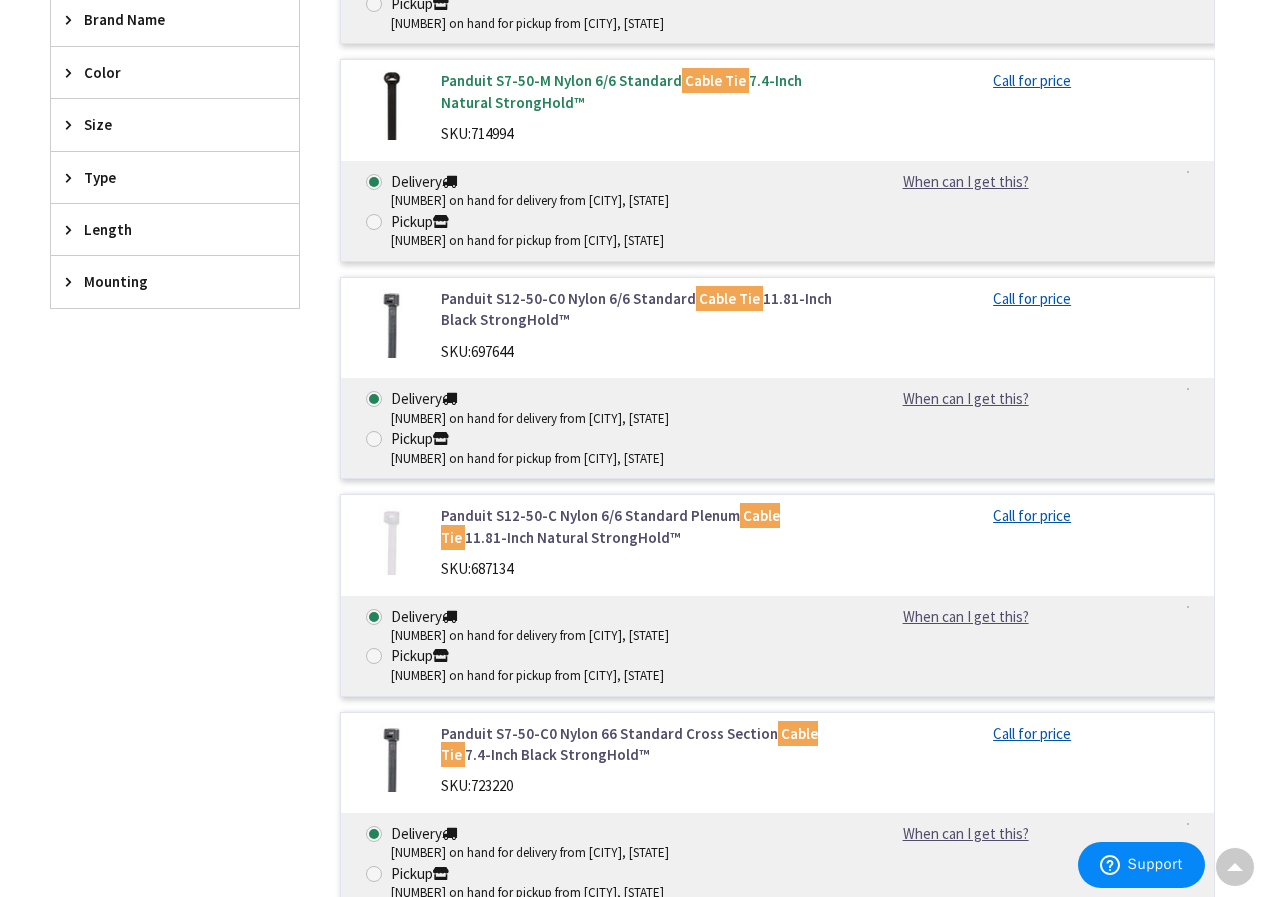 click on "Panduit S12-50-C0 Nylon 6/6 Standard  Cable Tie  11.81-Inch Black StrongHold™" at bounding box center (638, 309) 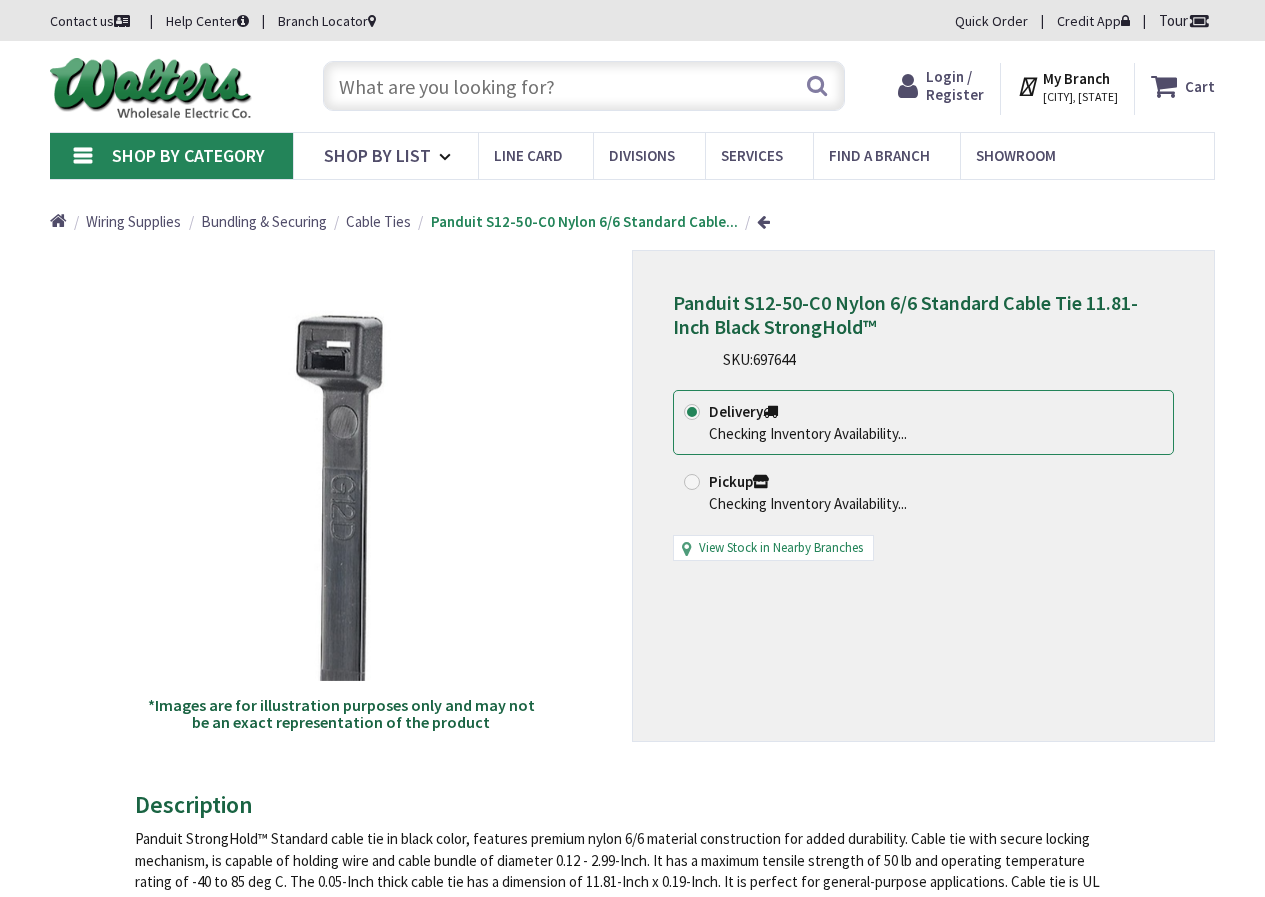 scroll, scrollTop: 0, scrollLeft: 0, axis: both 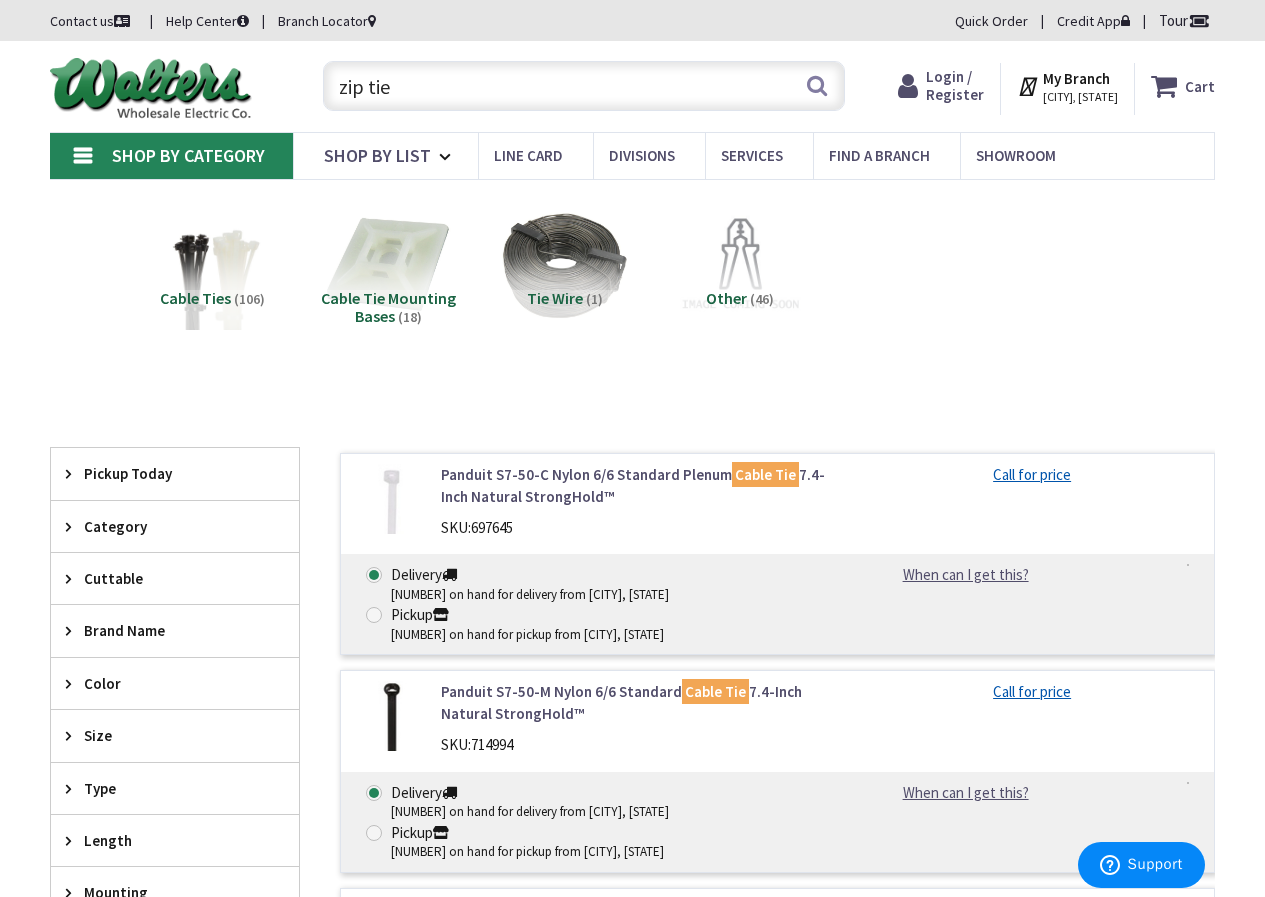 click at bounding box center [389, 265] 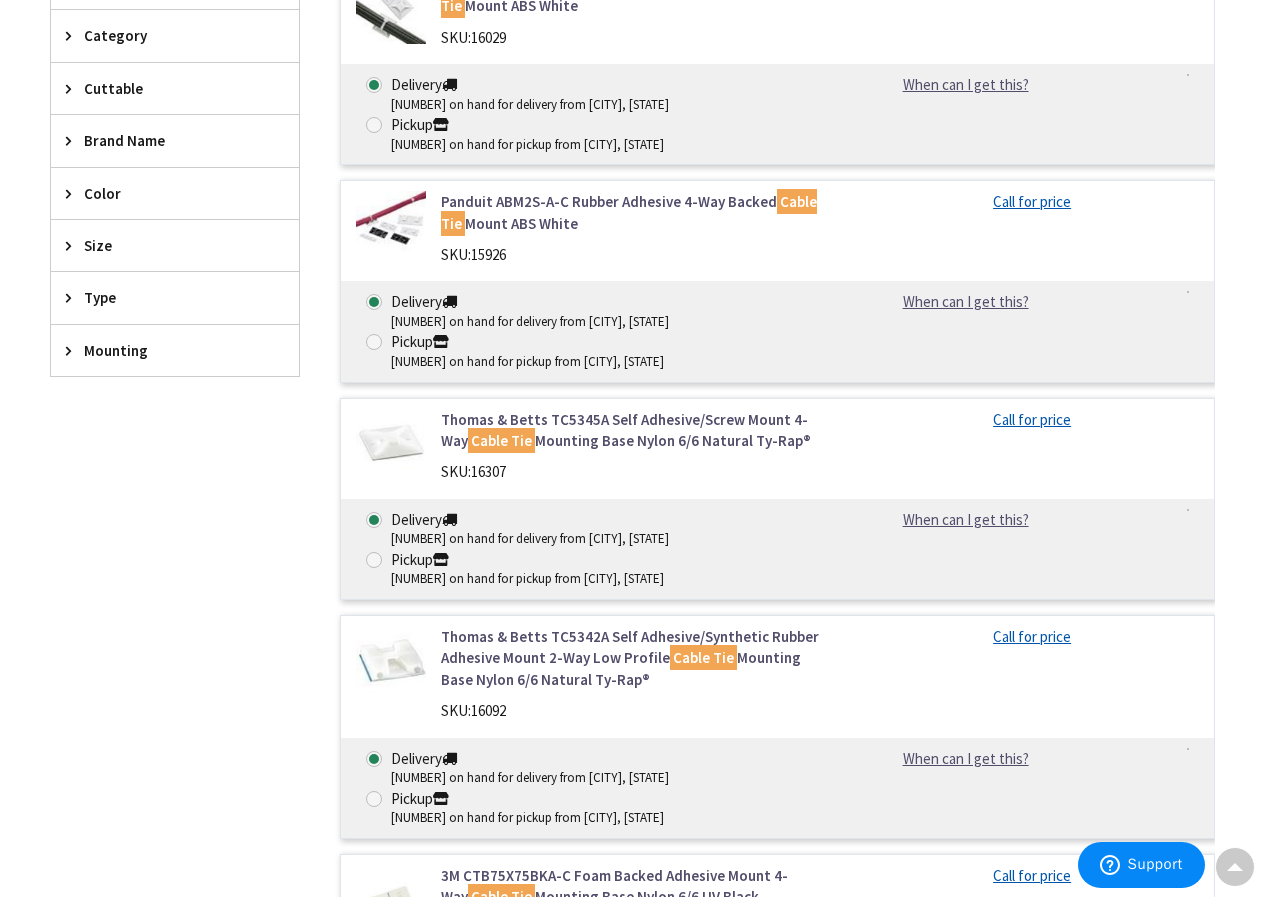 scroll, scrollTop: 511, scrollLeft: 0, axis: vertical 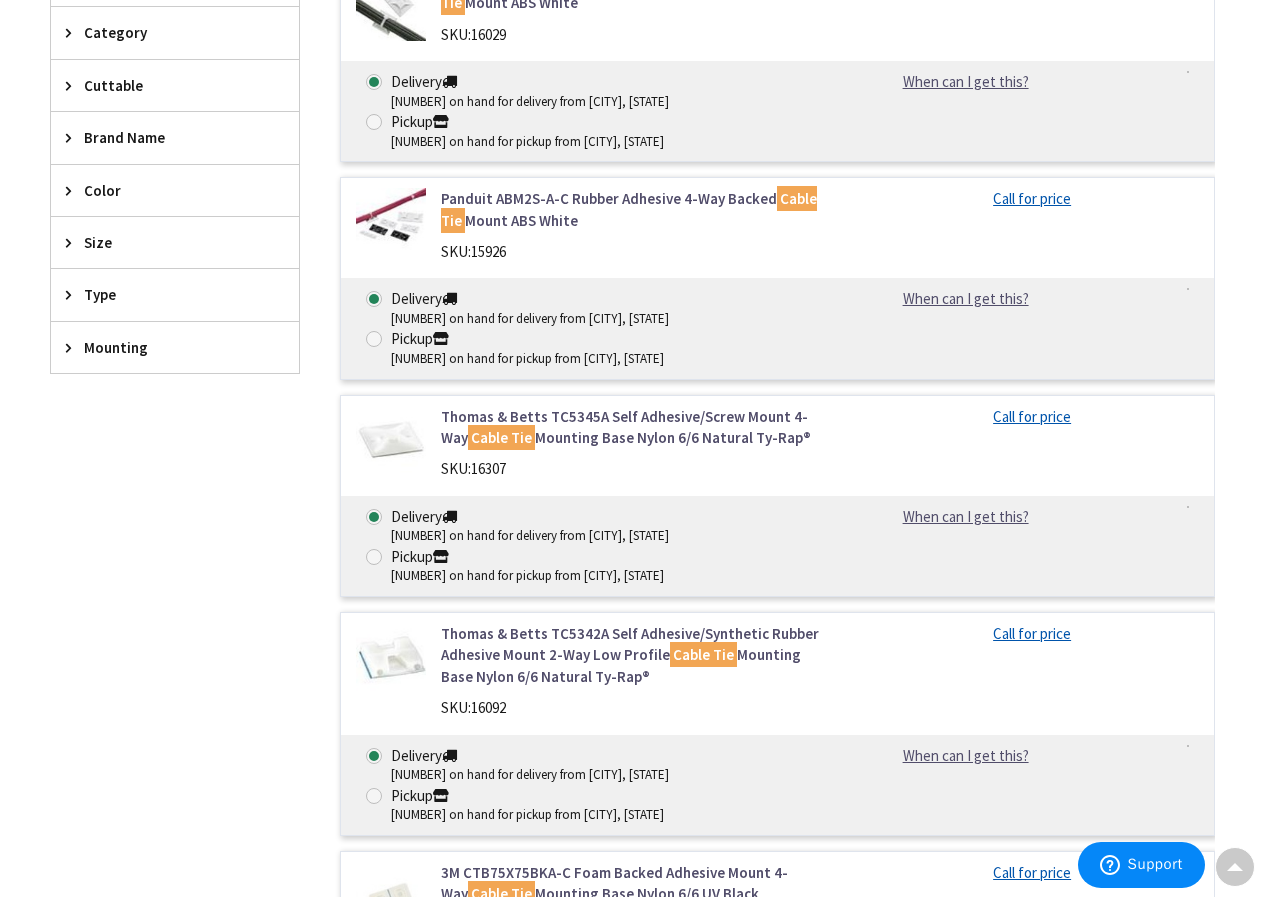 click at bounding box center [391, 223] 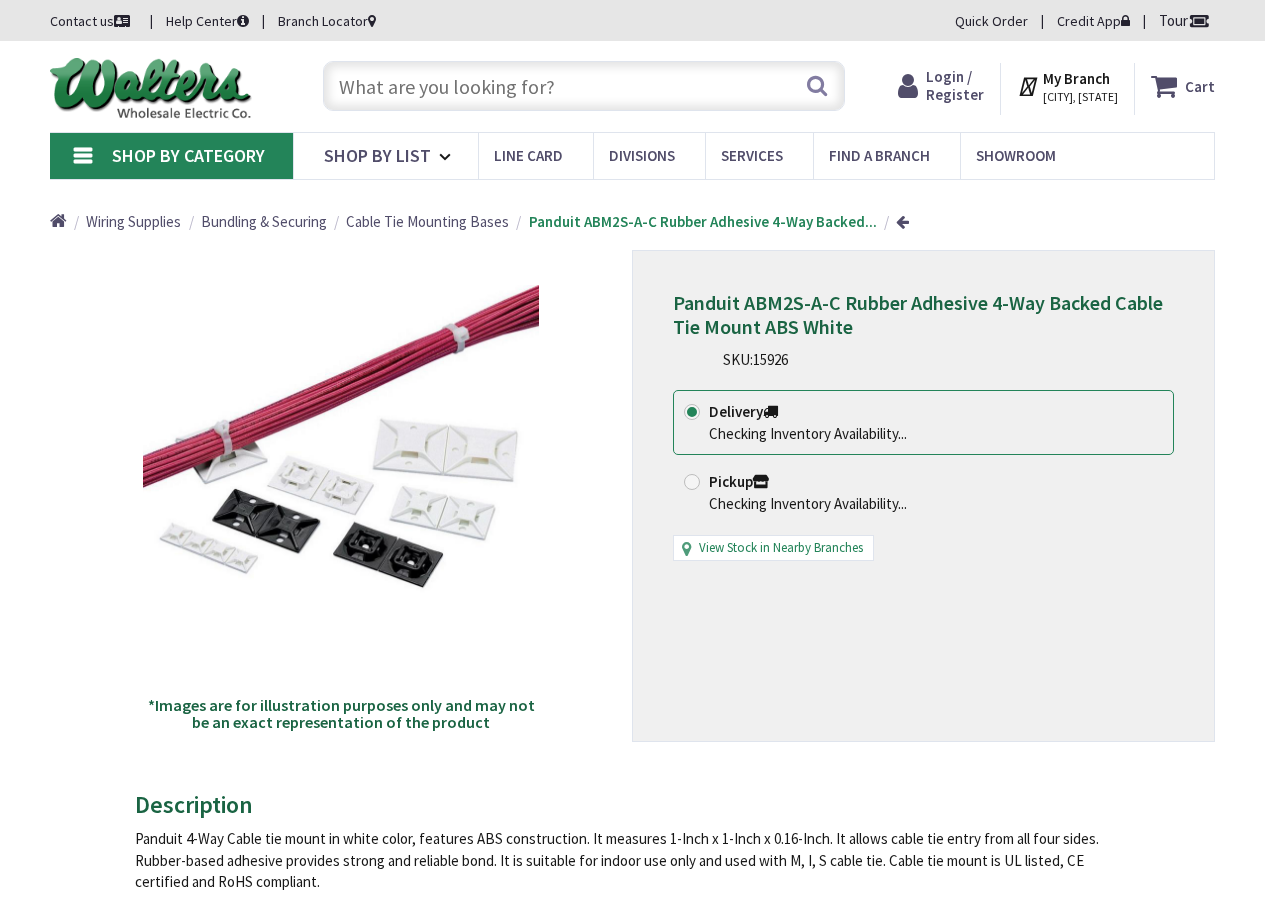 scroll, scrollTop: 0, scrollLeft: 0, axis: both 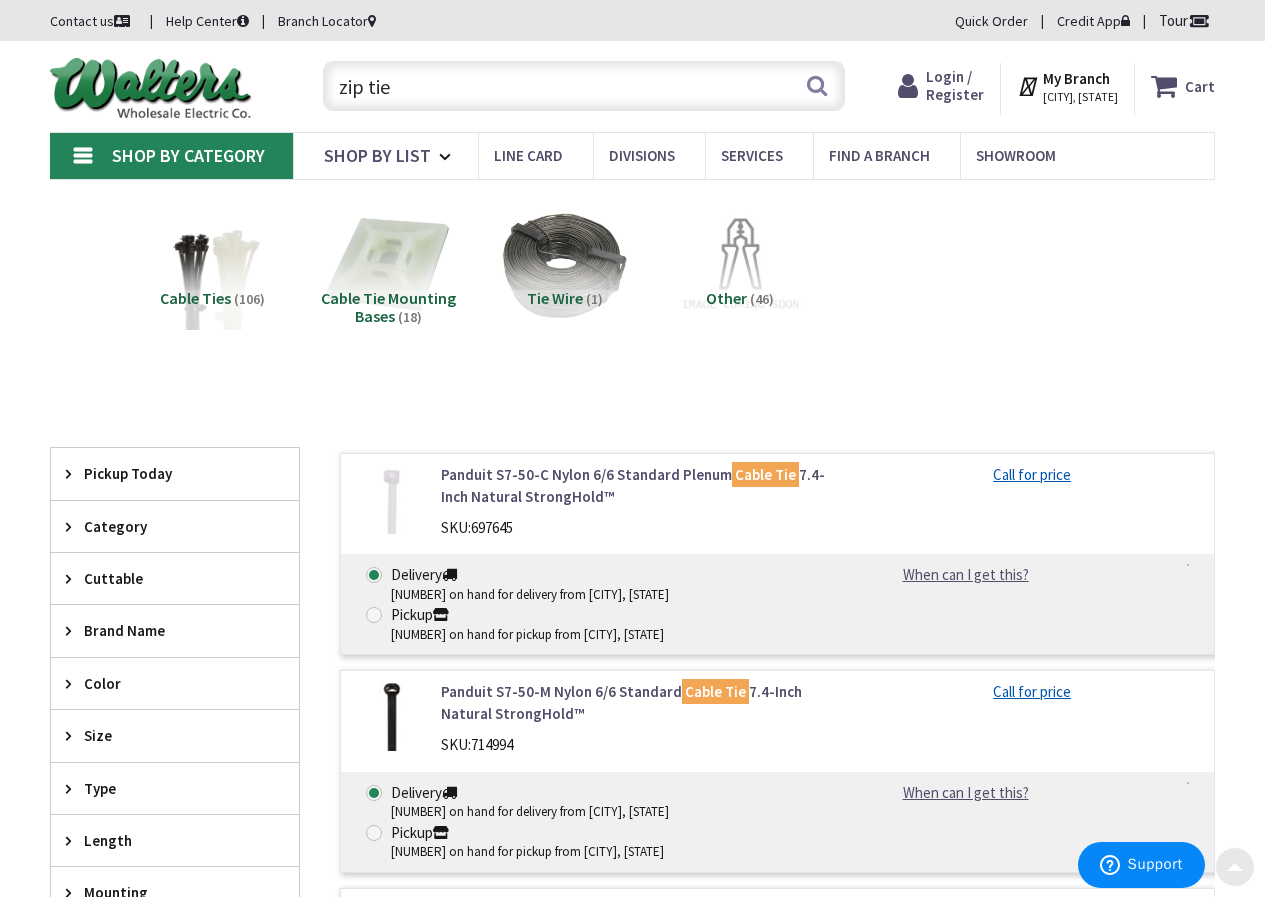 click at bounding box center (389, 265) 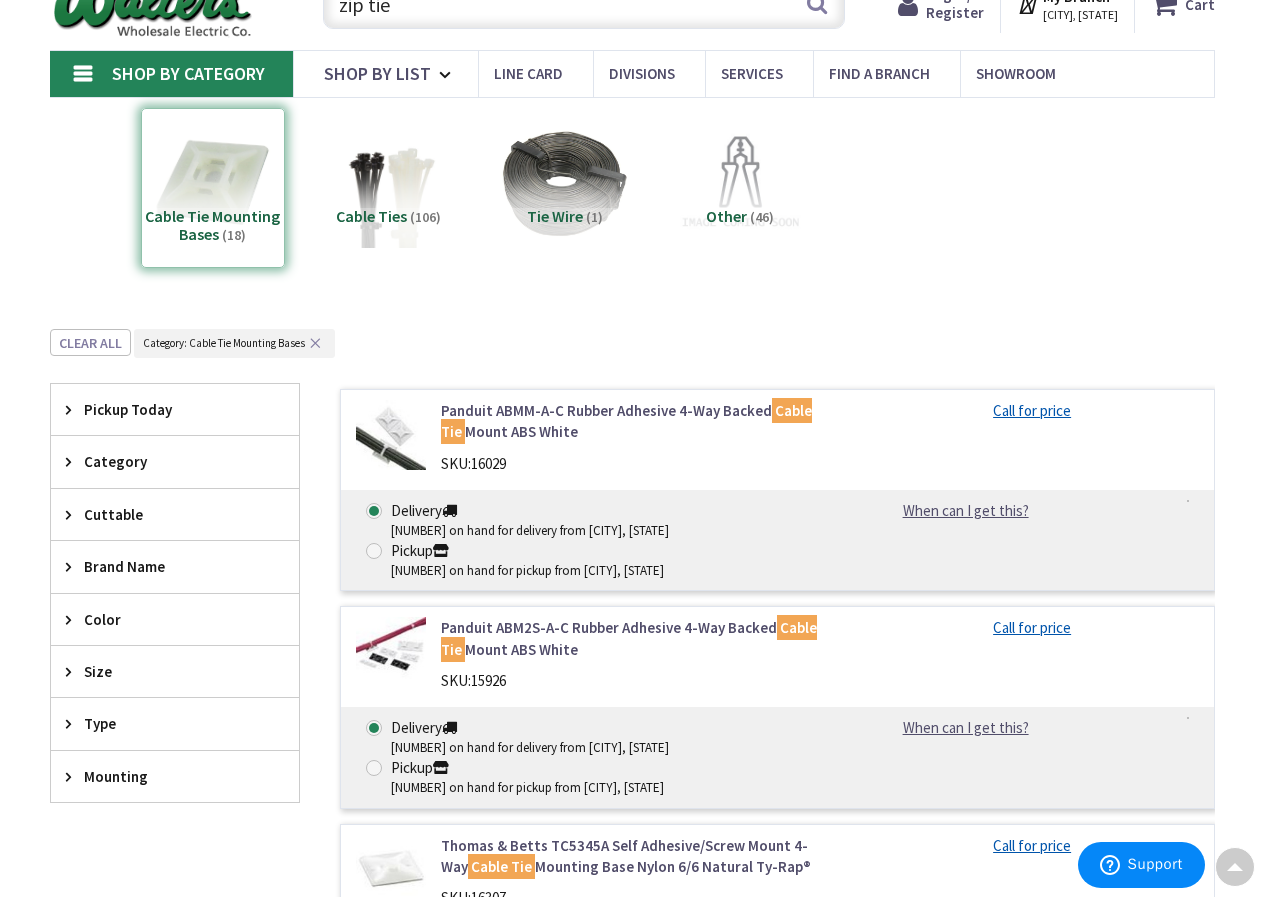 scroll, scrollTop: 0, scrollLeft: 0, axis: both 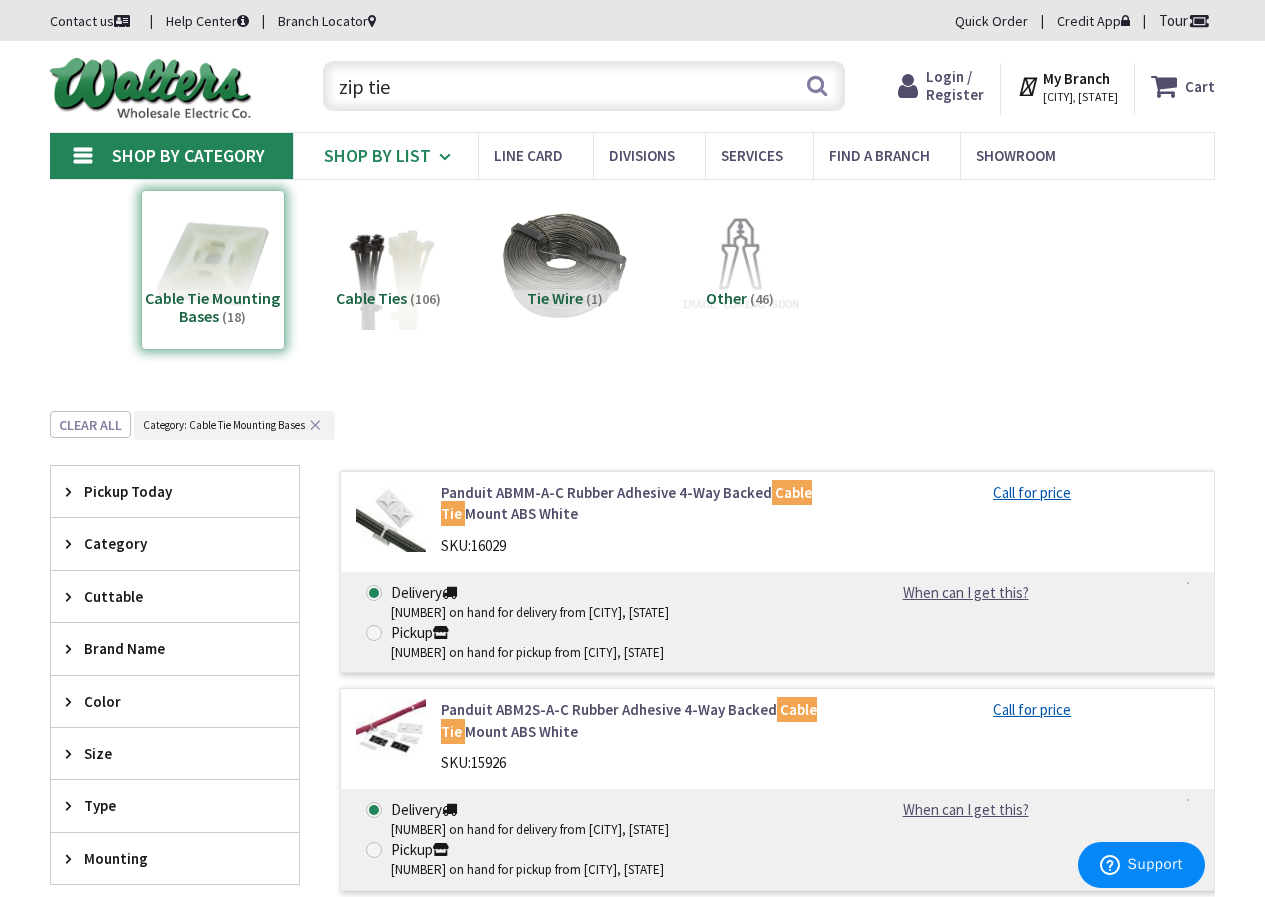 click on "Shop By List" at bounding box center (385, 156) 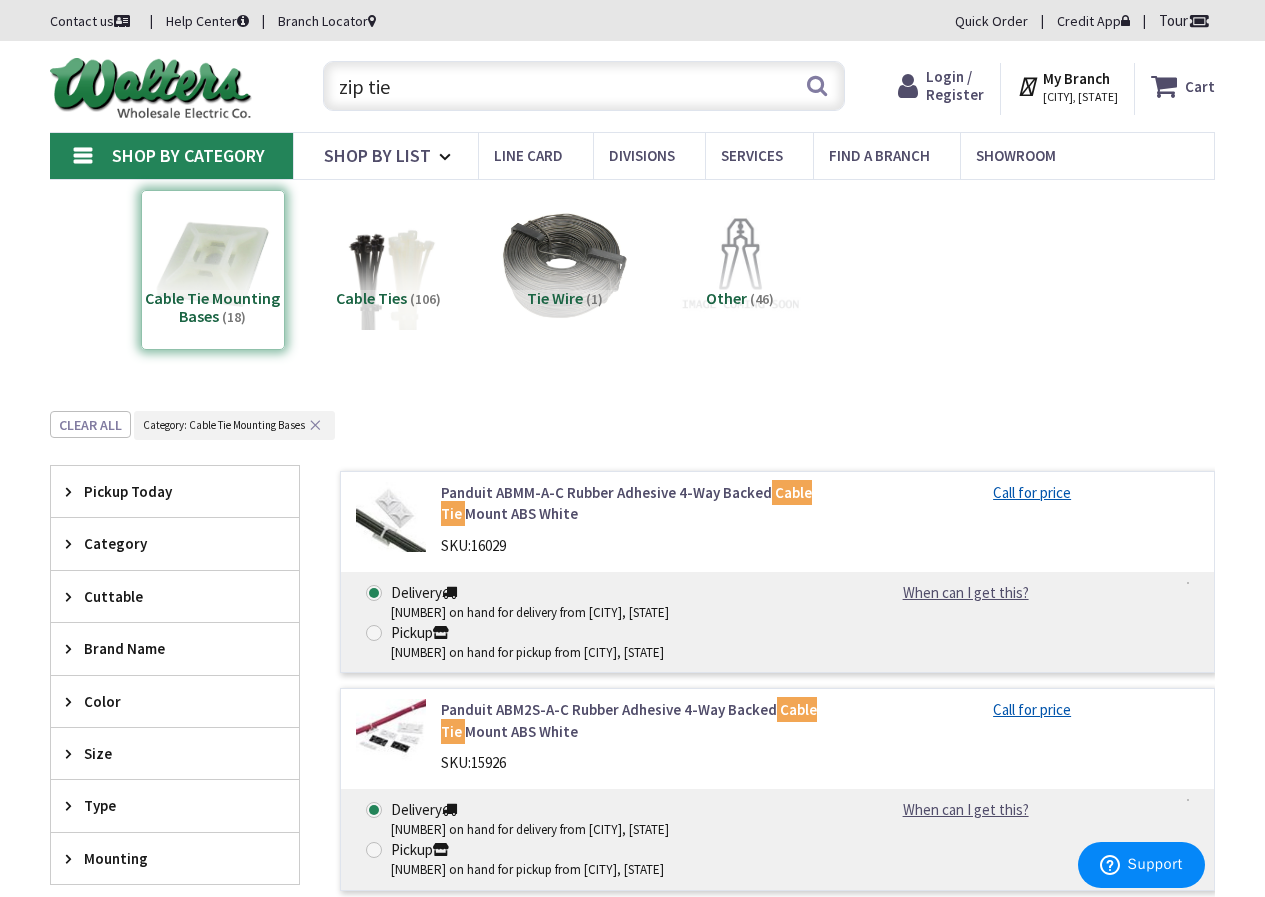 click on "Shop By Category" at bounding box center (171, 156) 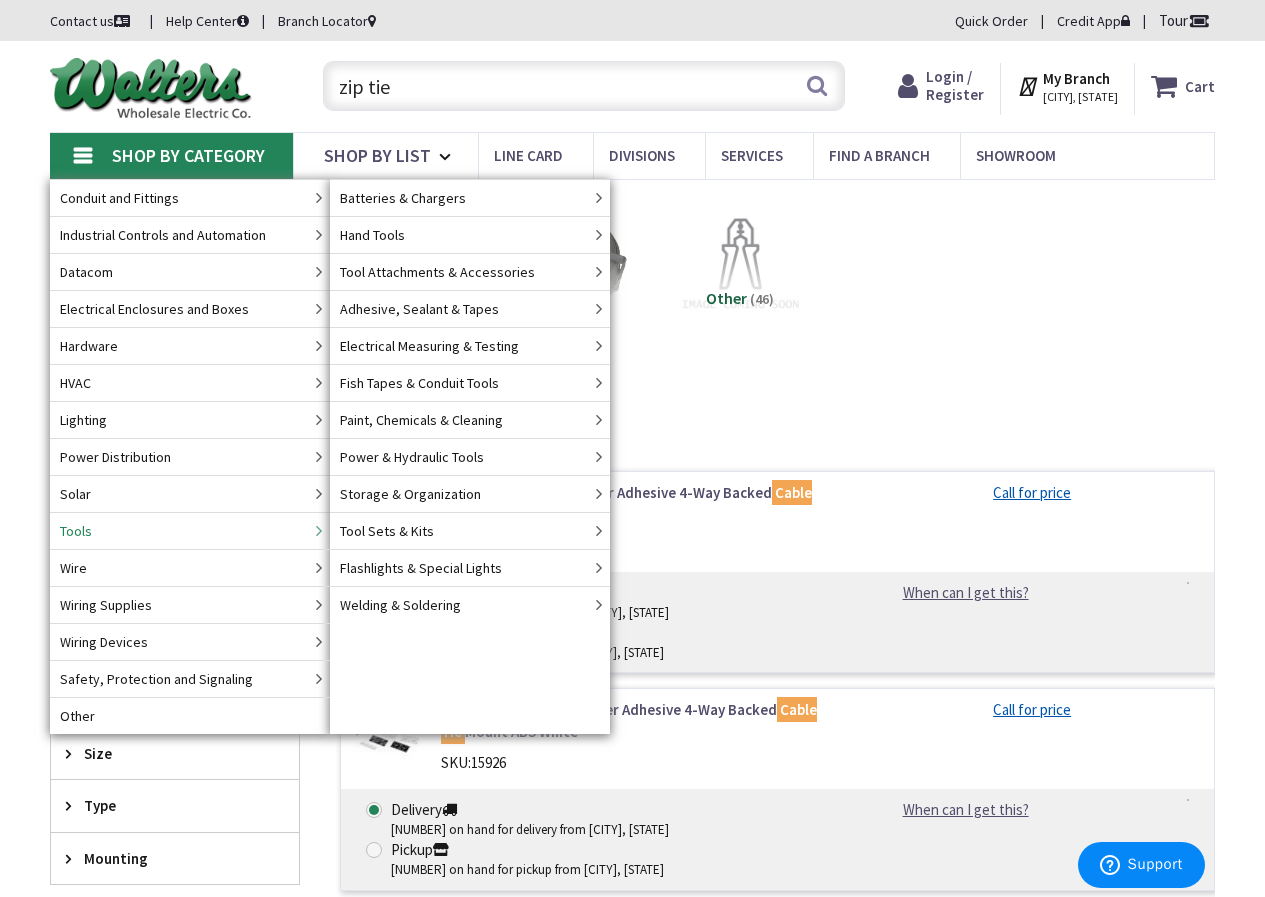 click on "Tools" at bounding box center [190, 530] 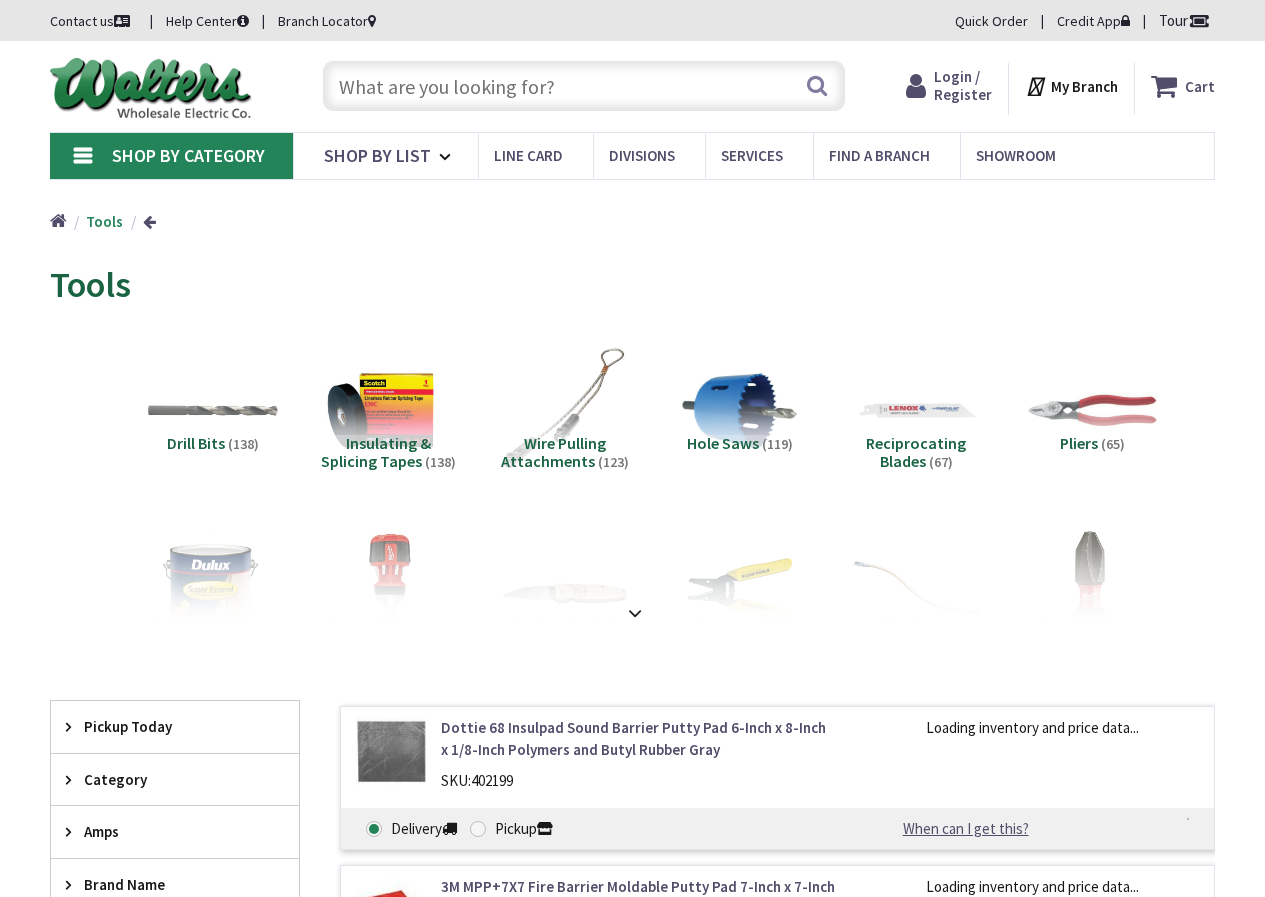 scroll, scrollTop: 0, scrollLeft: 0, axis: both 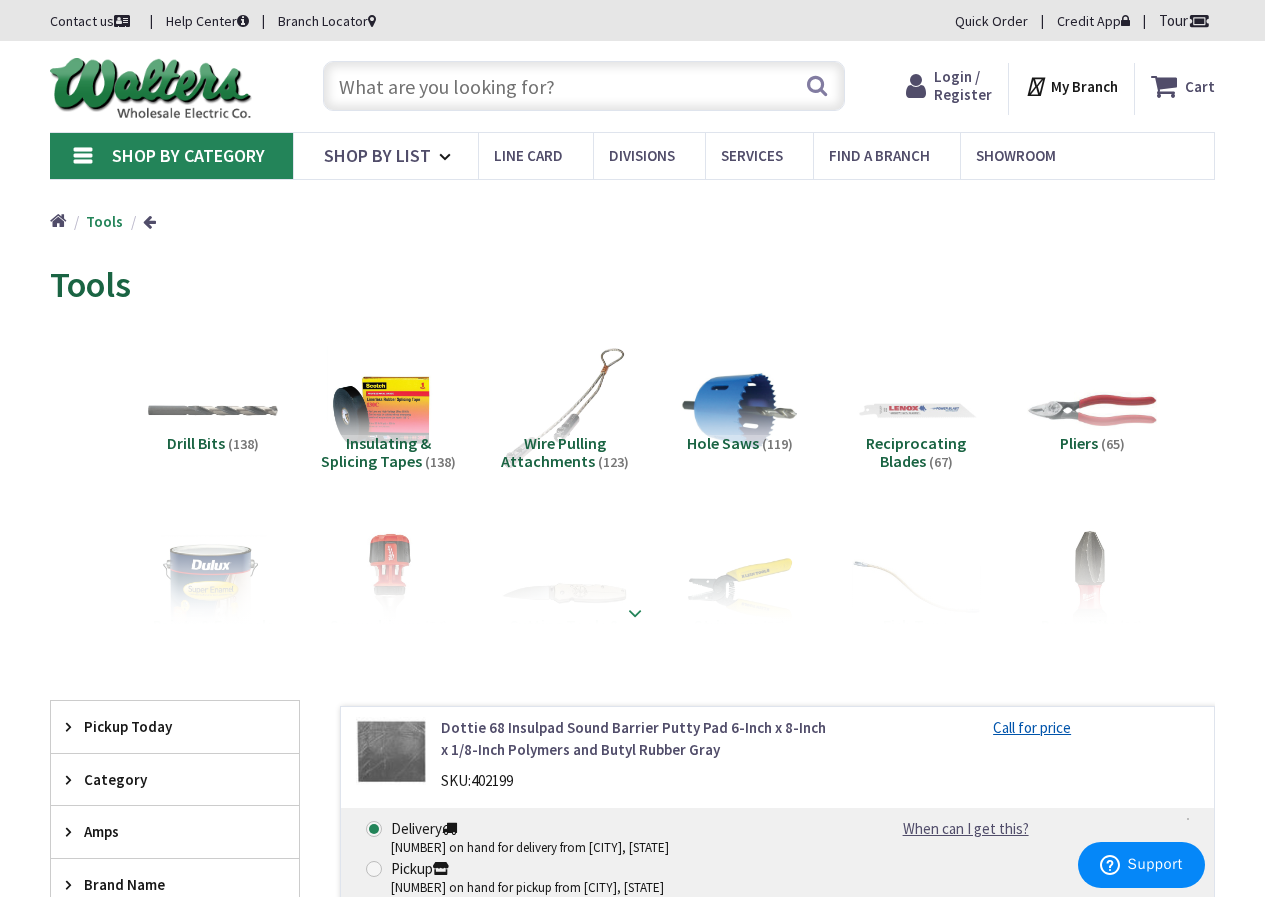 click at bounding box center (635, 613) 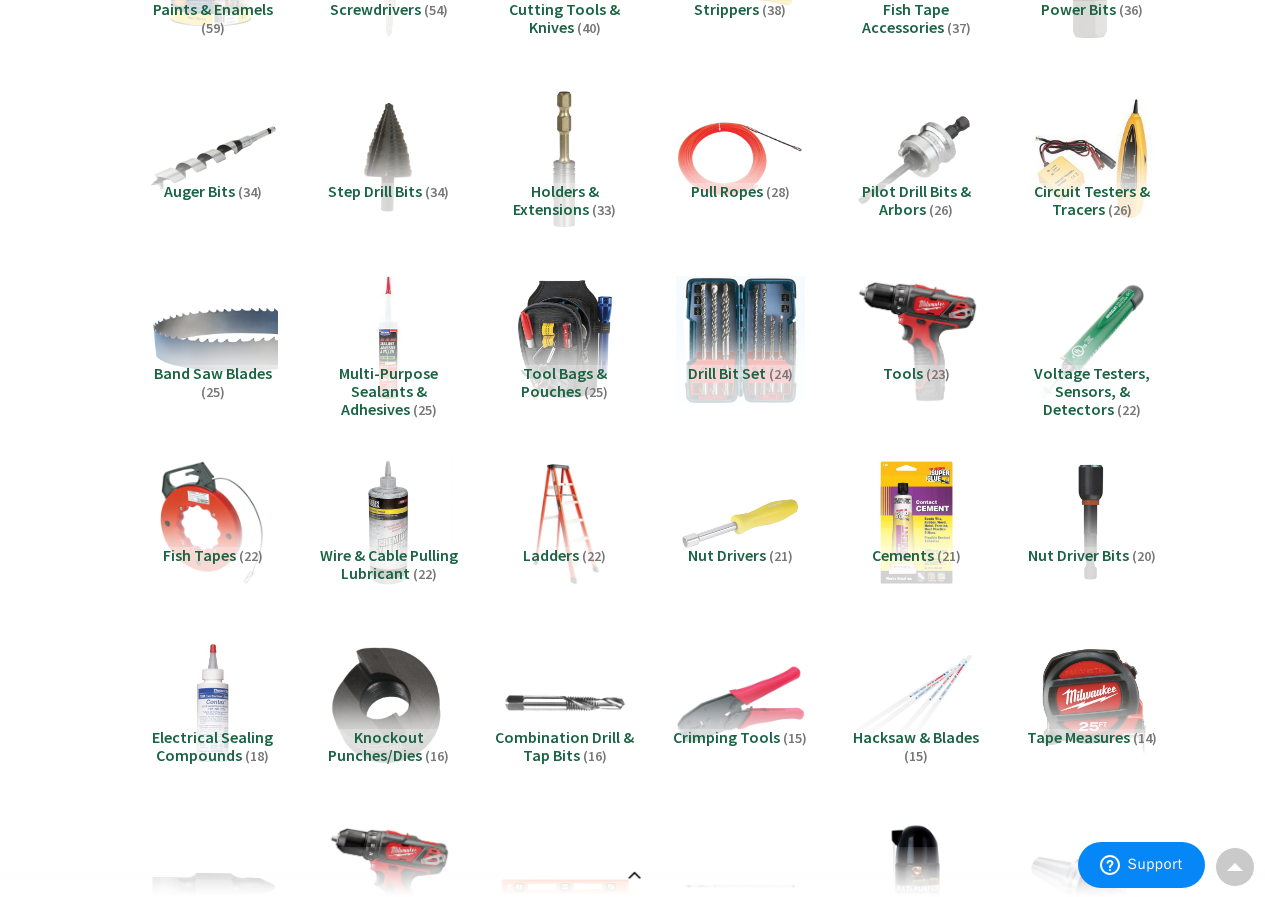 scroll, scrollTop: 800, scrollLeft: 0, axis: vertical 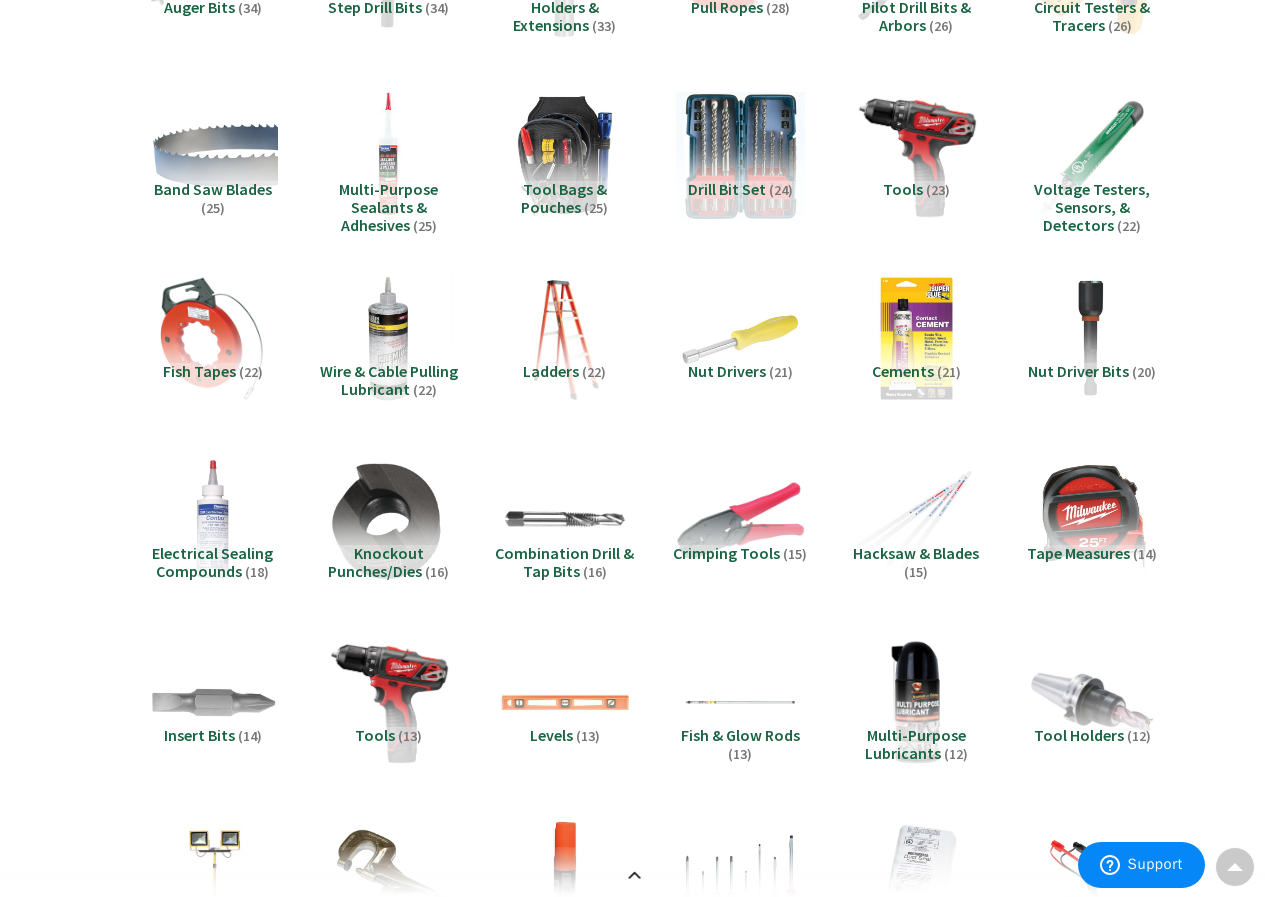 click on "Crimping Tools" at bounding box center (726, 553) 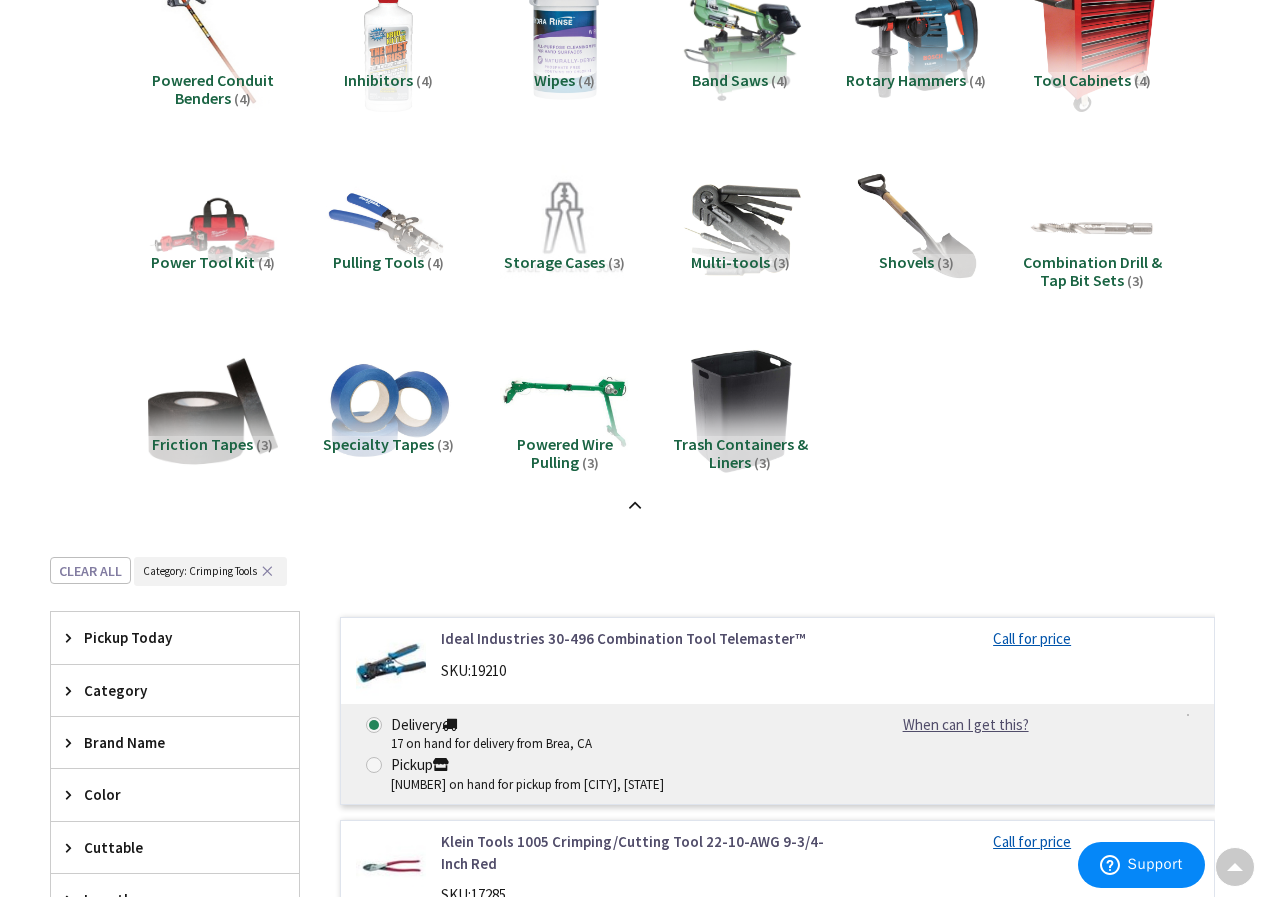 scroll, scrollTop: 2868, scrollLeft: 0, axis: vertical 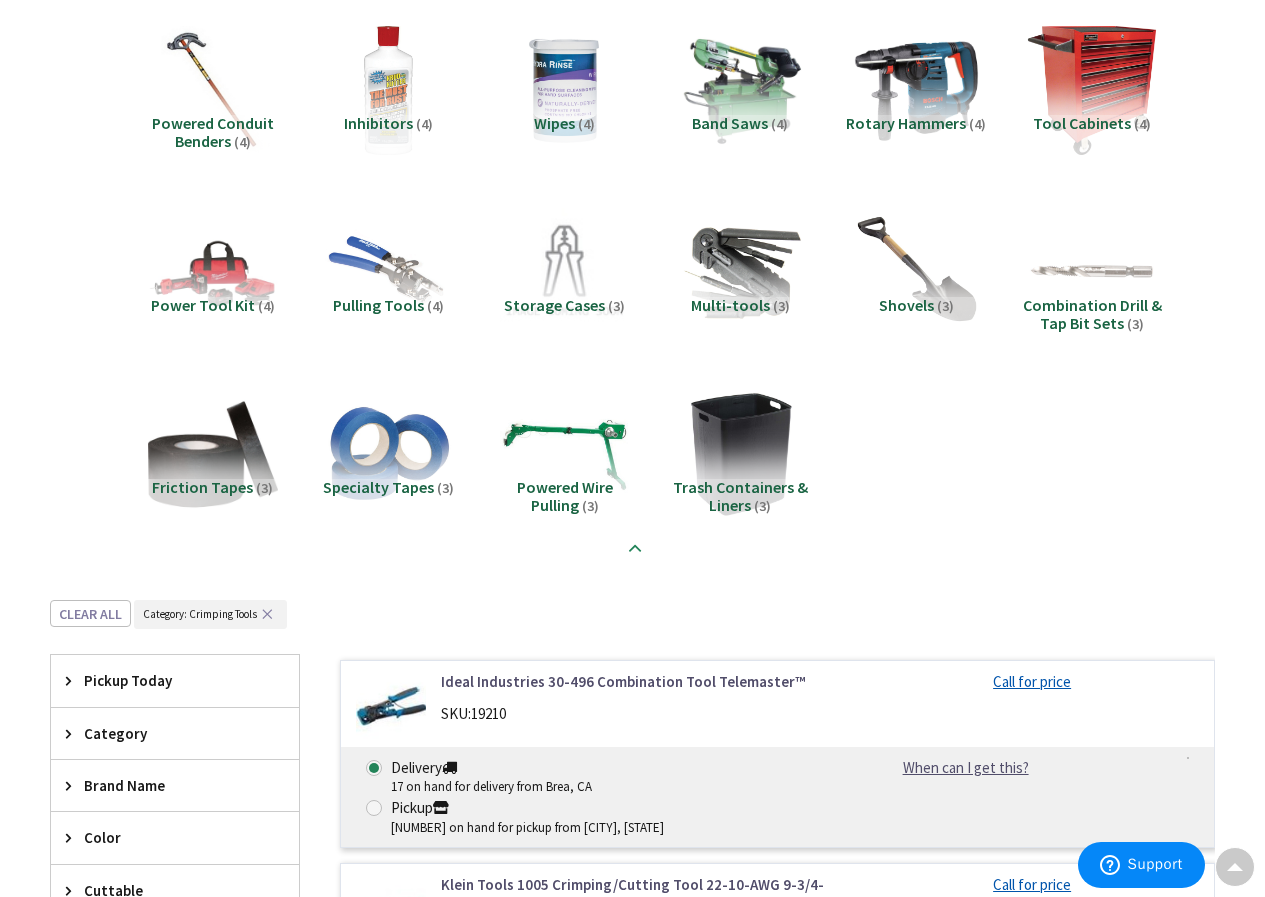 click at bounding box center [632, 540] 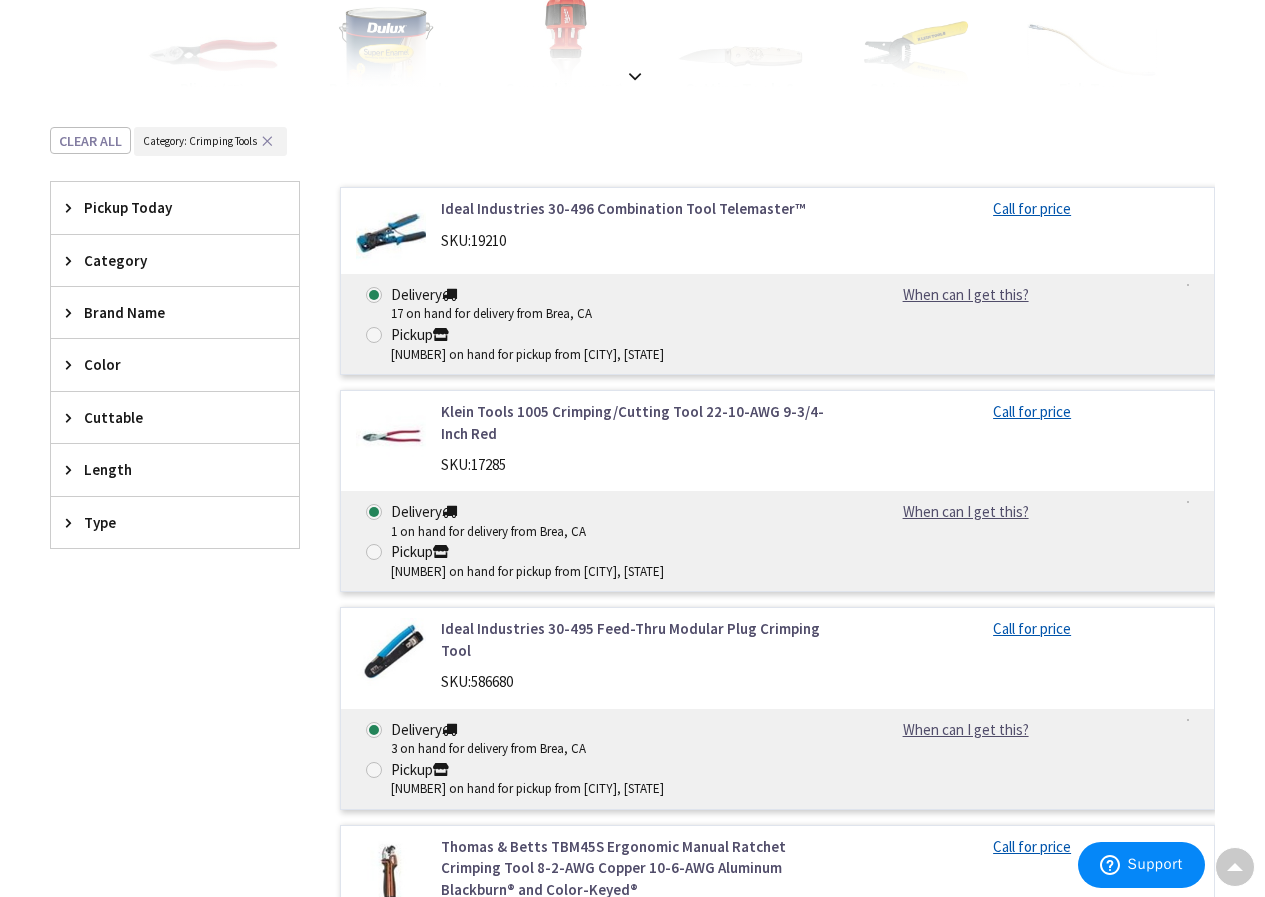 scroll, scrollTop: 250, scrollLeft: 0, axis: vertical 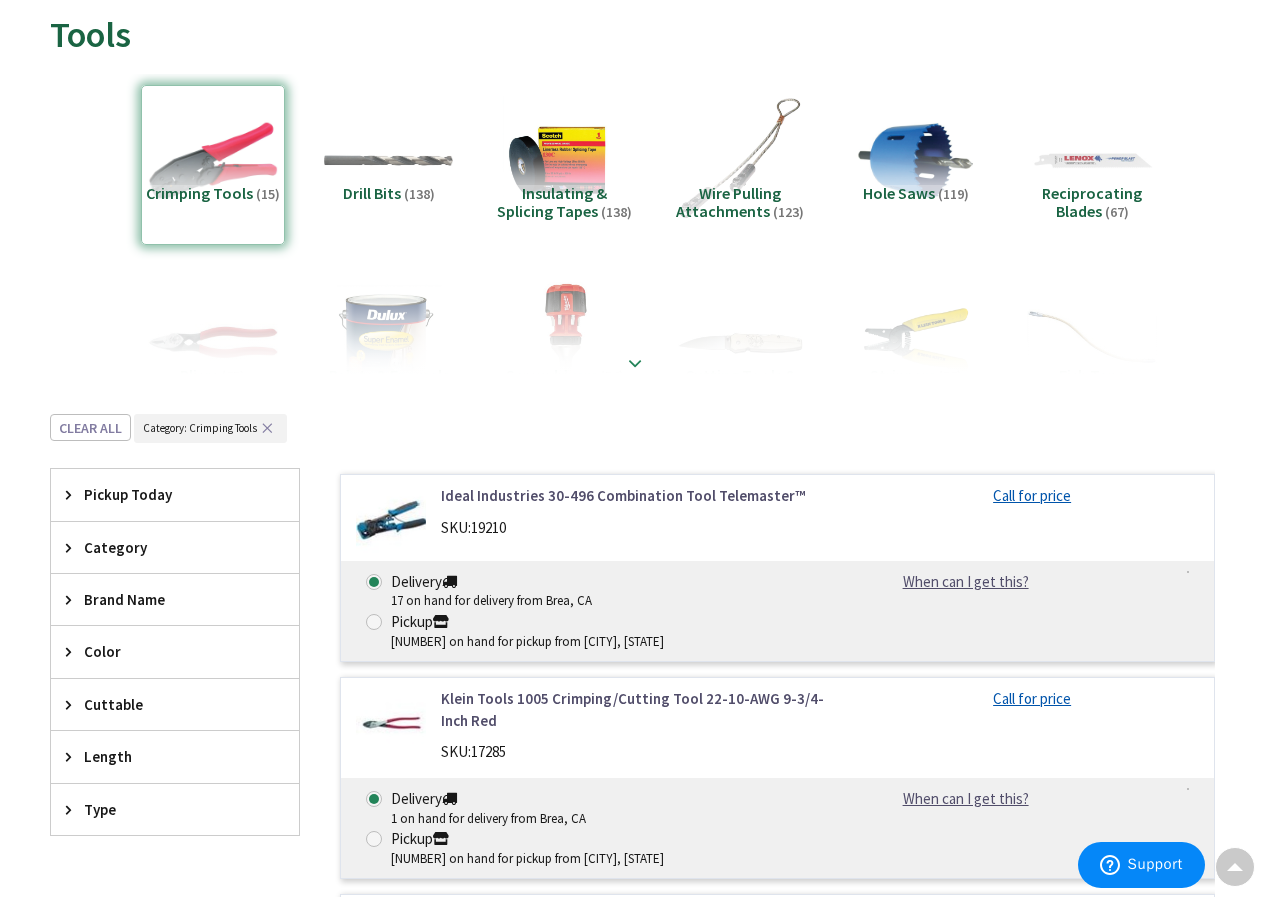 click at bounding box center (632, 319) 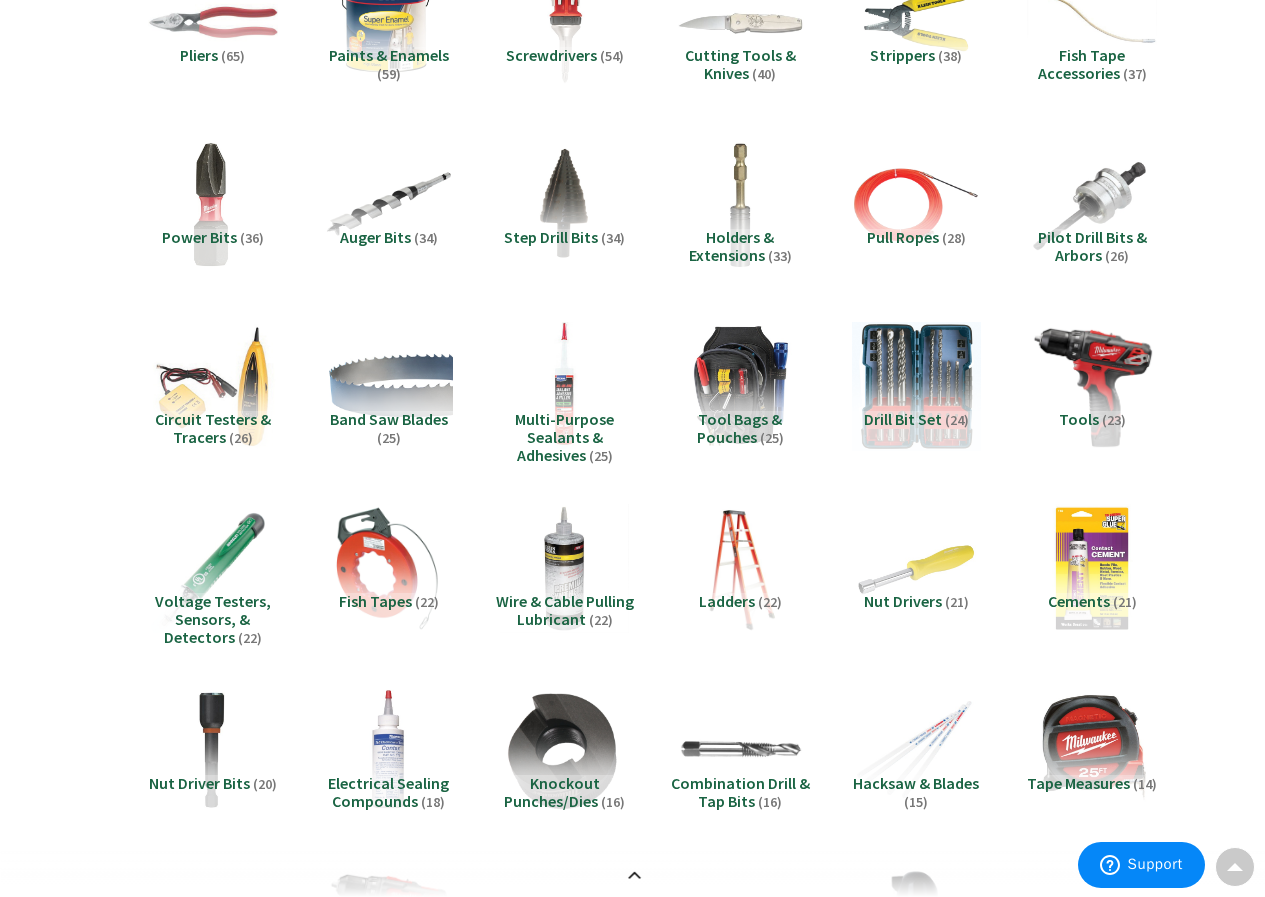 scroll, scrollTop: 450, scrollLeft: 0, axis: vertical 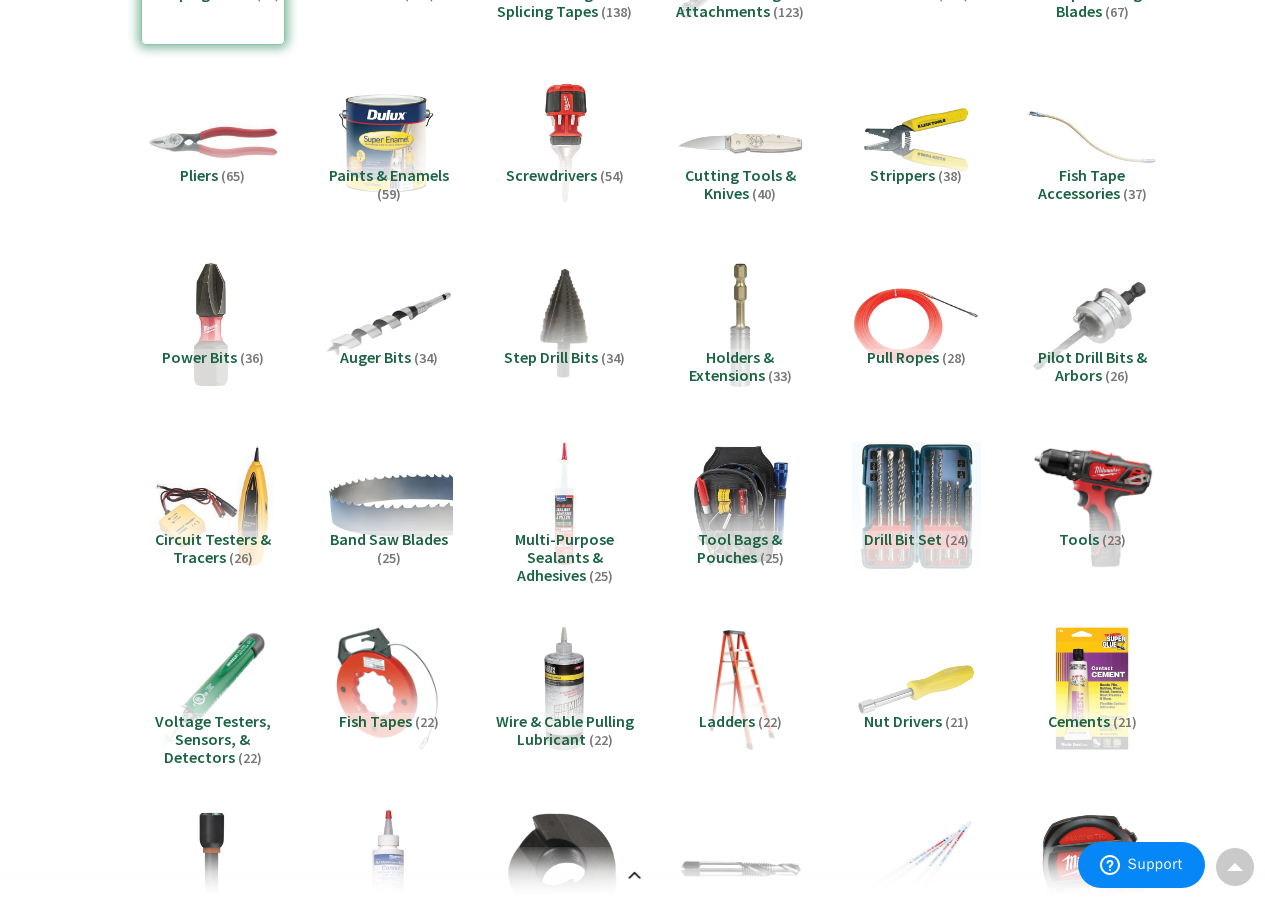 click on "Cutting Tools & Knives" at bounding box center [740, 184] 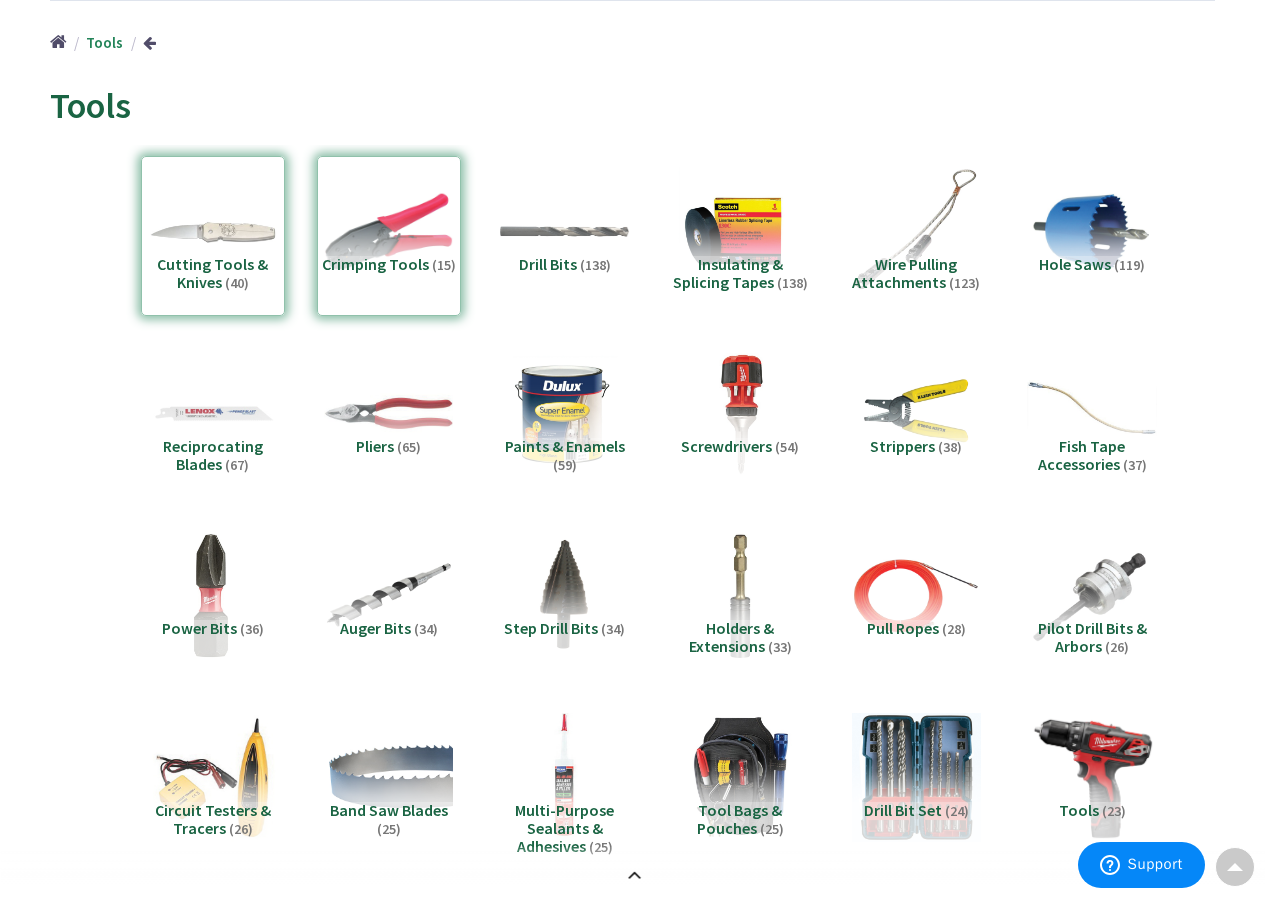 scroll, scrollTop: 168, scrollLeft: 0, axis: vertical 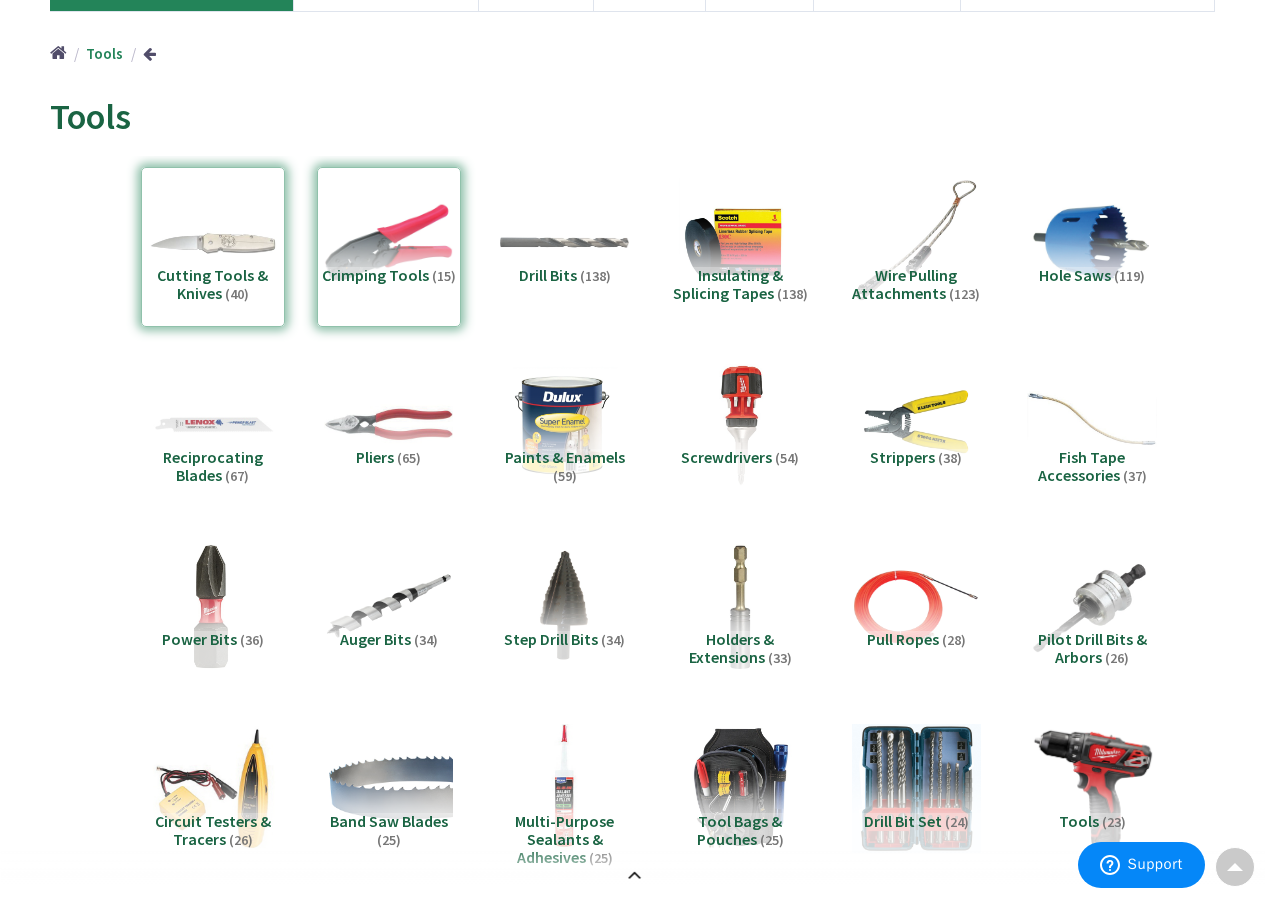 click on "Cutting Tools & Knives
(40)" at bounding box center [213, 247] 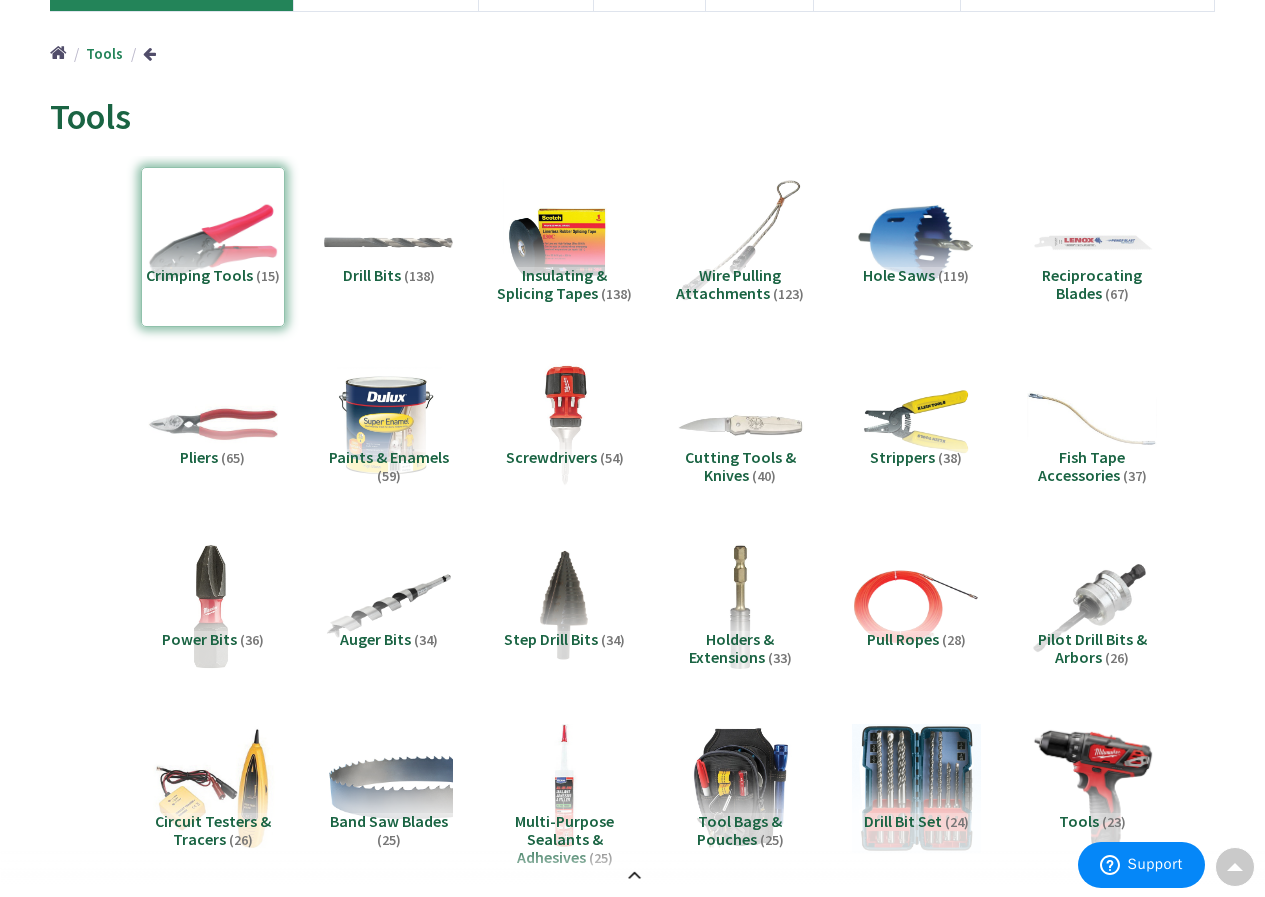 click on "Cutting Tools & Knives" at bounding box center [740, 466] 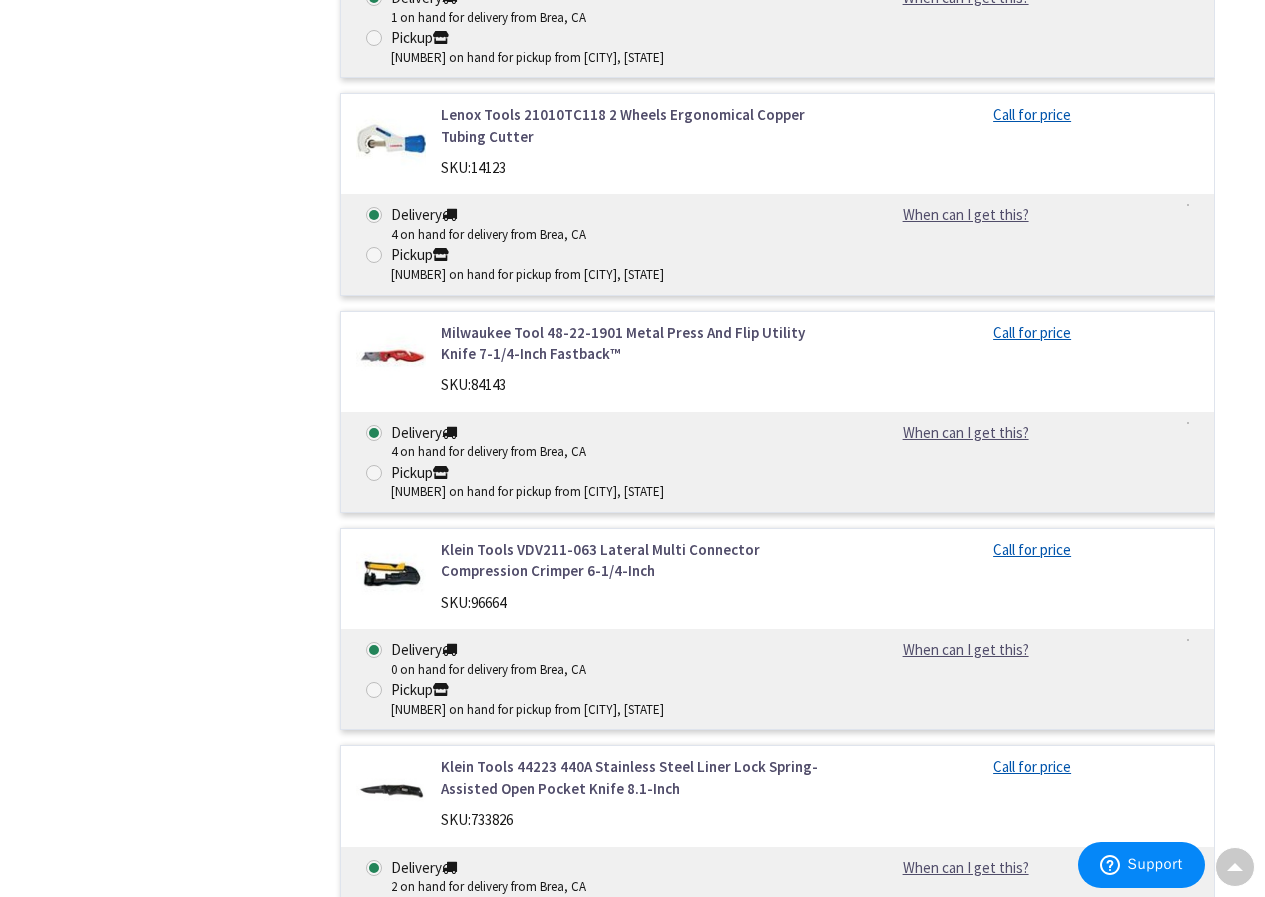 scroll, scrollTop: 8168, scrollLeft: 0, axis: vertical 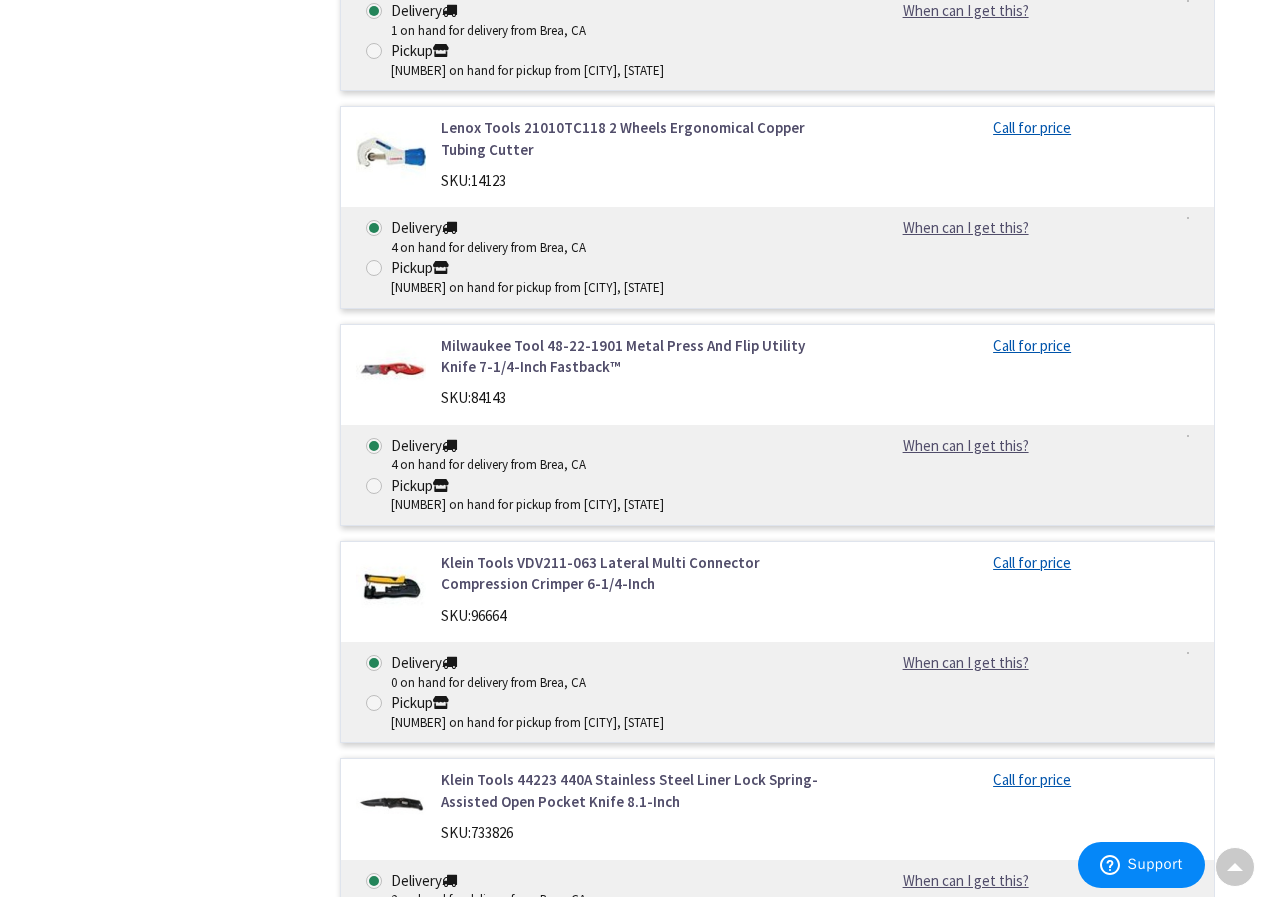 click at bounding box center (391, 370) 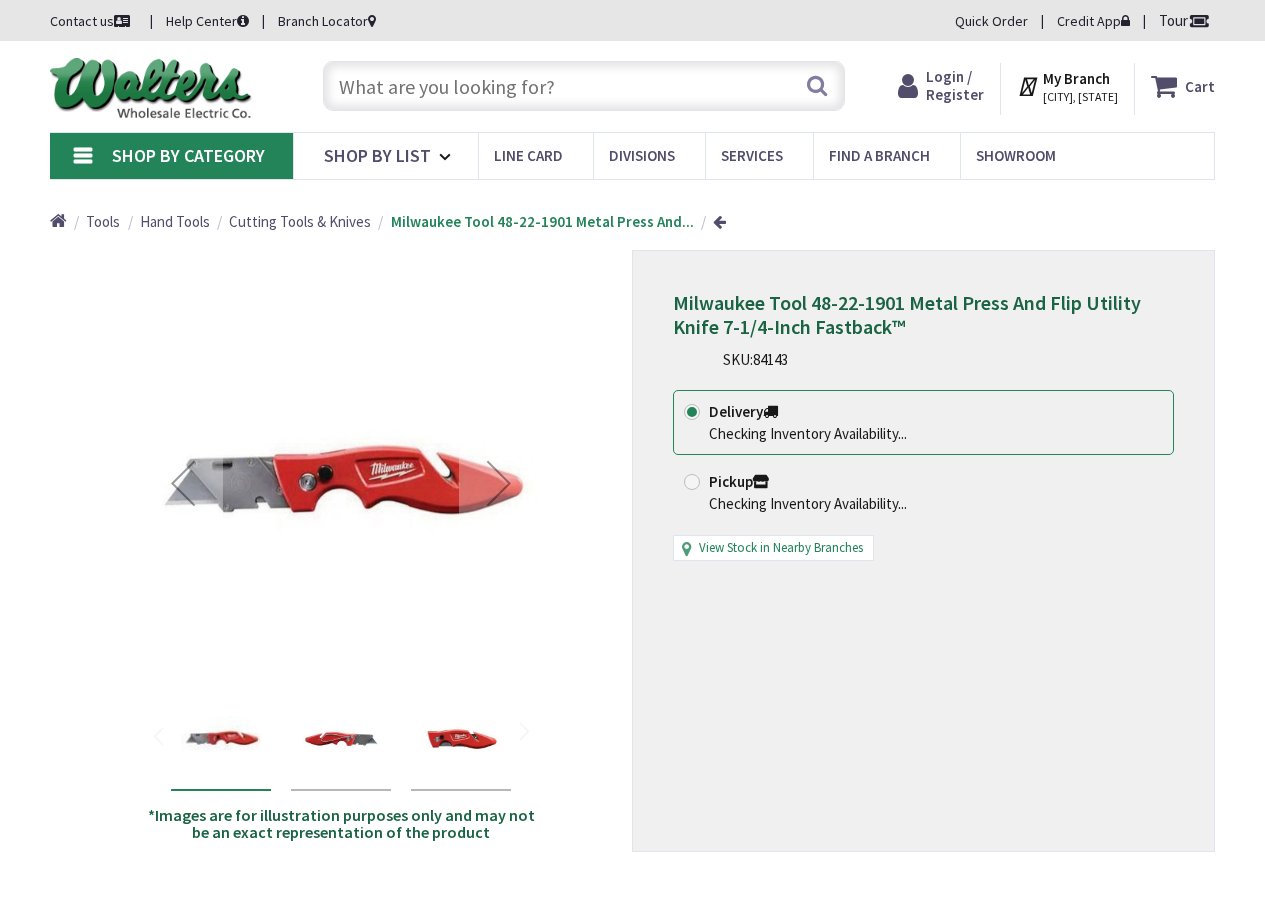 scroll, scrollTop: 0, scrollLeft: 0, axis: both 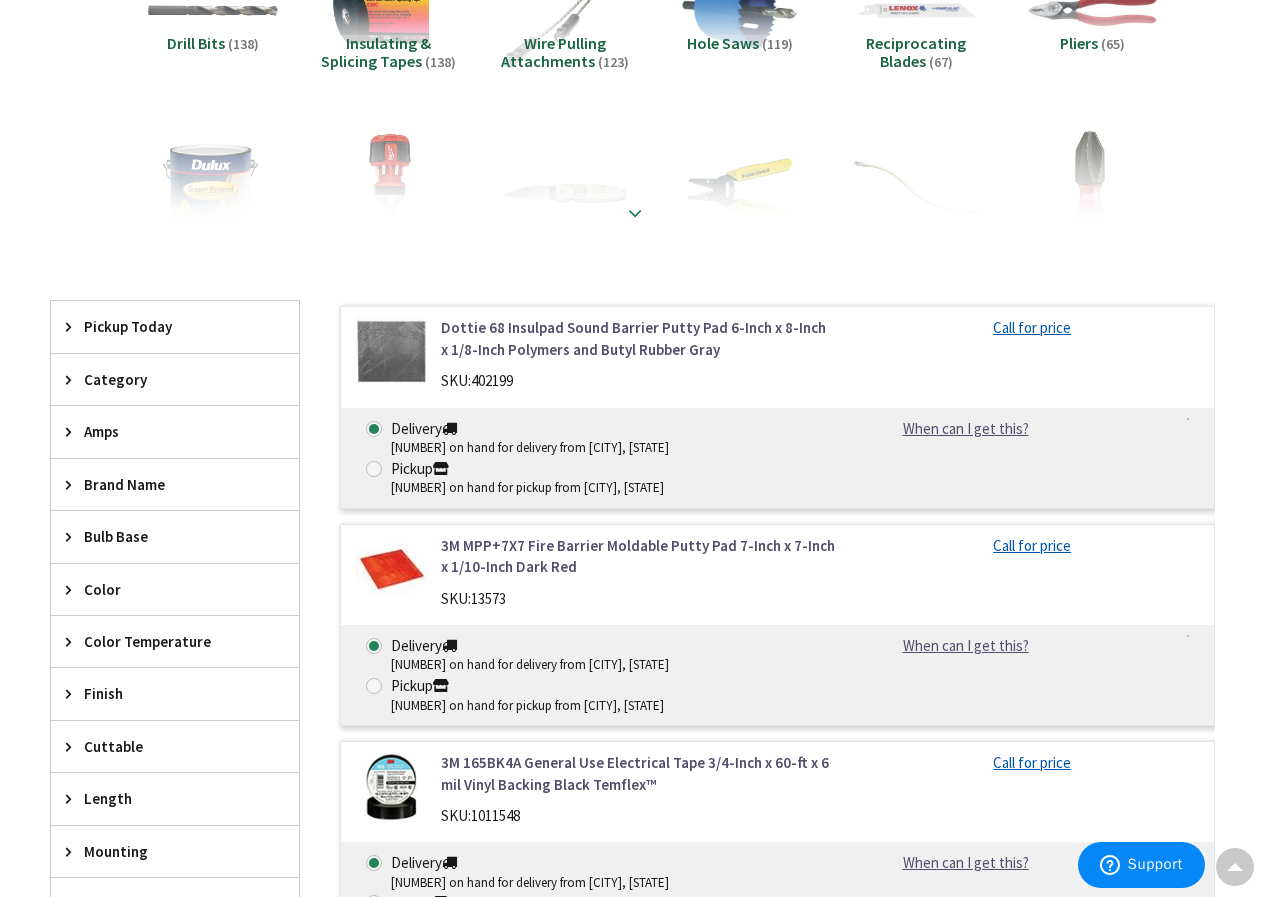 click at bounding box center (632, 169) 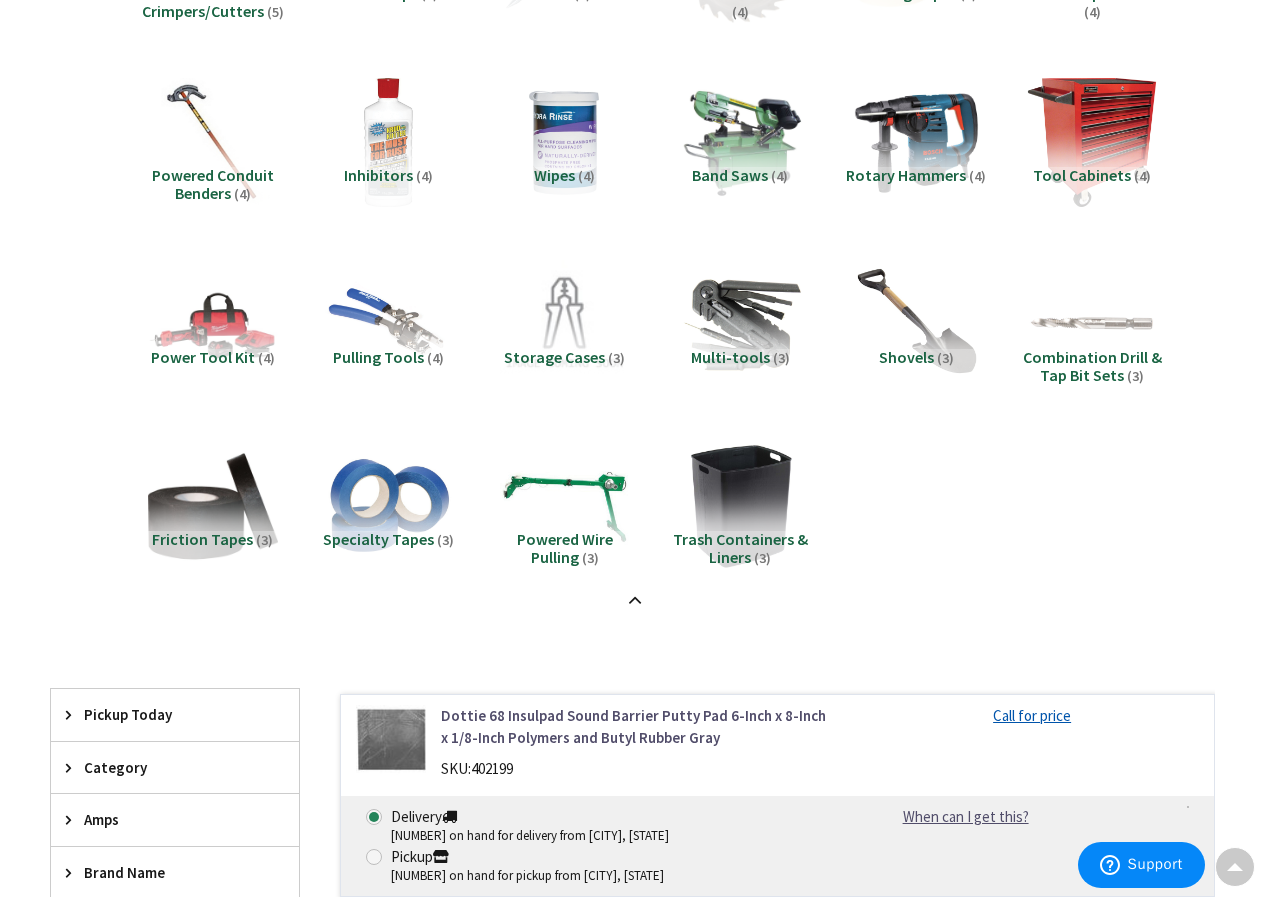 scroll, scrollTop: 3000, scrollLeft: 0, axis: vertical 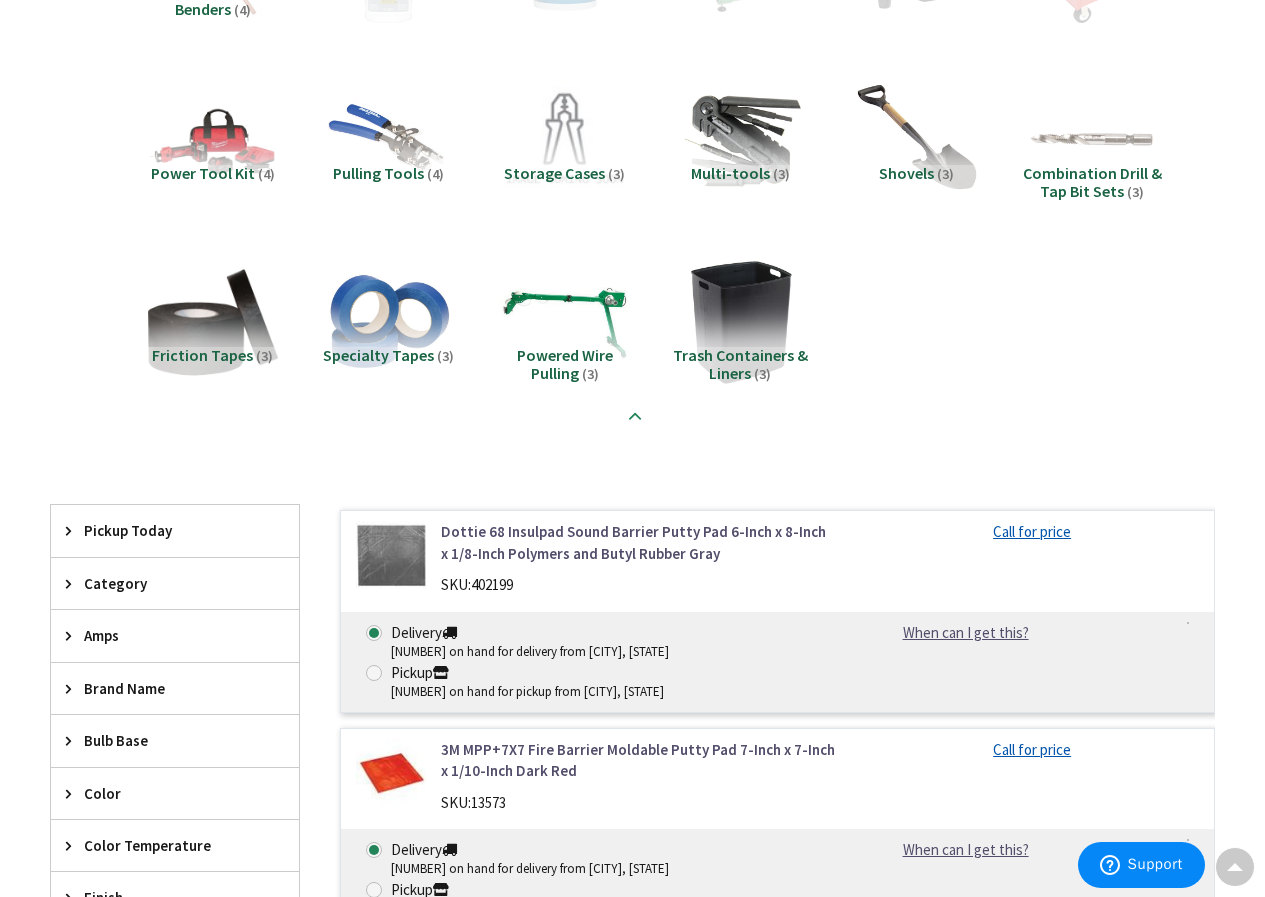 click at bounding box center (635, 417) 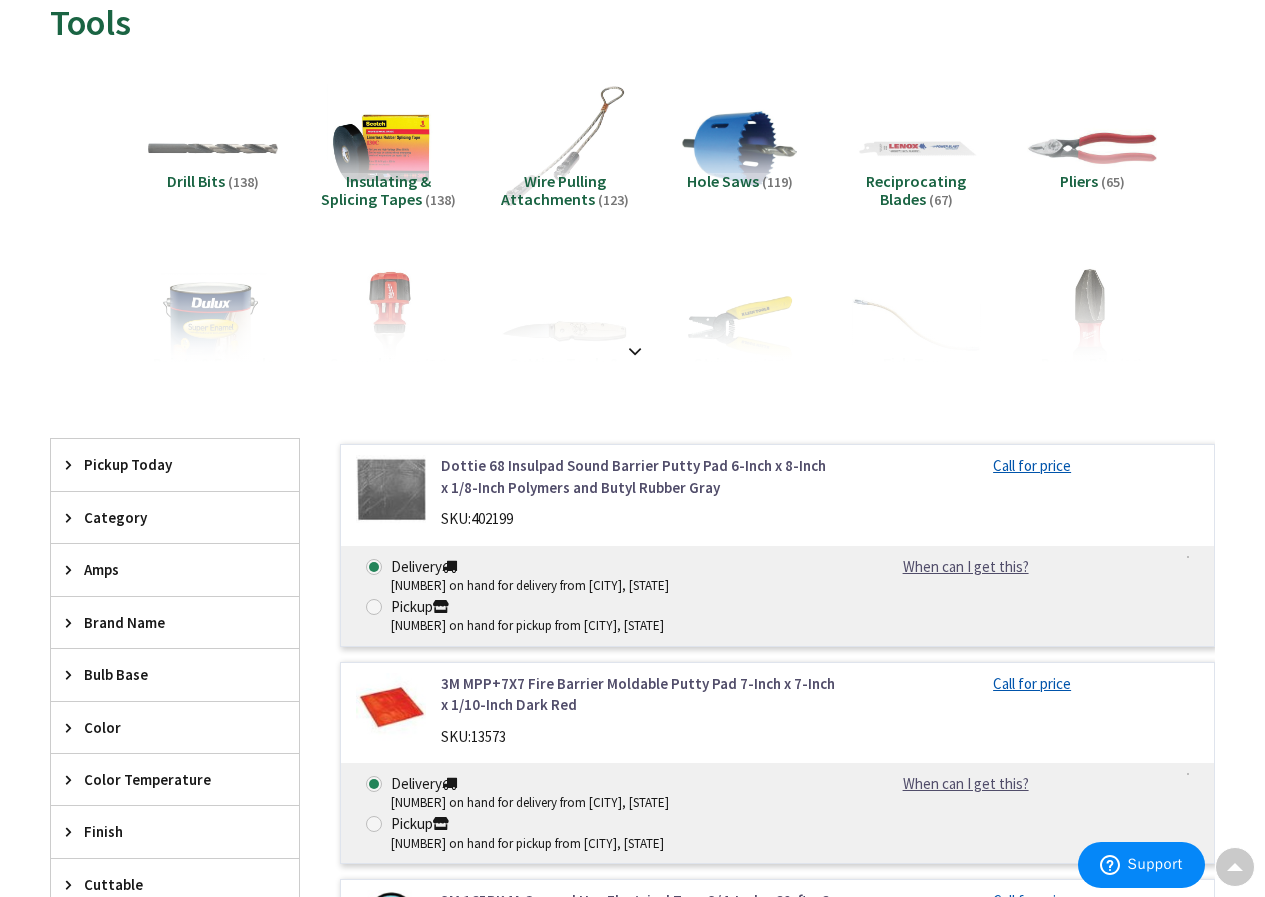 scroll, scrollTop: 250, scrollLeft: 0, axis: vertical 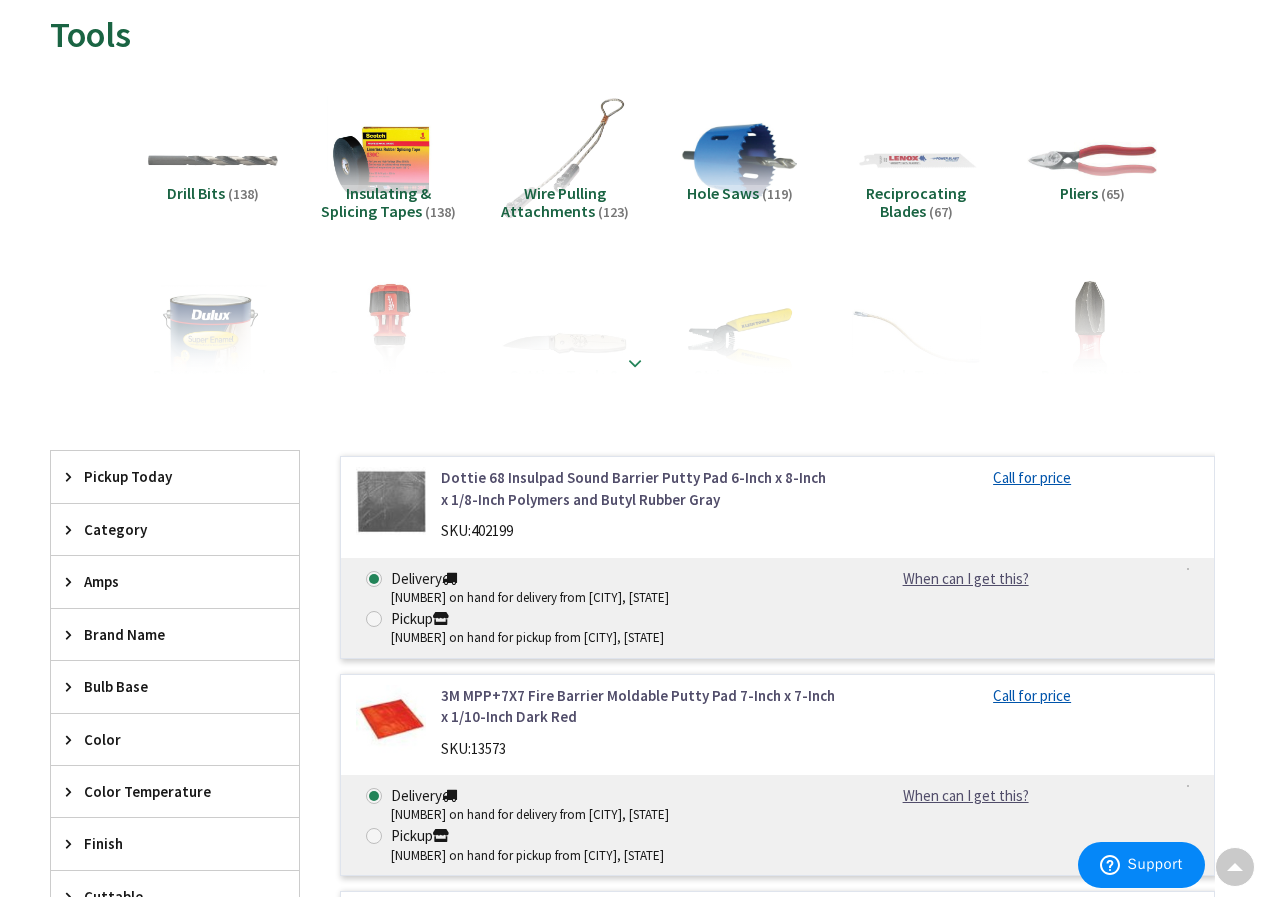click at bounding box center [635, 363] 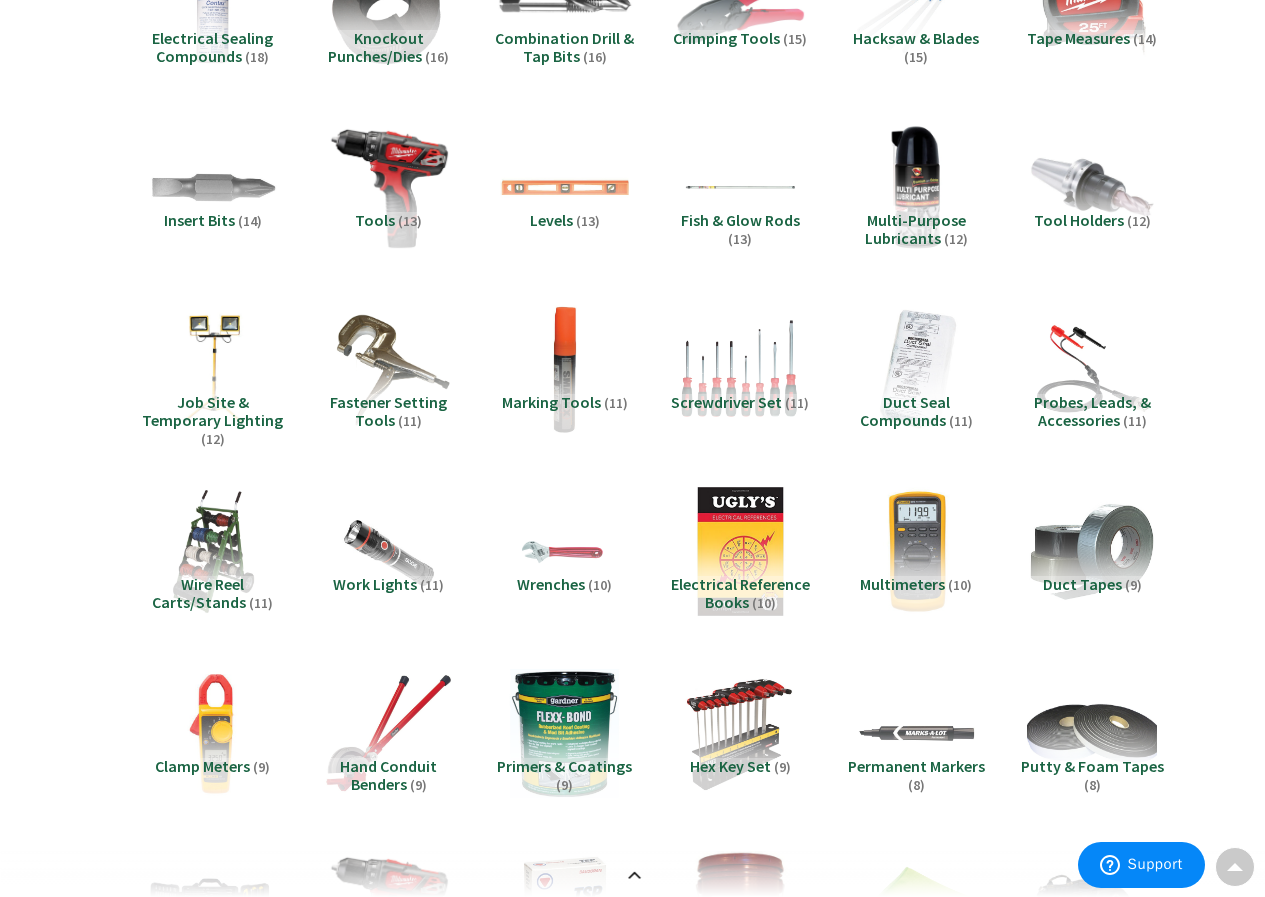 scroll, scrollTop: 1350, scrollLeft: 0, axis: vertical 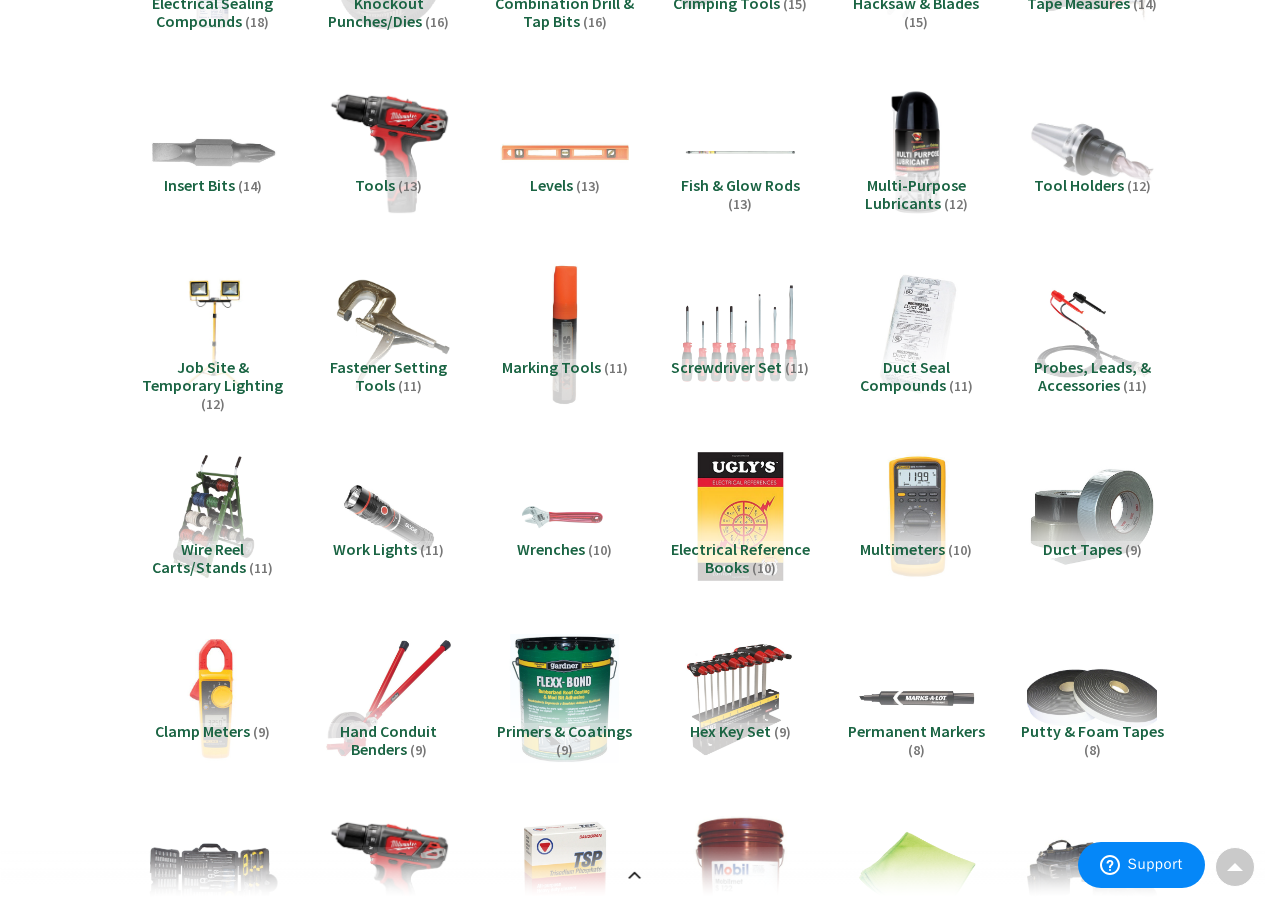 click at bounding box center (564, 334) 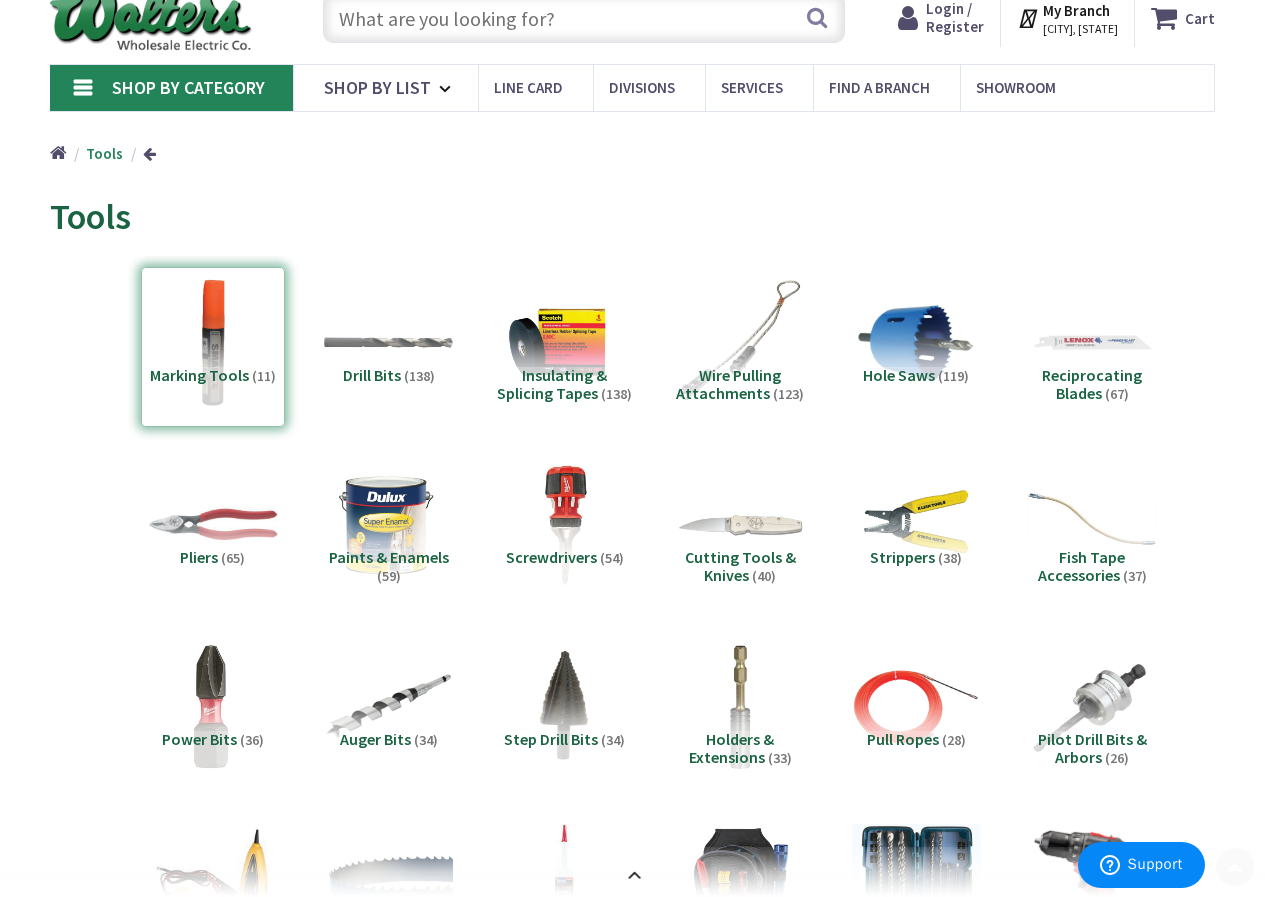 scroll, scrollTop: 0, scrollLeft: 0, axis: both 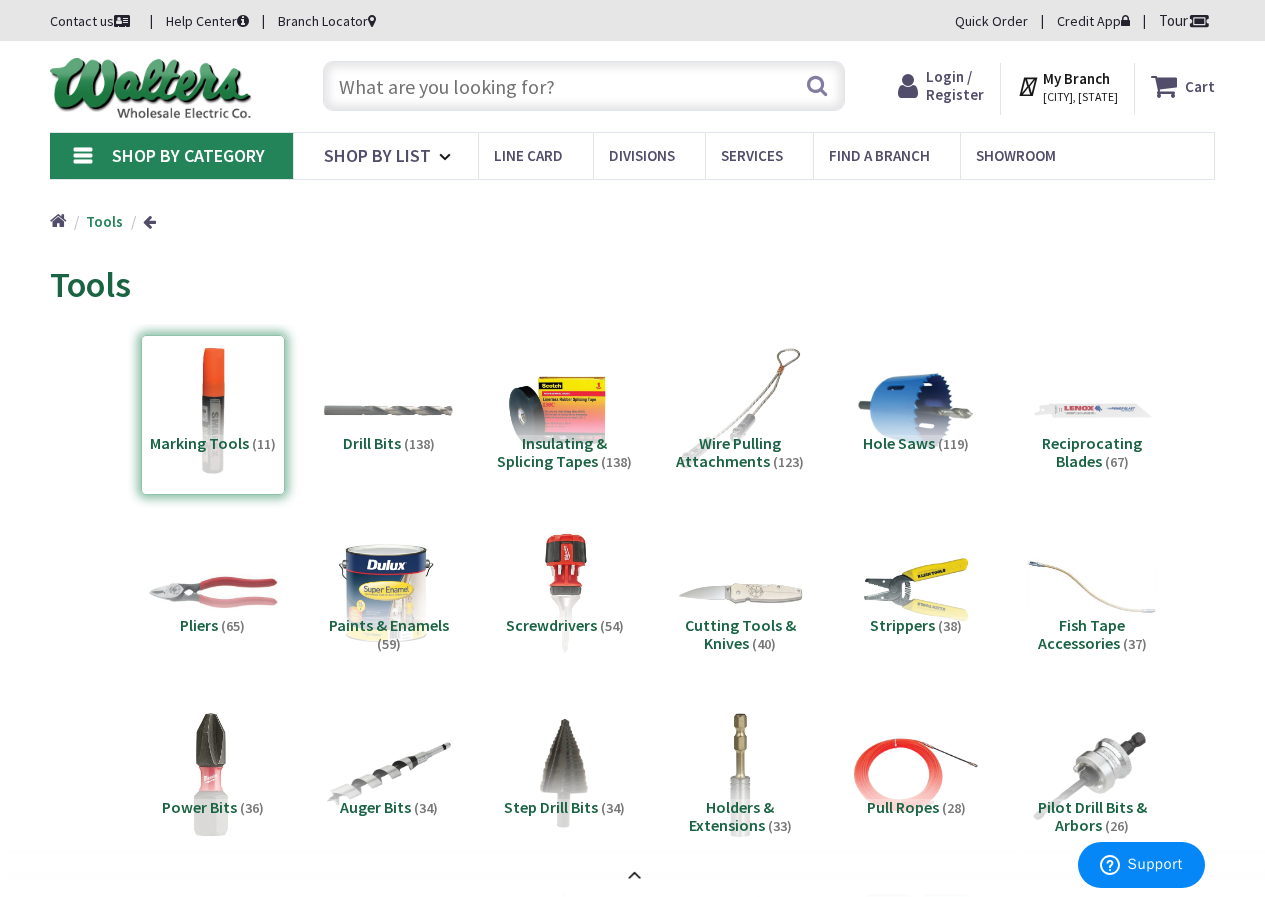 click at bounding box center [584, 86] 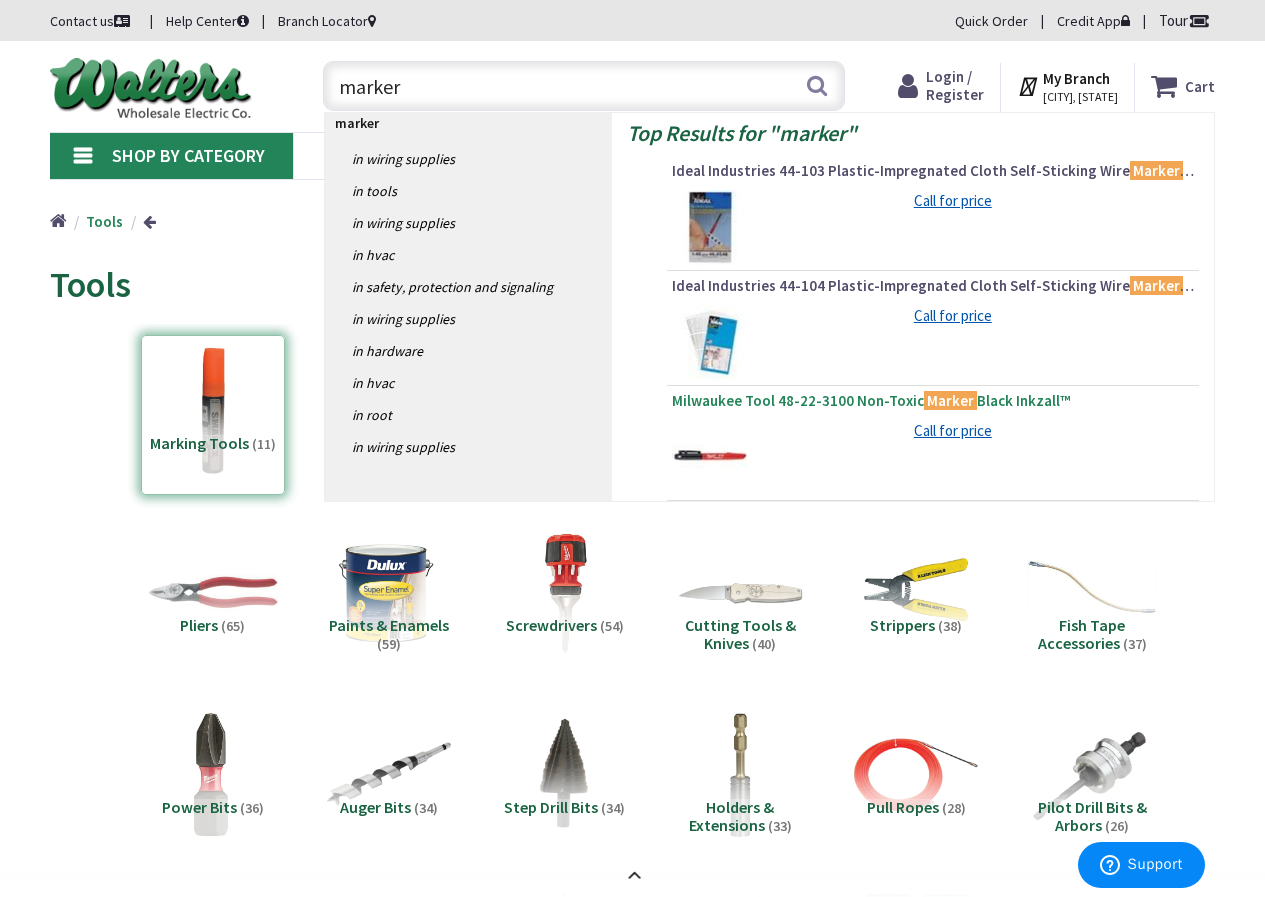 type on "marker" 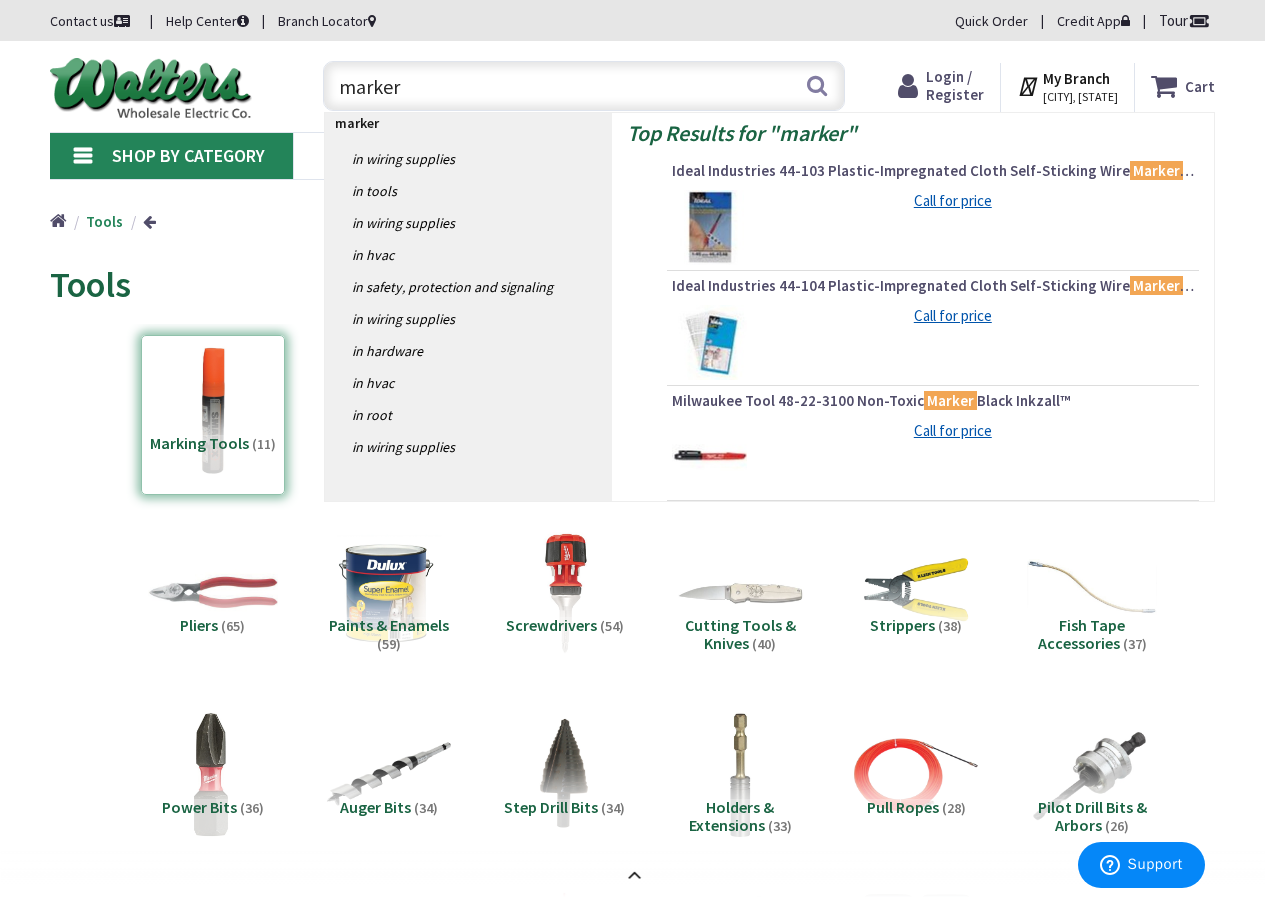 click on "Milwaukee Tool 48-22-3100 Non-Toxic  Marker  Black Inkzall™" at bounding box center [933, 401] 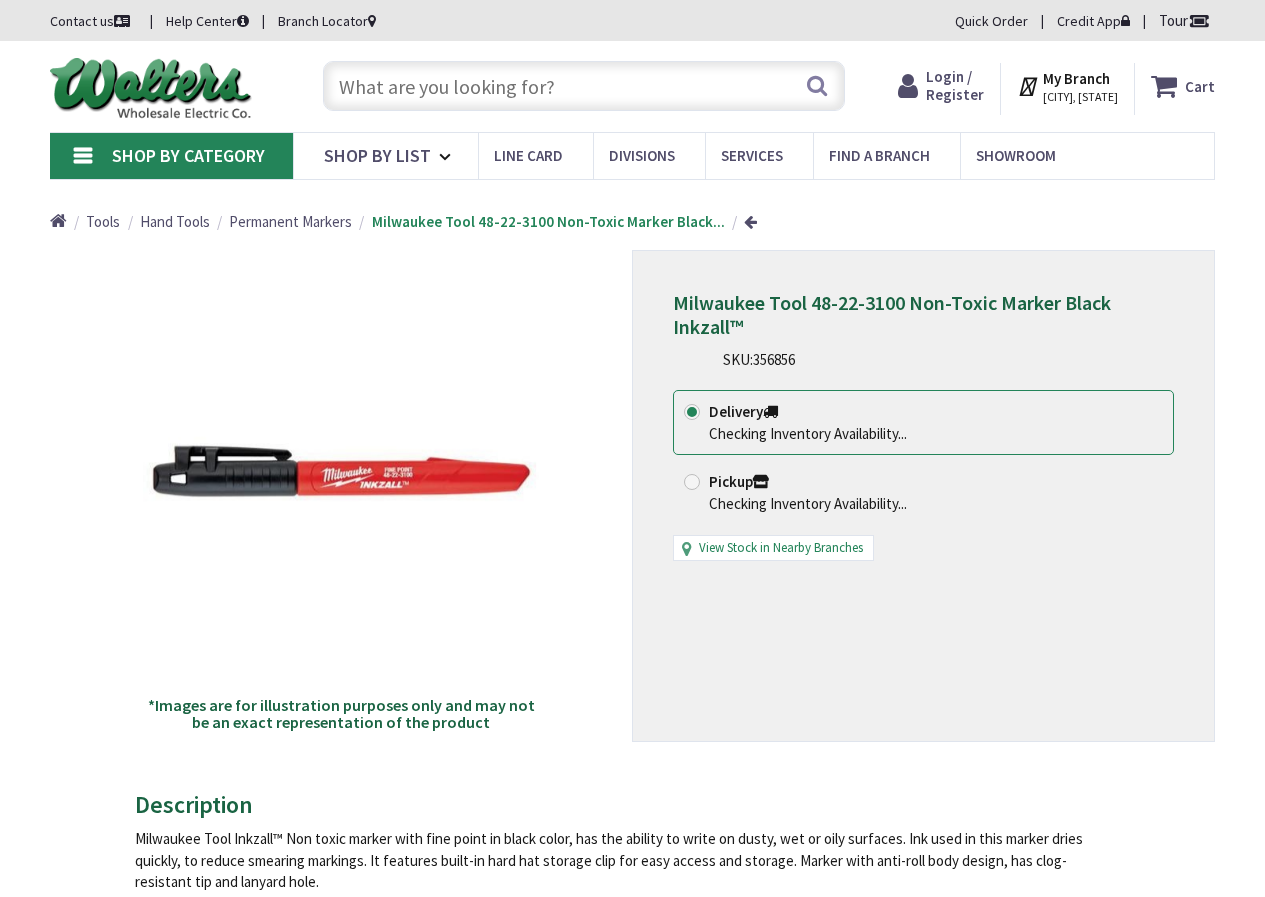 scroll, scrollTop: 0, scrollLeft: 0, axis: both 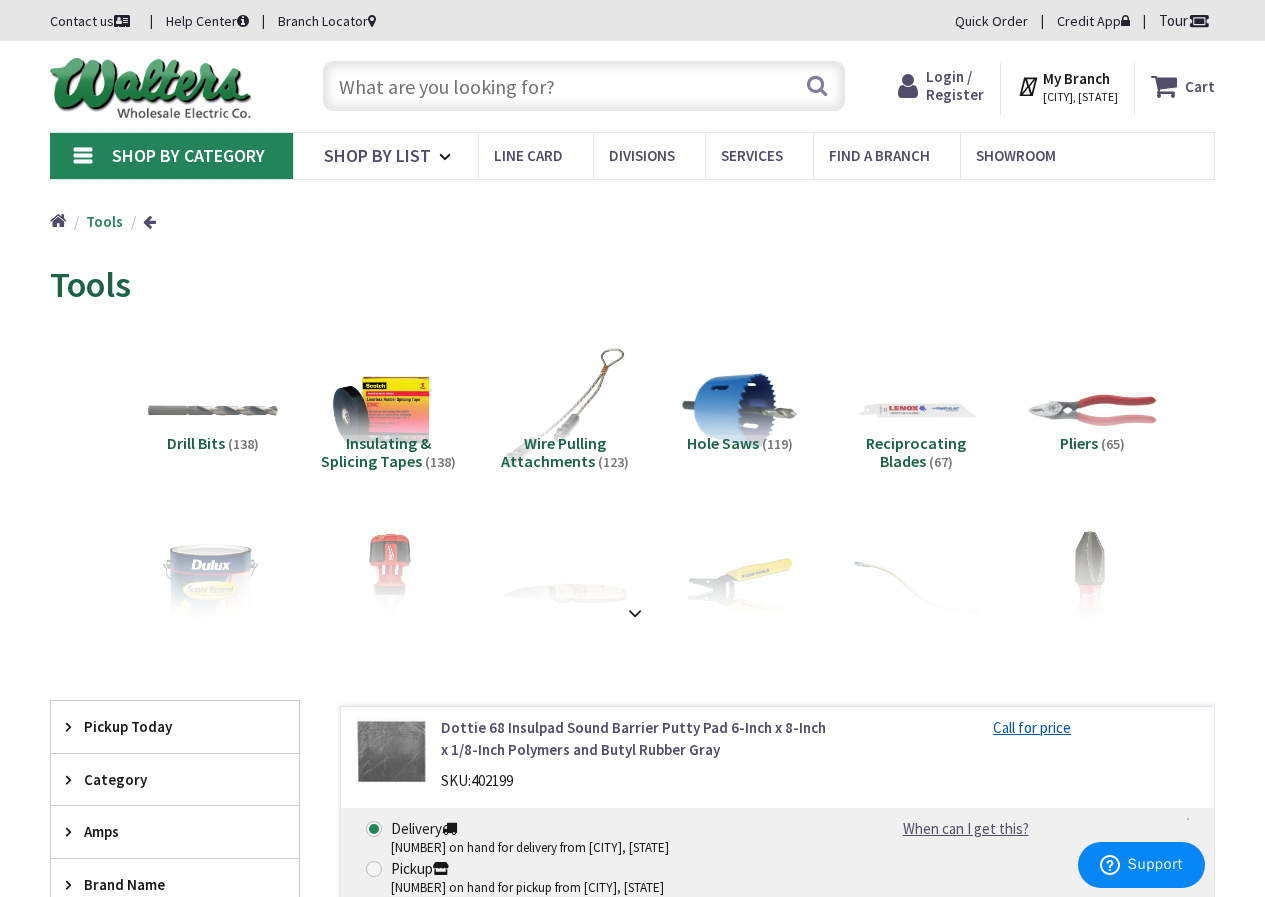 click at bounding box center [584, 86] 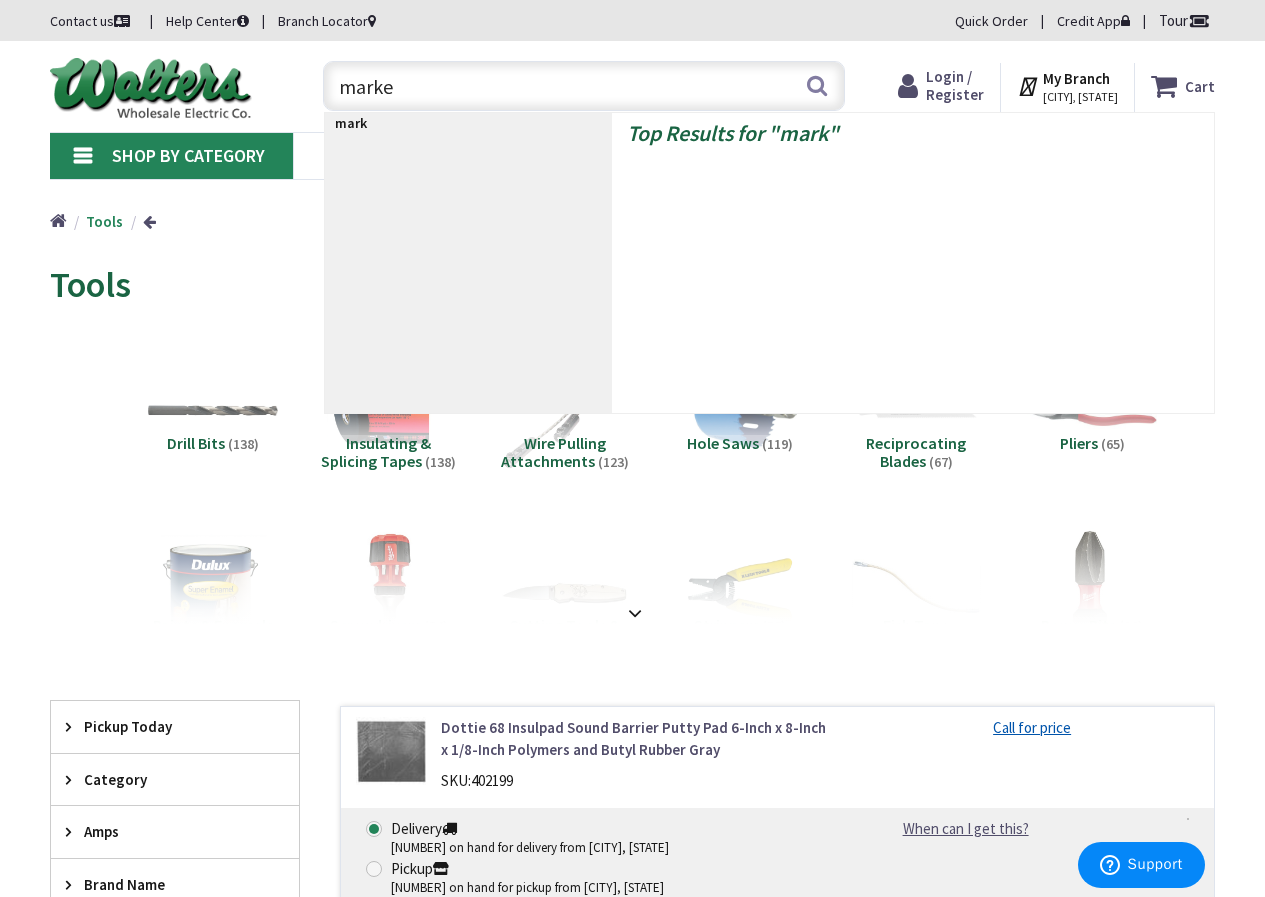 type on "marker" 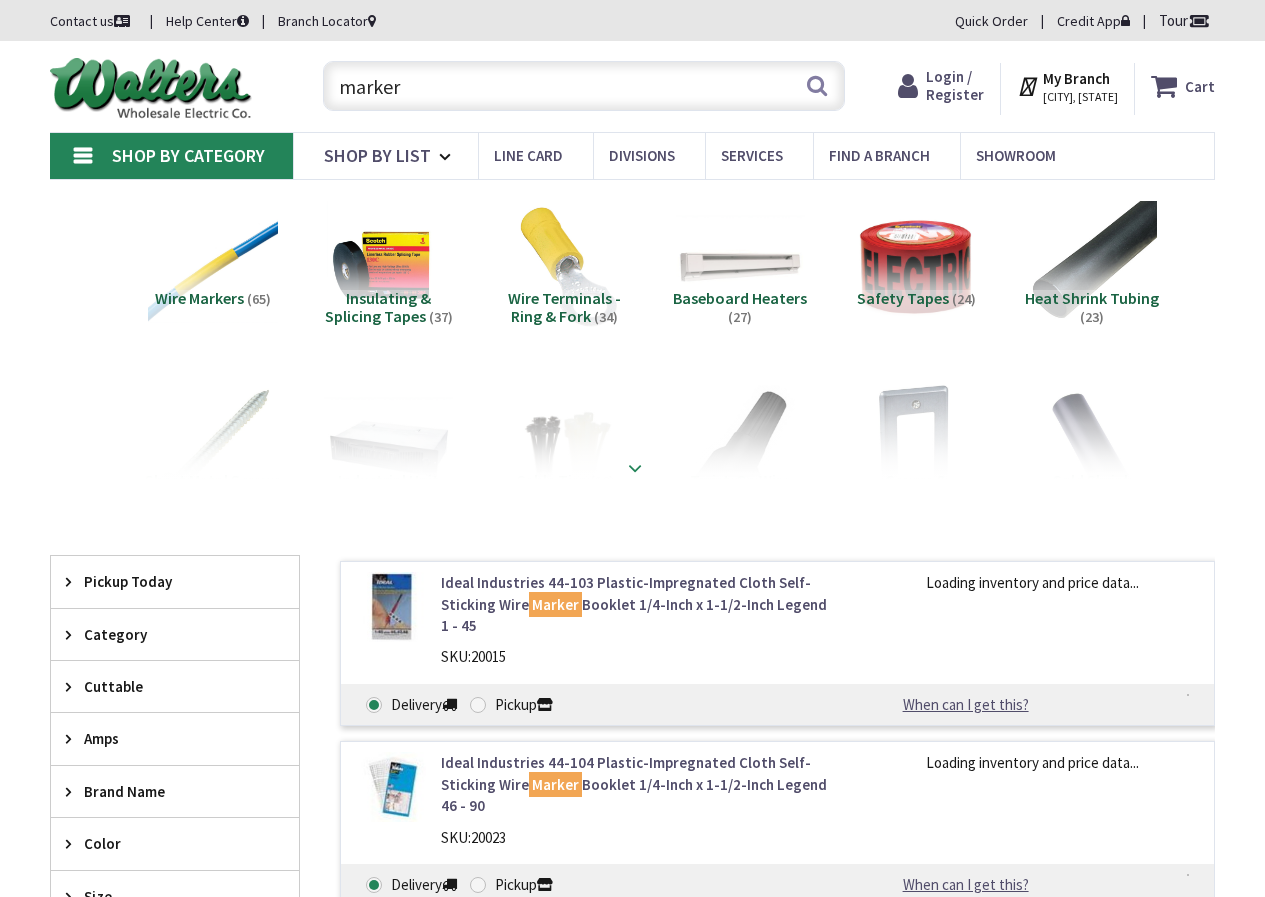 scroll, scrollTop: 0, scrollLeft: 0, axis: both 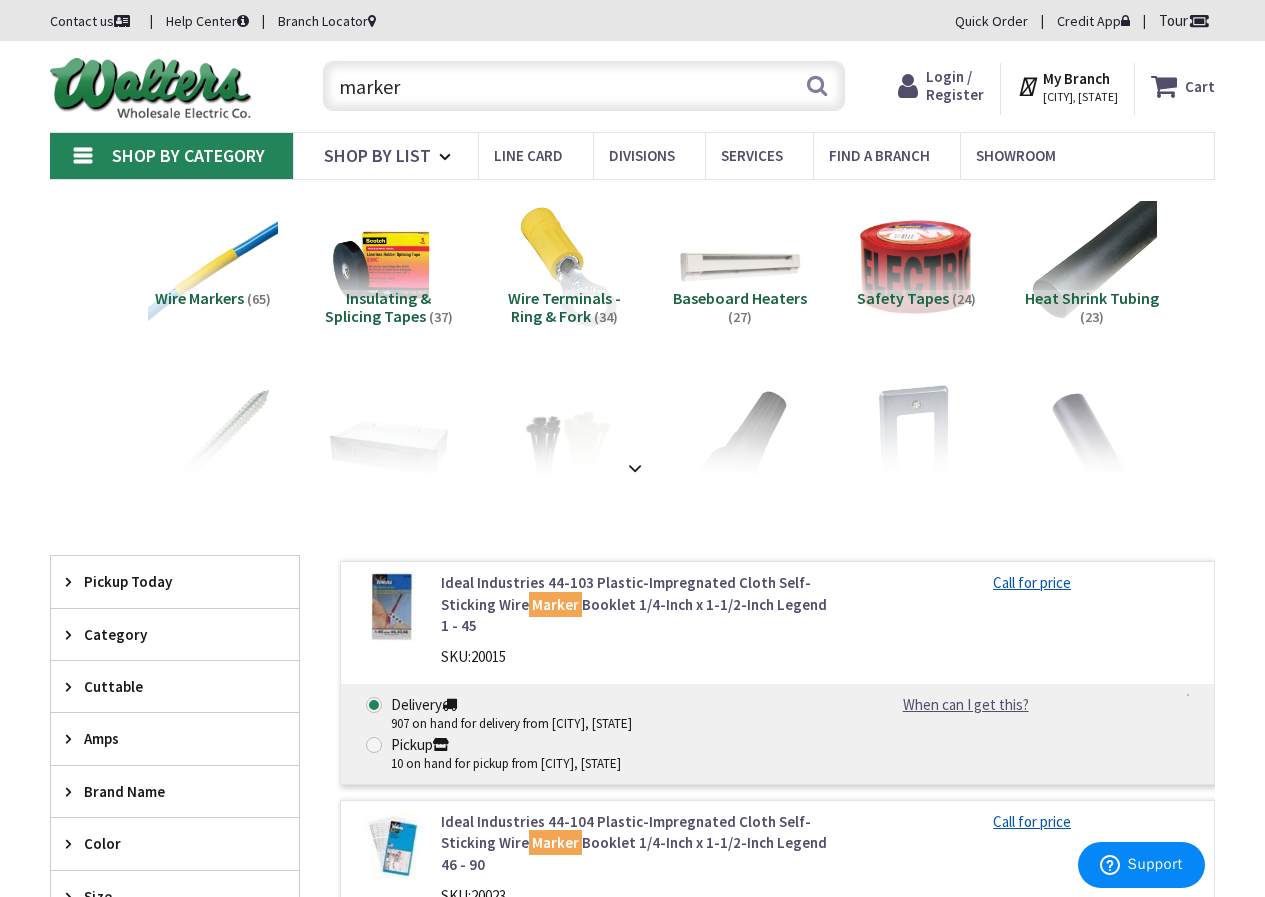 click on "marker" at bounding box center (584, 86) 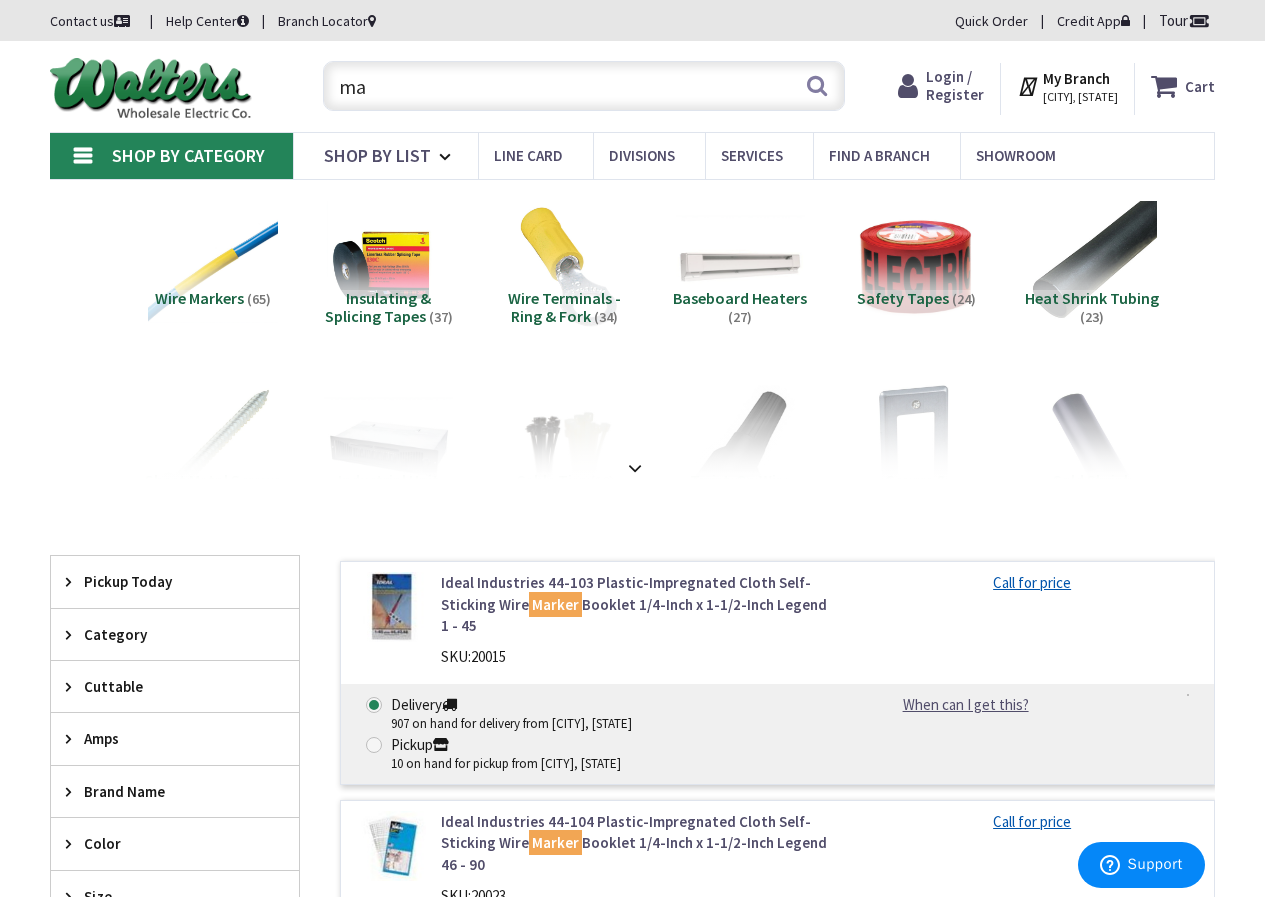 type on "m" 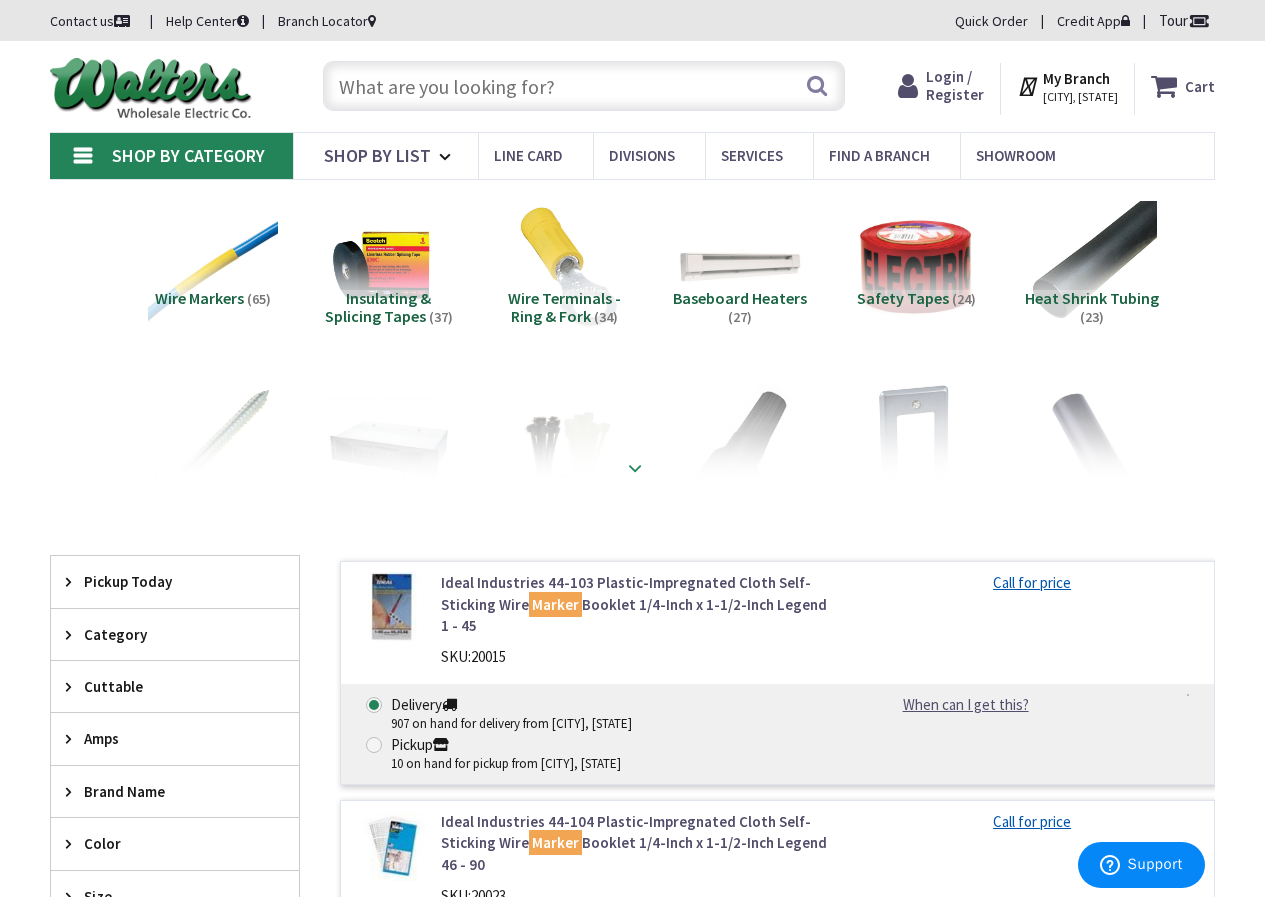 click at bounding box center (632, 424) 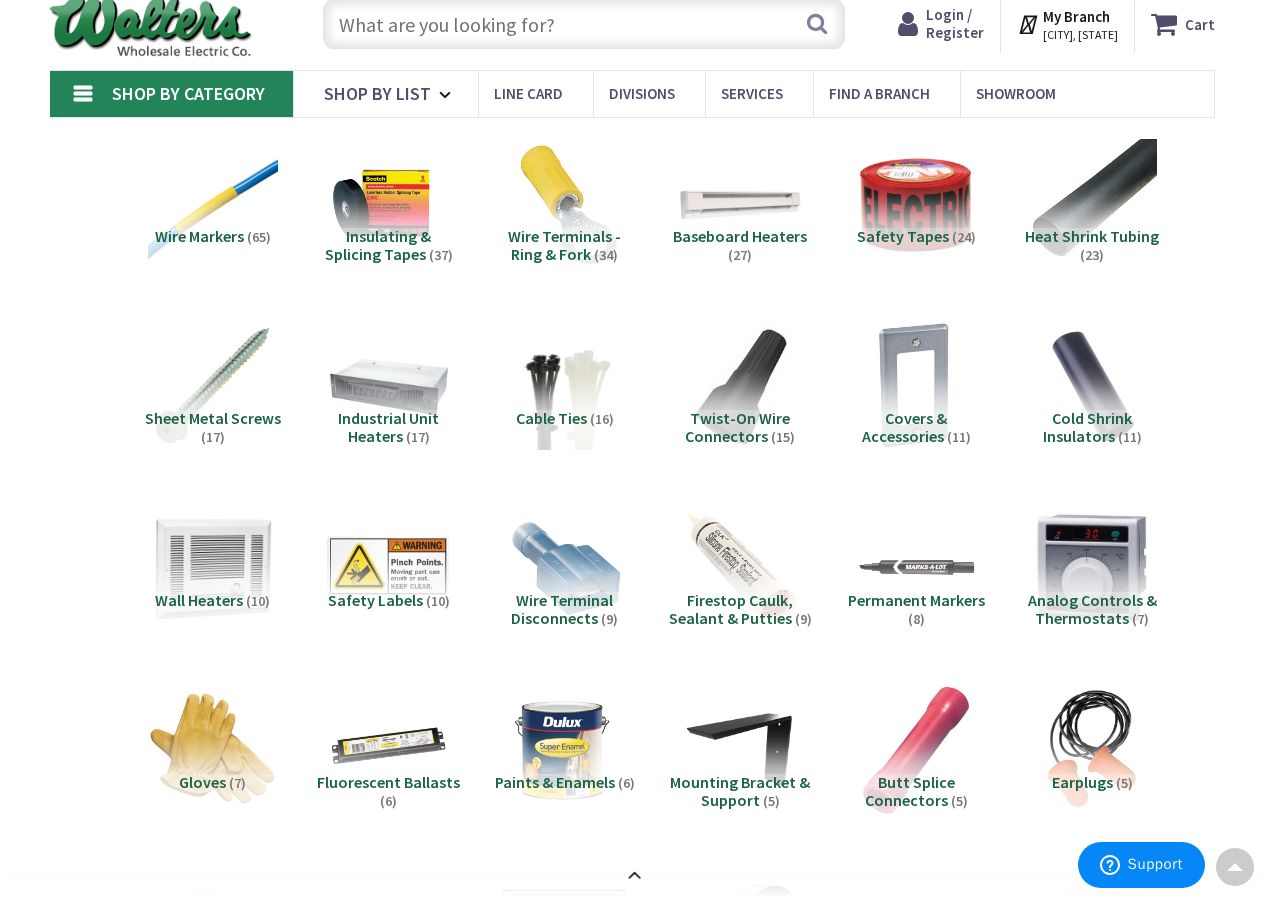 scroll, scrollTop: 0, scrollLeft: 0, axis: both 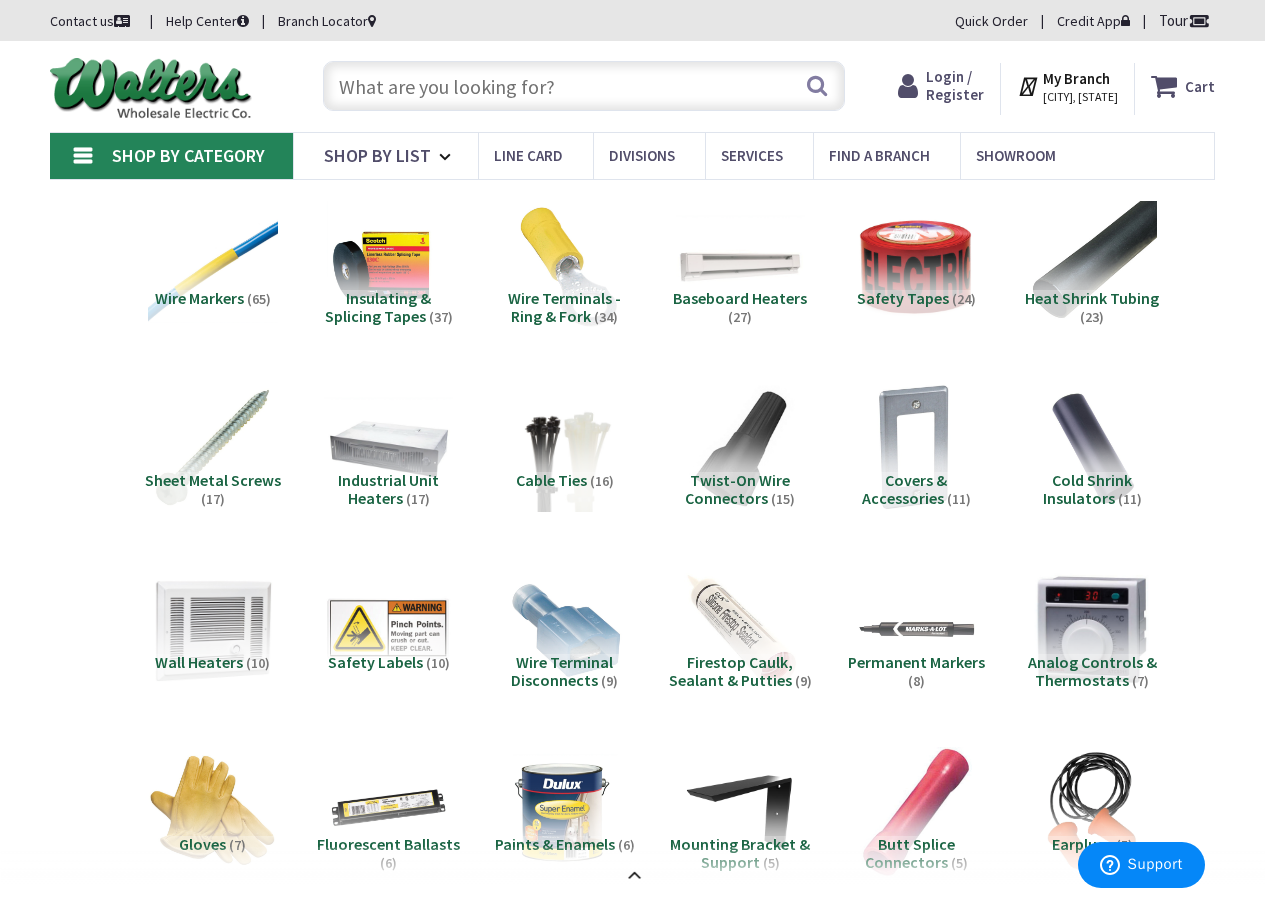 click at bounding box center [584, 86] 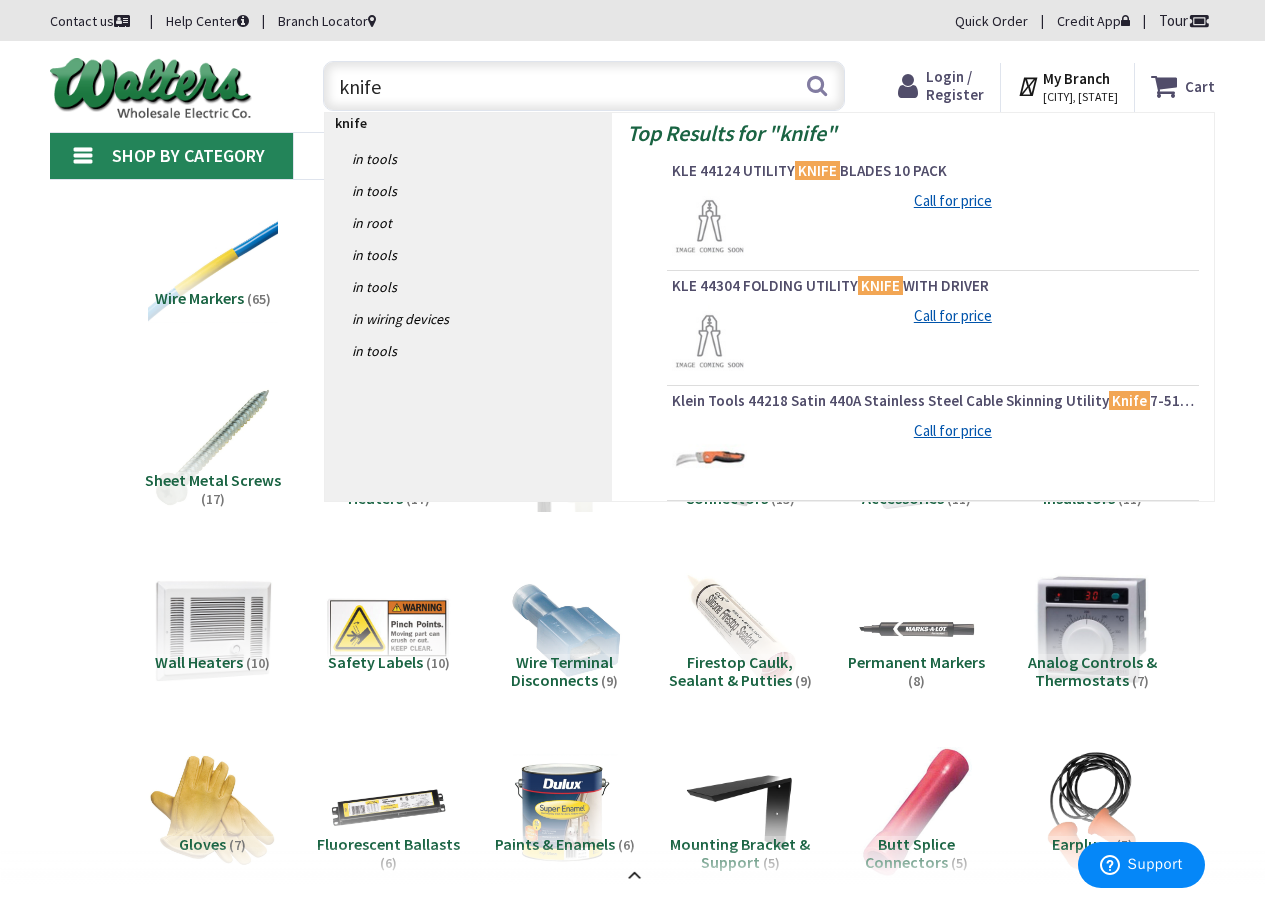 click on "knife" at bounding box center [584, 86] 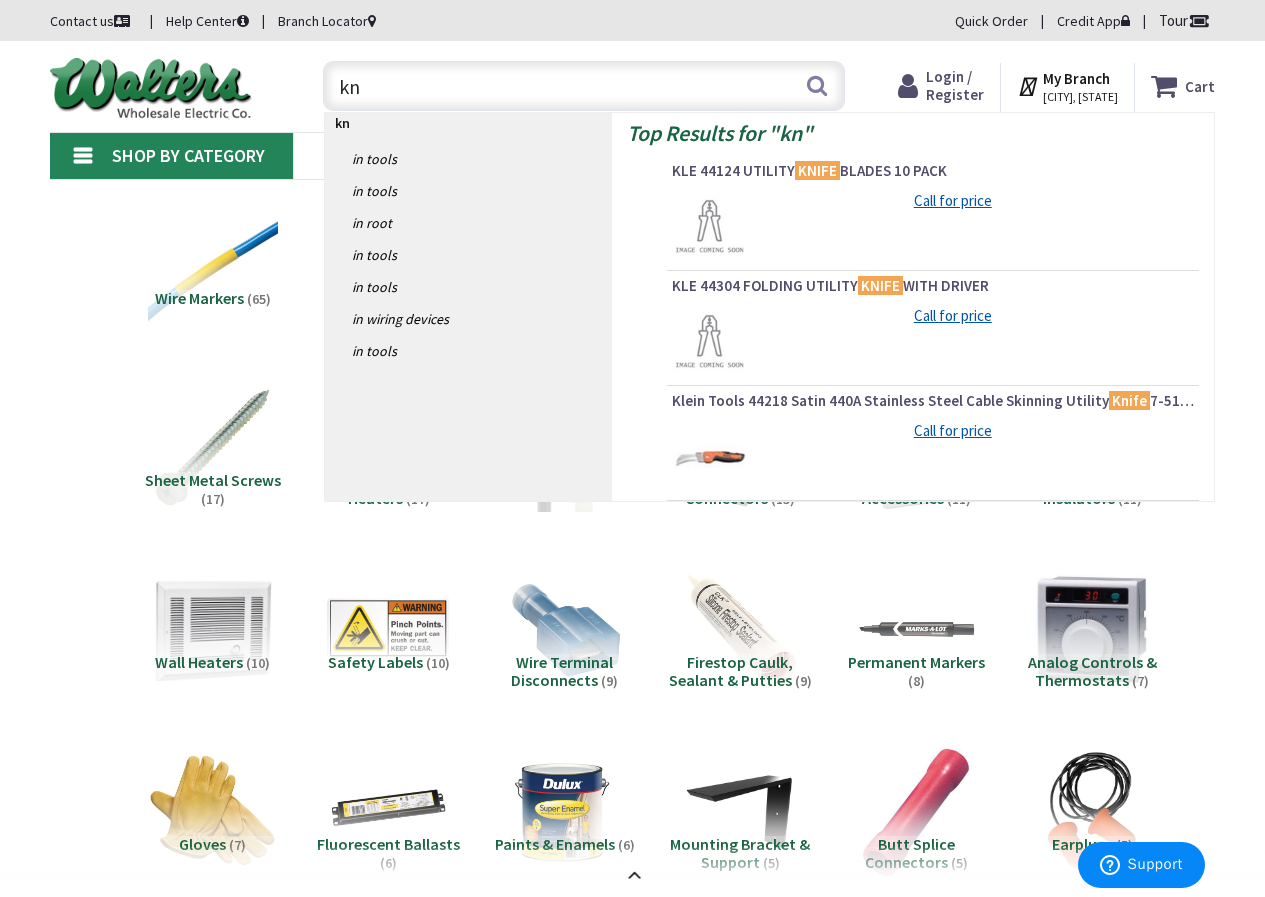 type on "k" 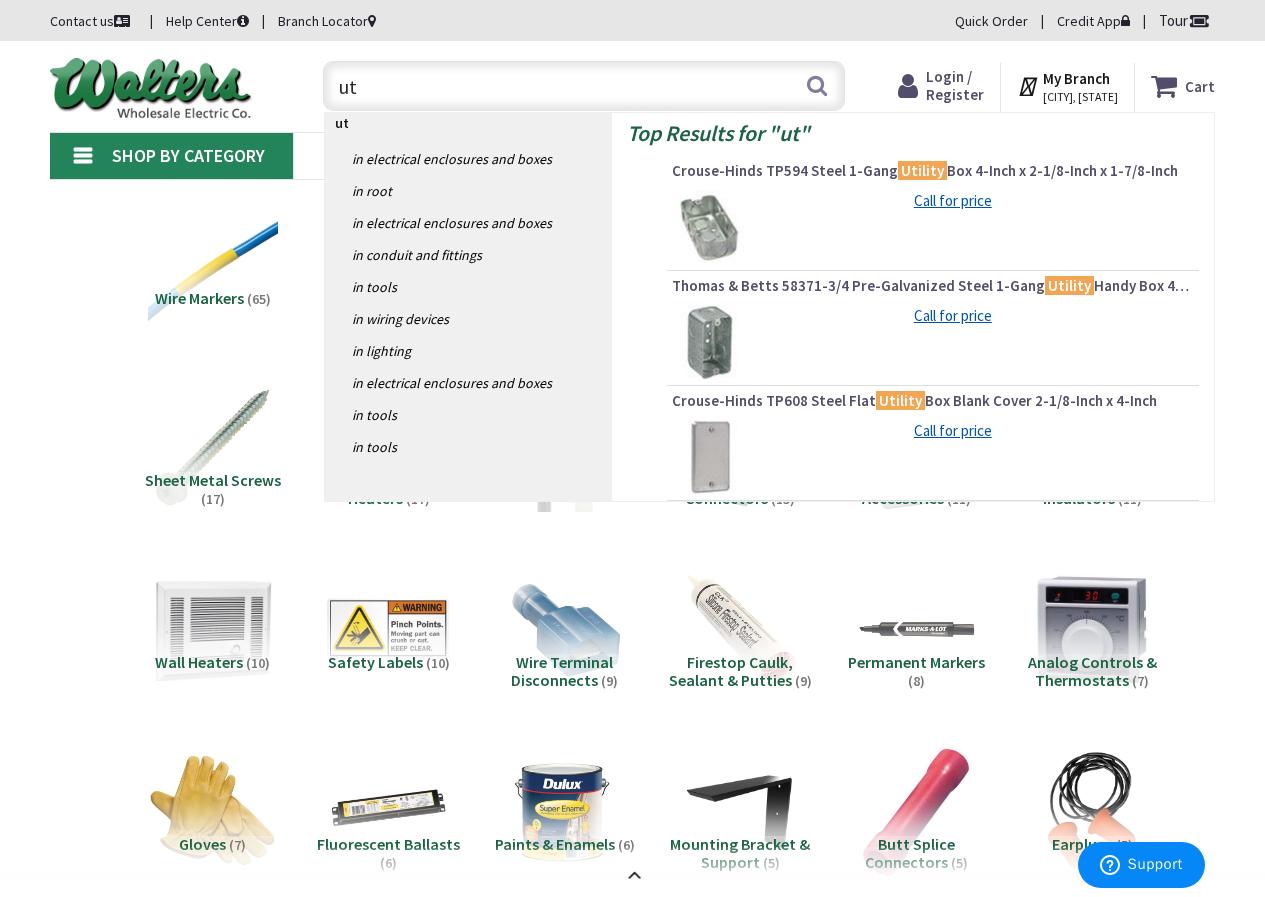 type on "u" 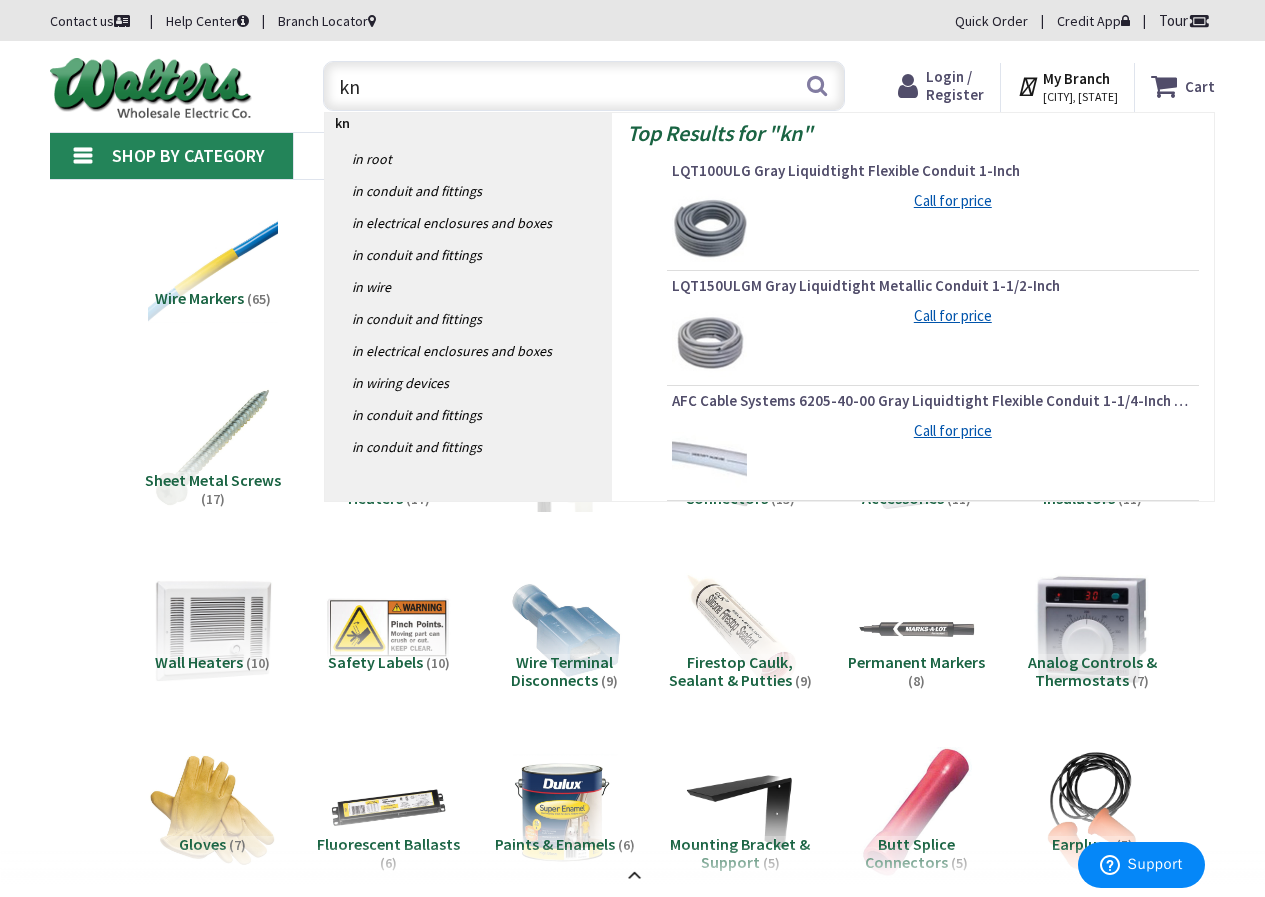 type on "k" 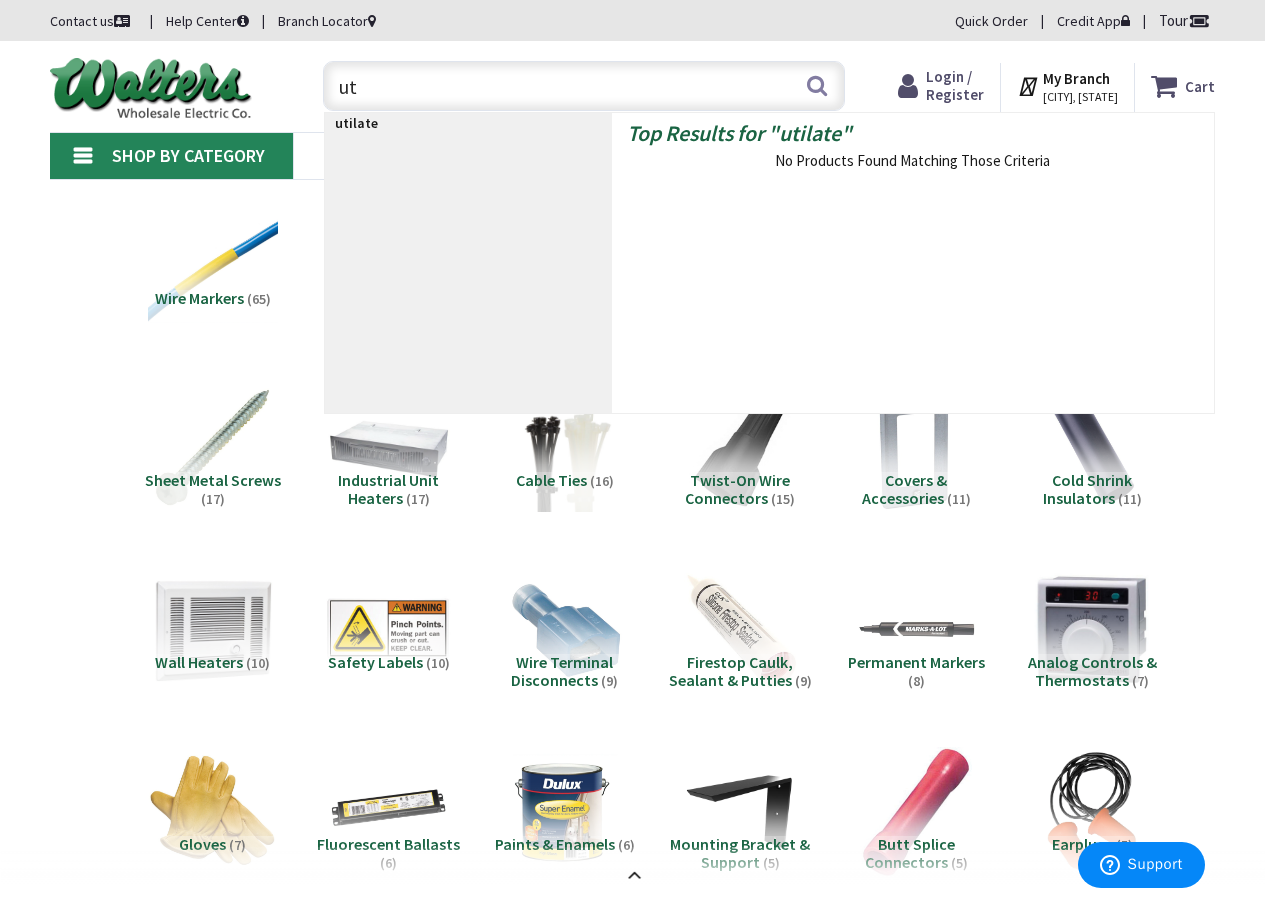 type on "u" 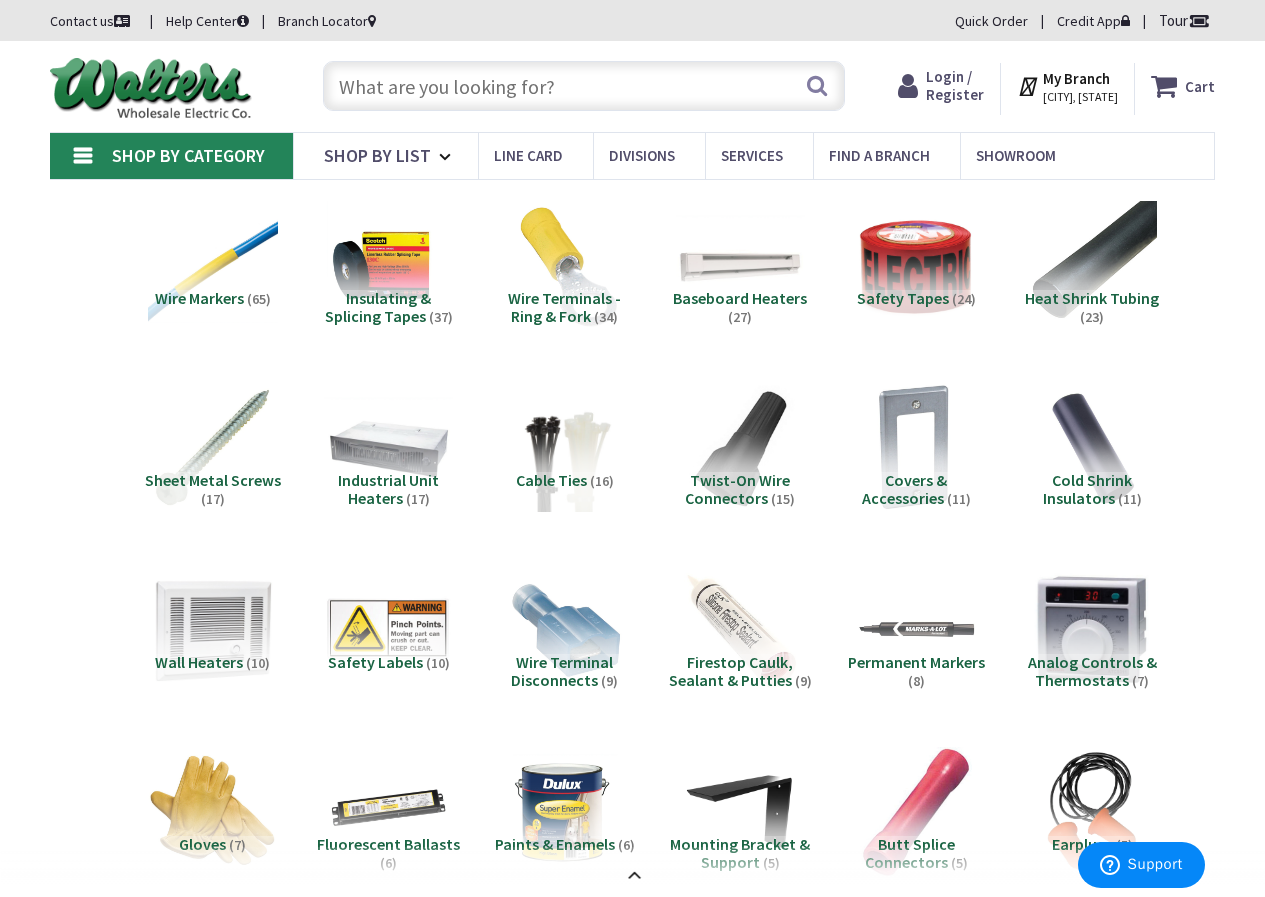 type 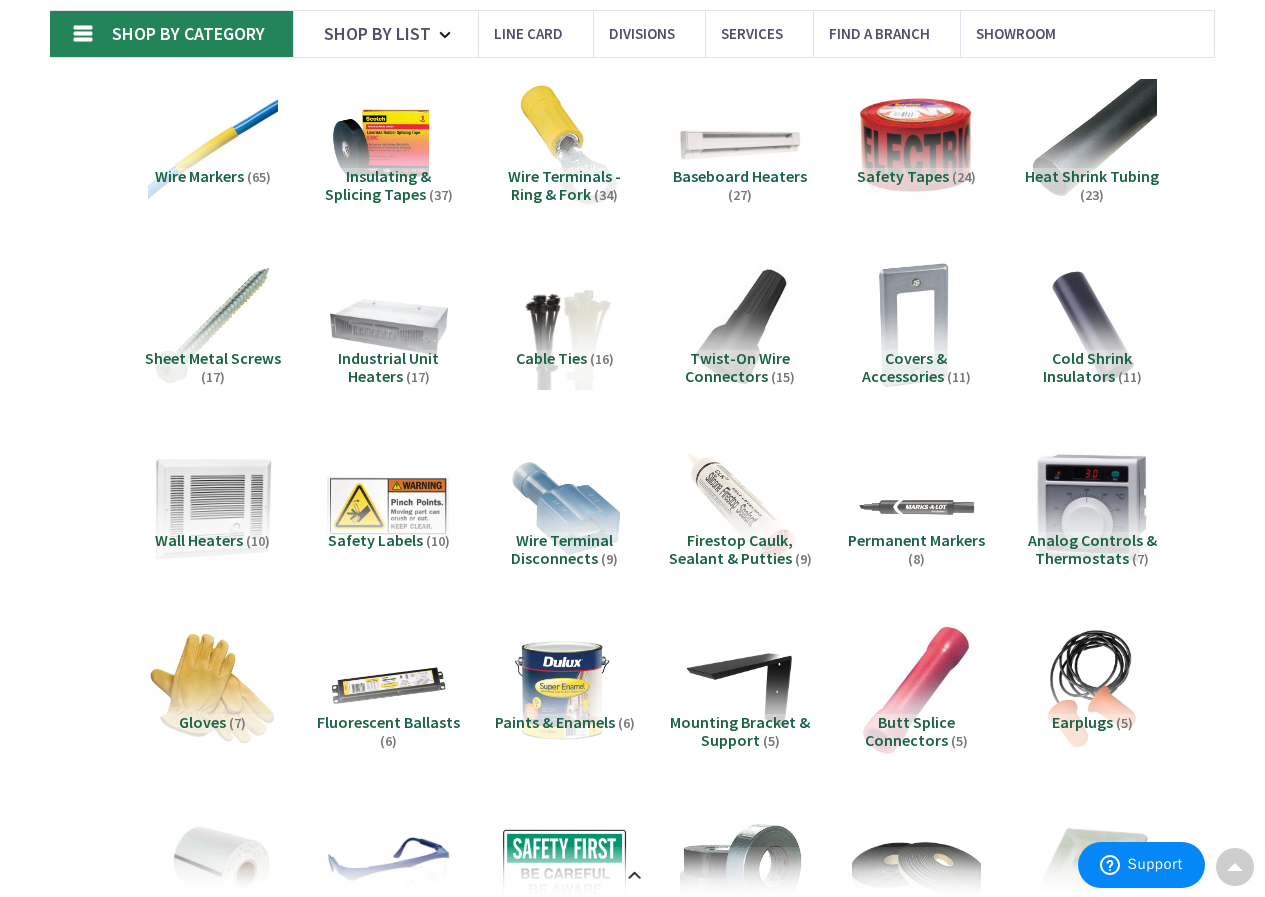 scroll, scrollTop: 0, scrollLeft: 0, axis: both 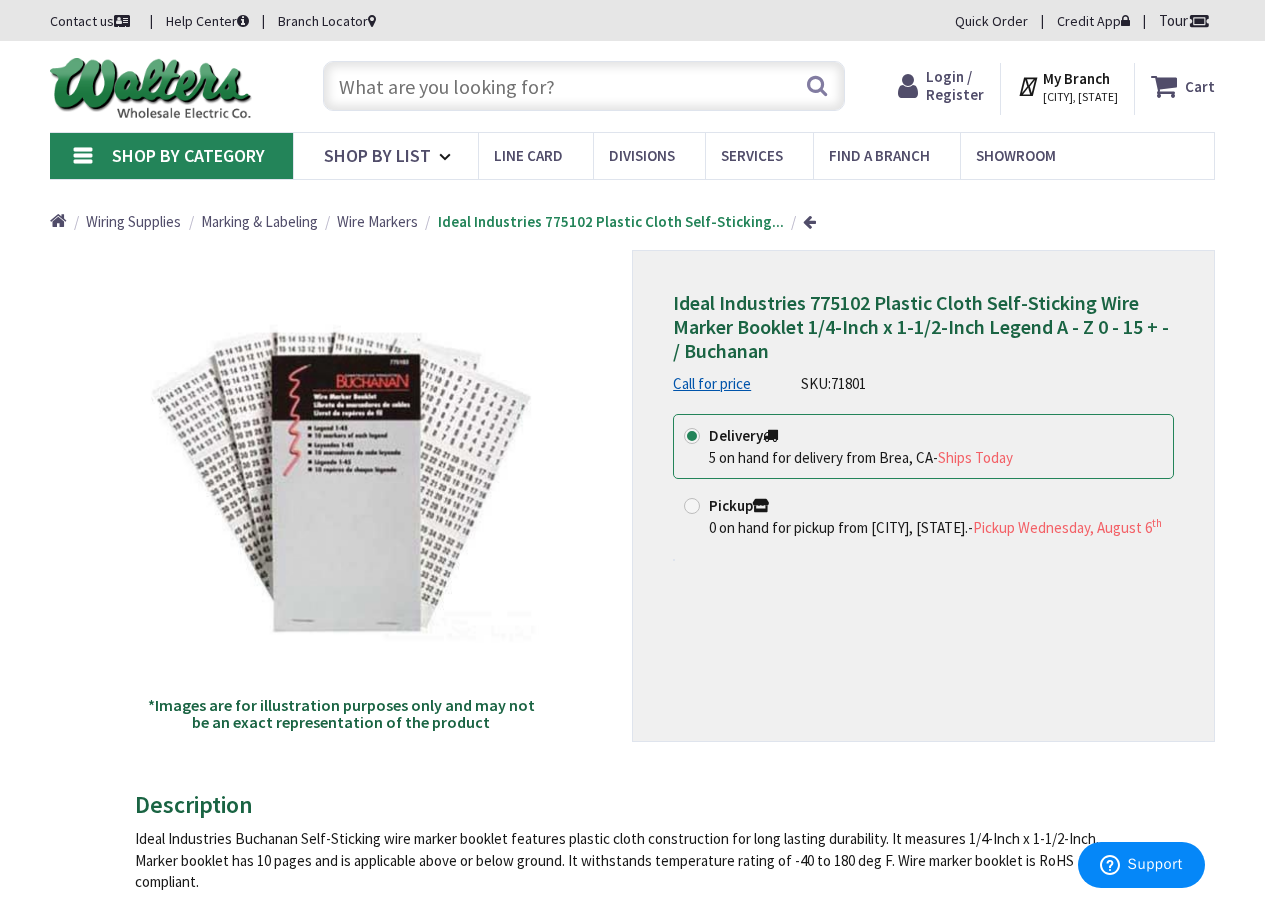 click at bounding box center (584, 86) 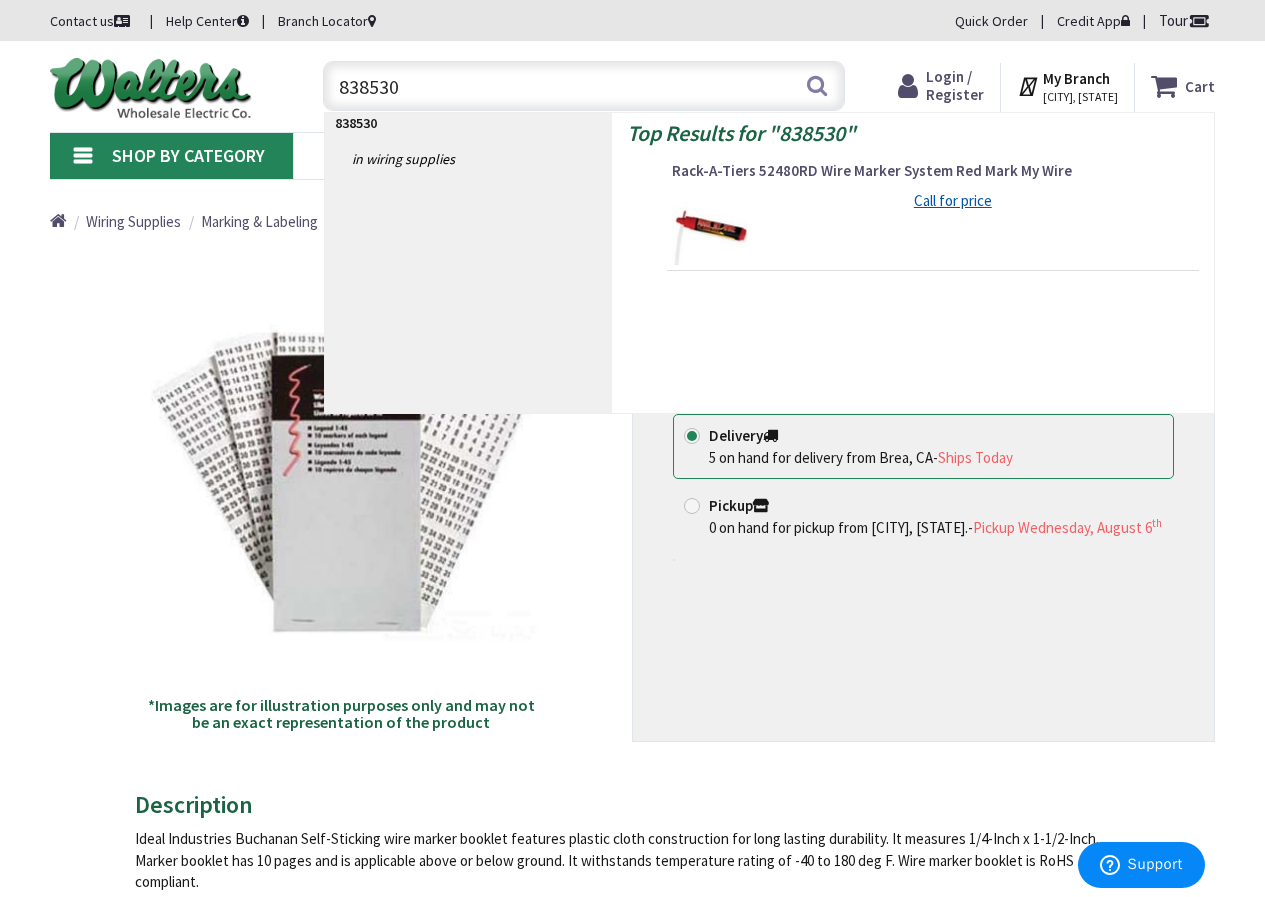 type on "838530" 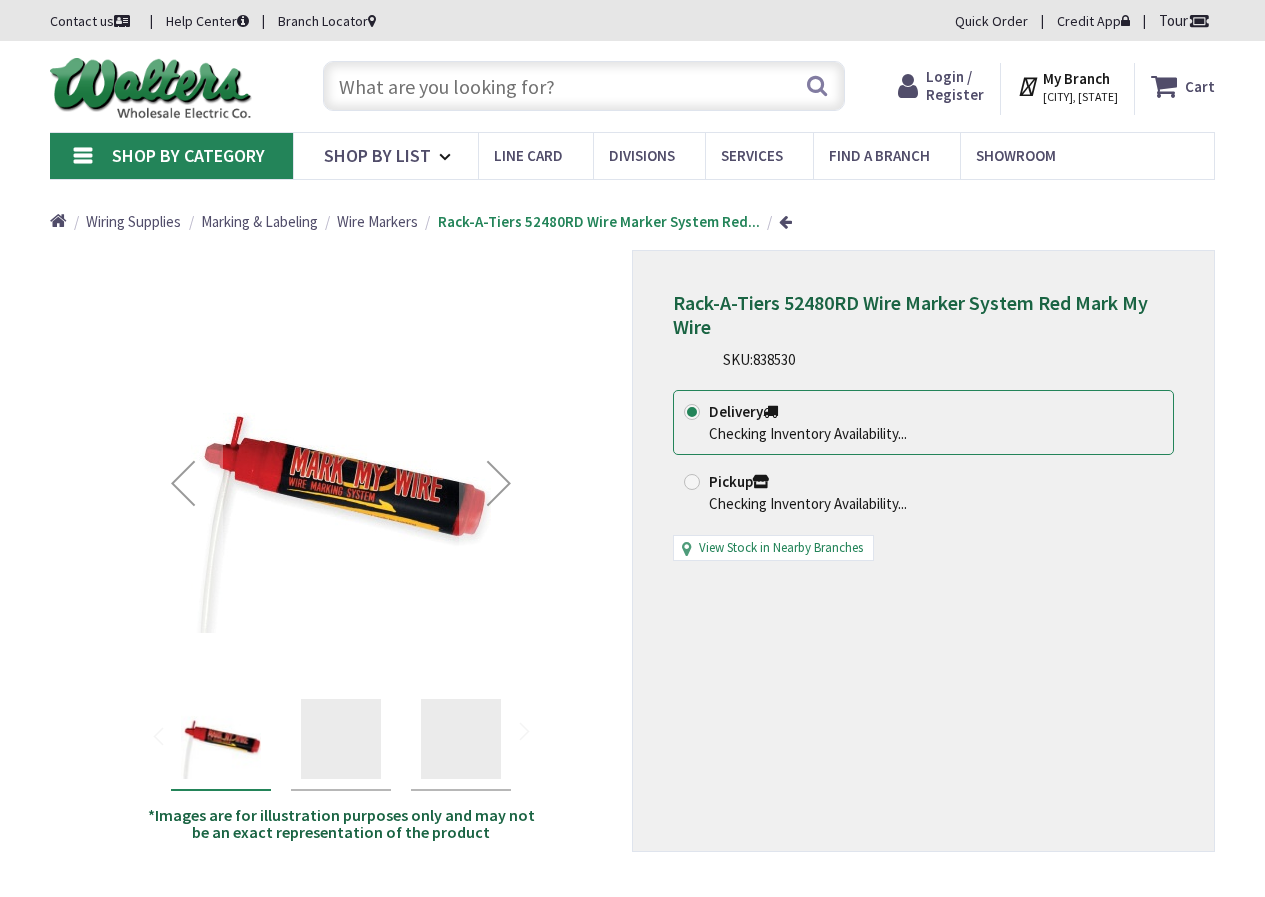 scroll, scrollTop: 0, scrollLeft: 0, axis: both 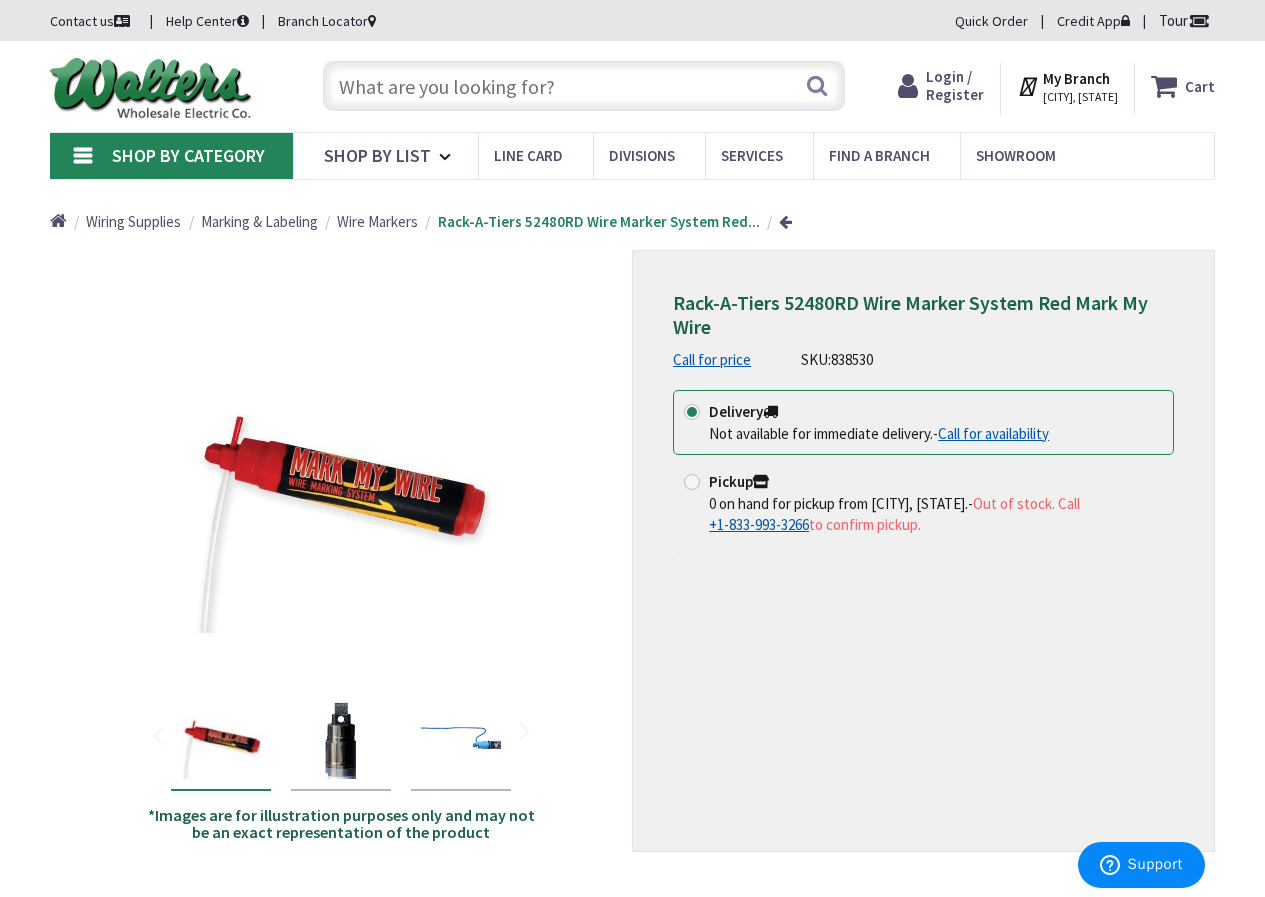 click at bounding box center (584, 86) 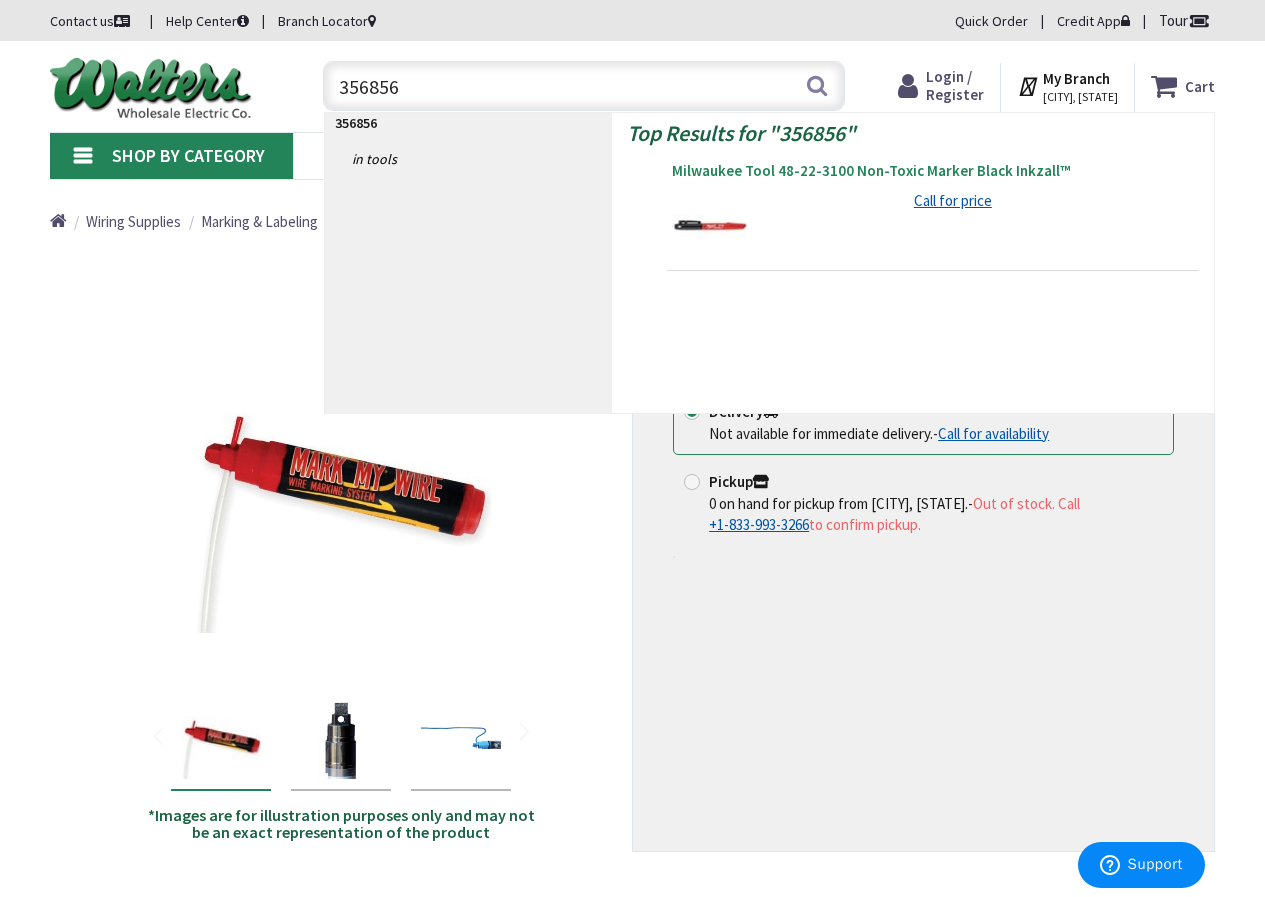 type on "356856" 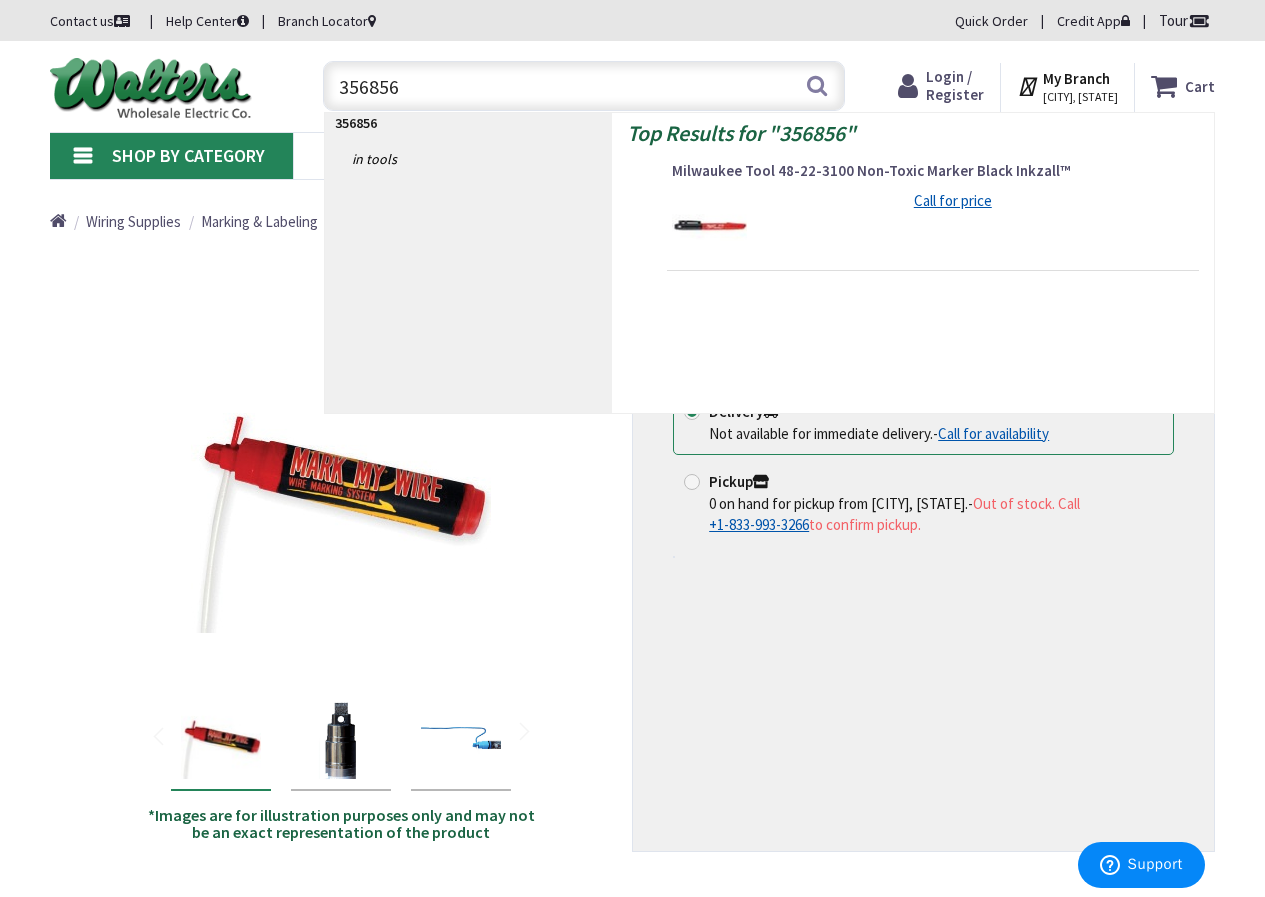 click on "Milwaukee Tool 48-22-3100 Non-Toxic Marker Black Inkzall™" at bounding box center [933, 171] 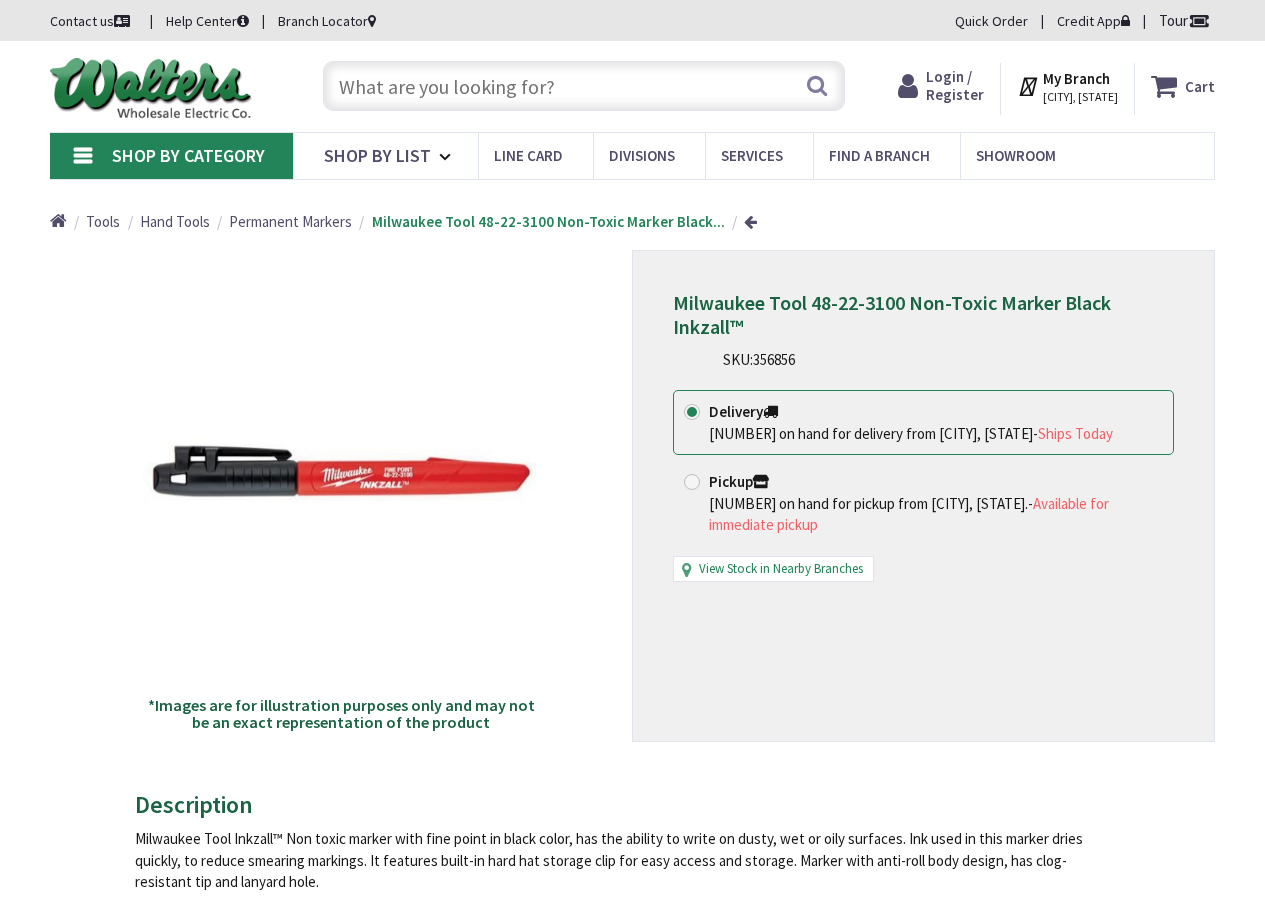 scroll, scrollTop: 0, scrollLeft: 0, axis: both 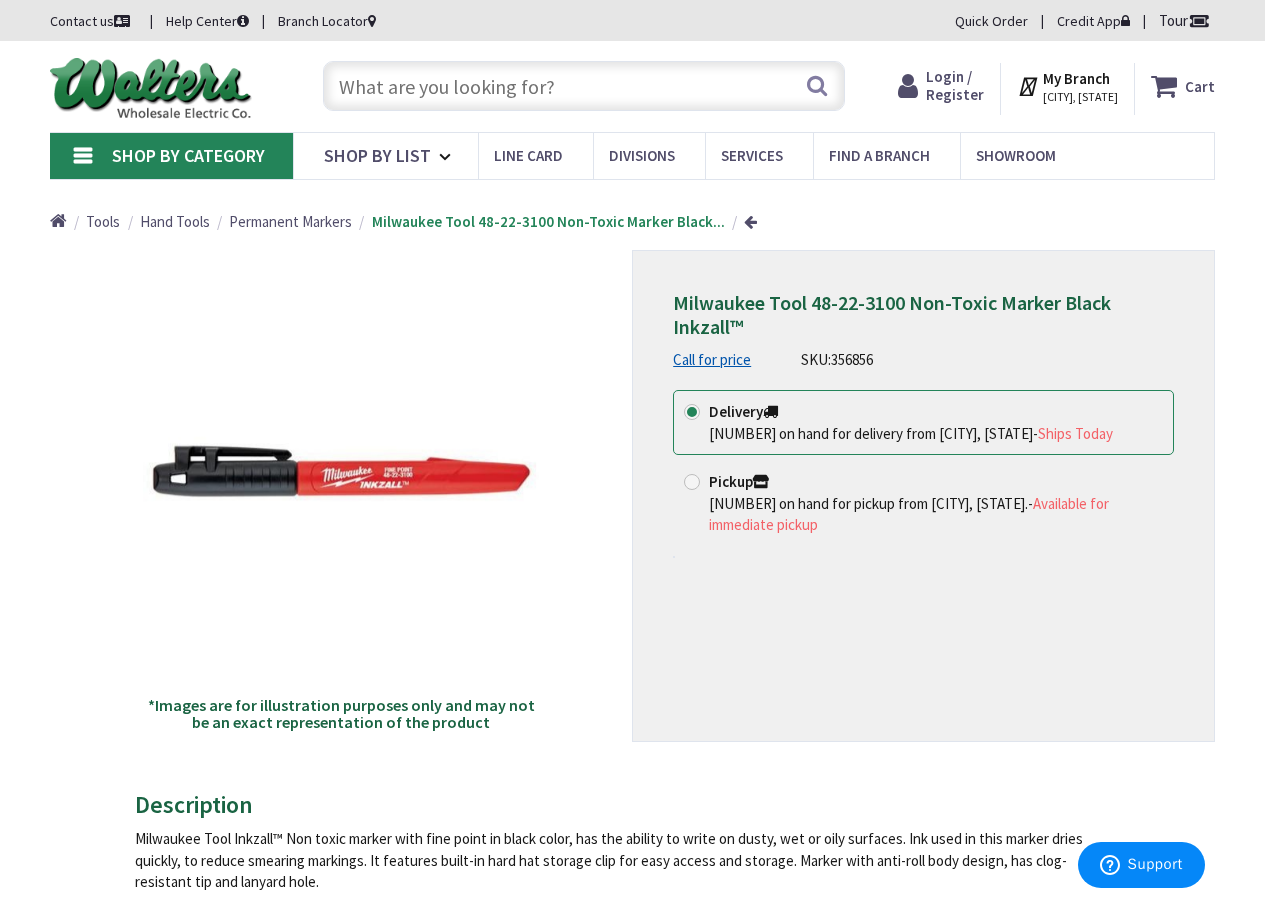 click at bounding box center [584, 86] 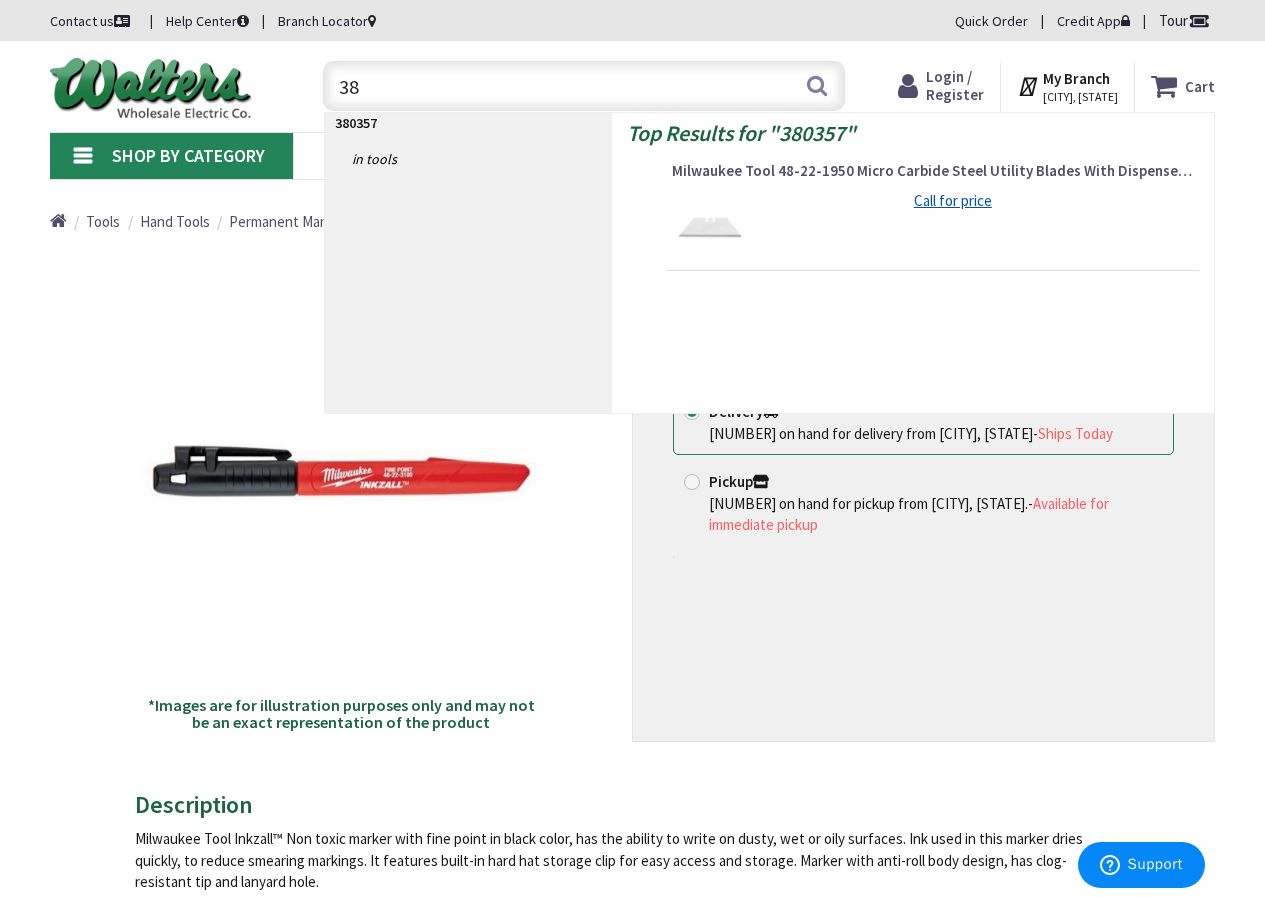 type on "3" 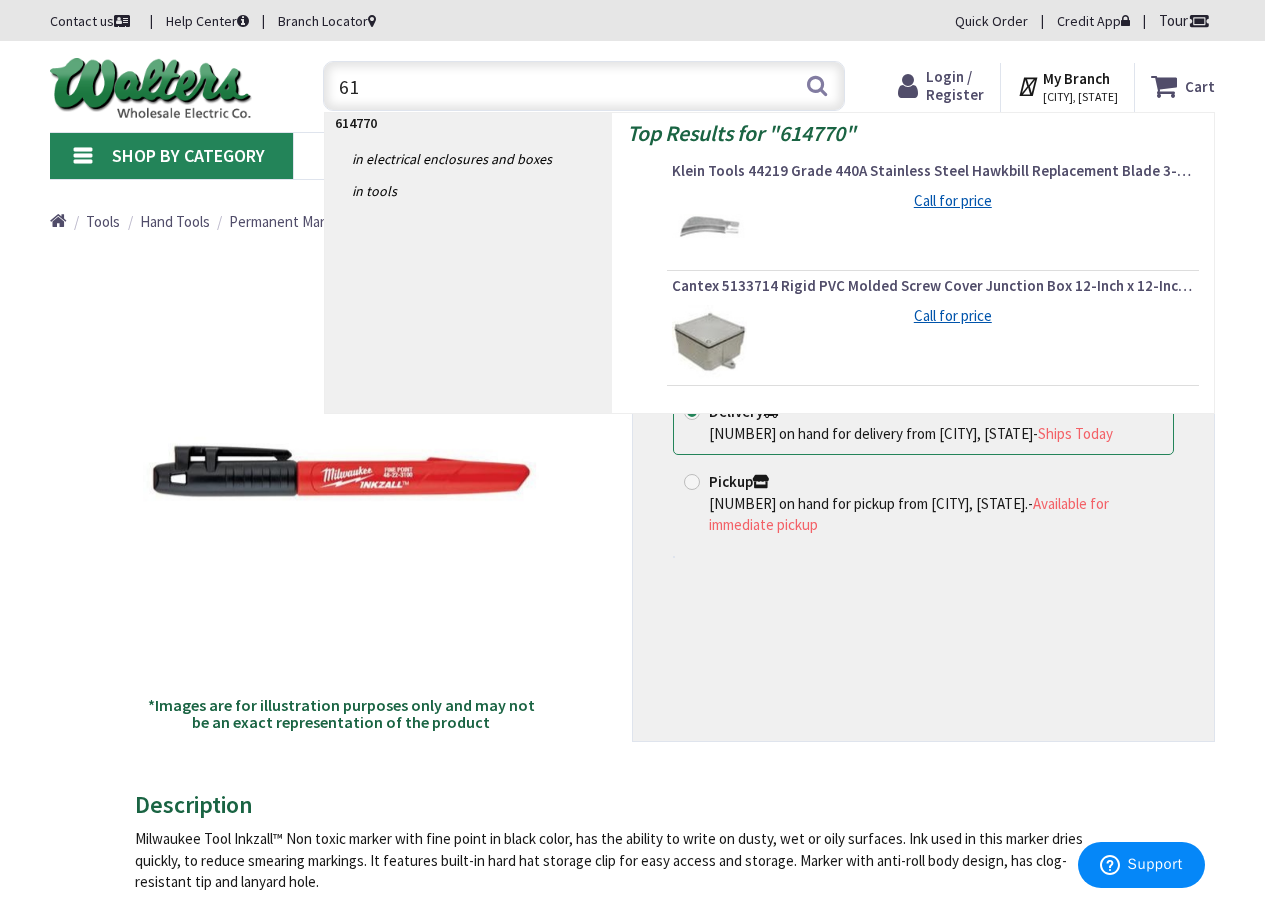 type on "6" 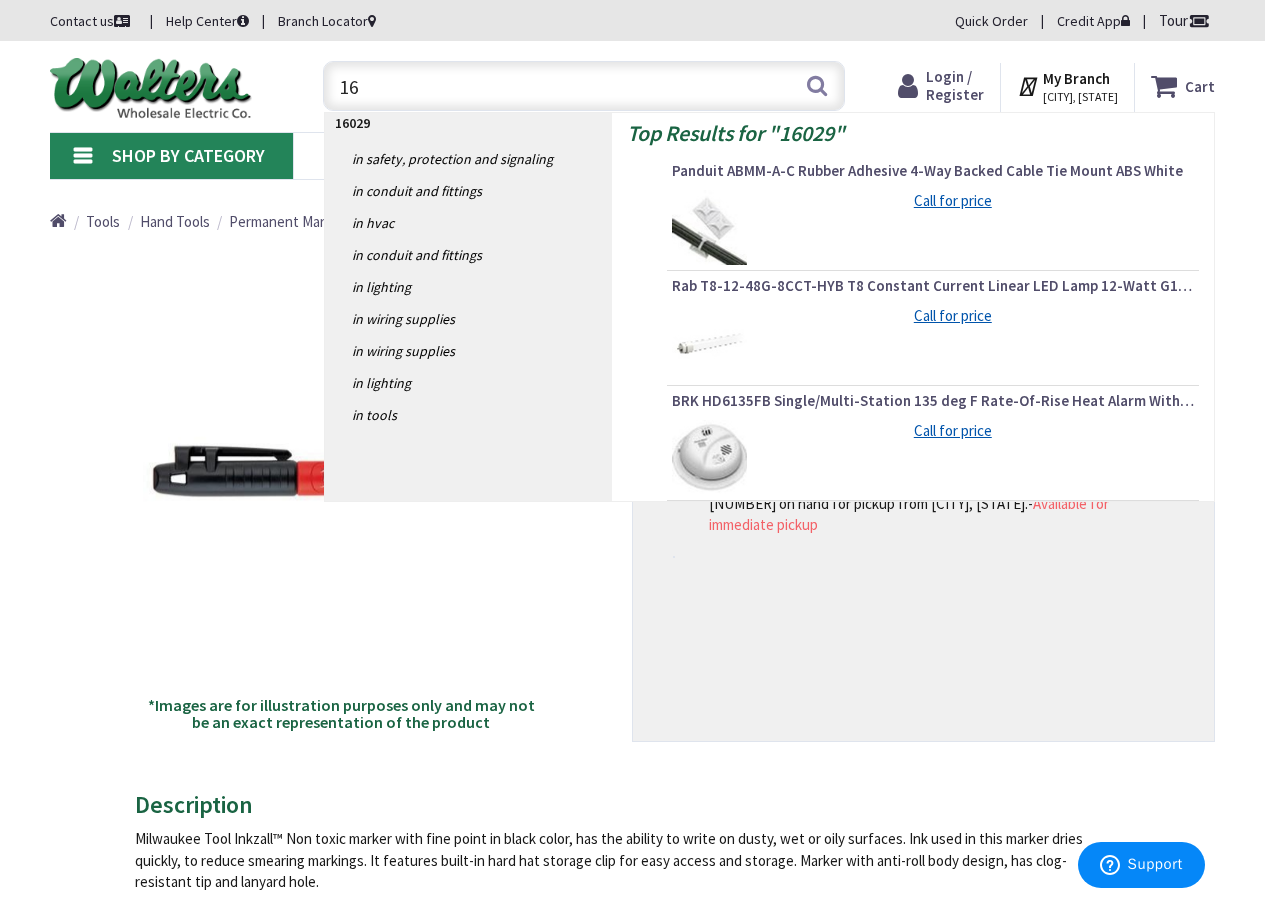 type on "1" 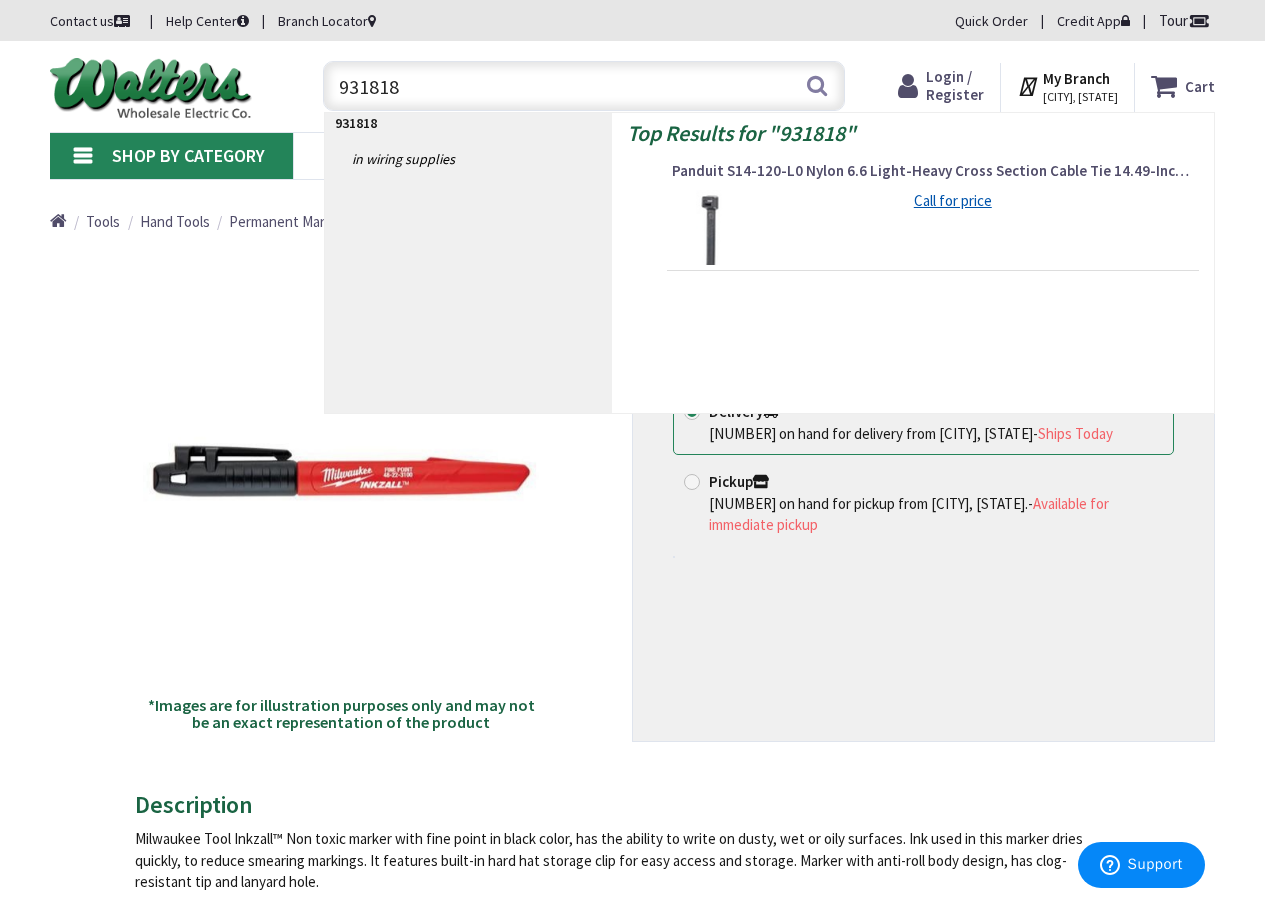 type on "931818" 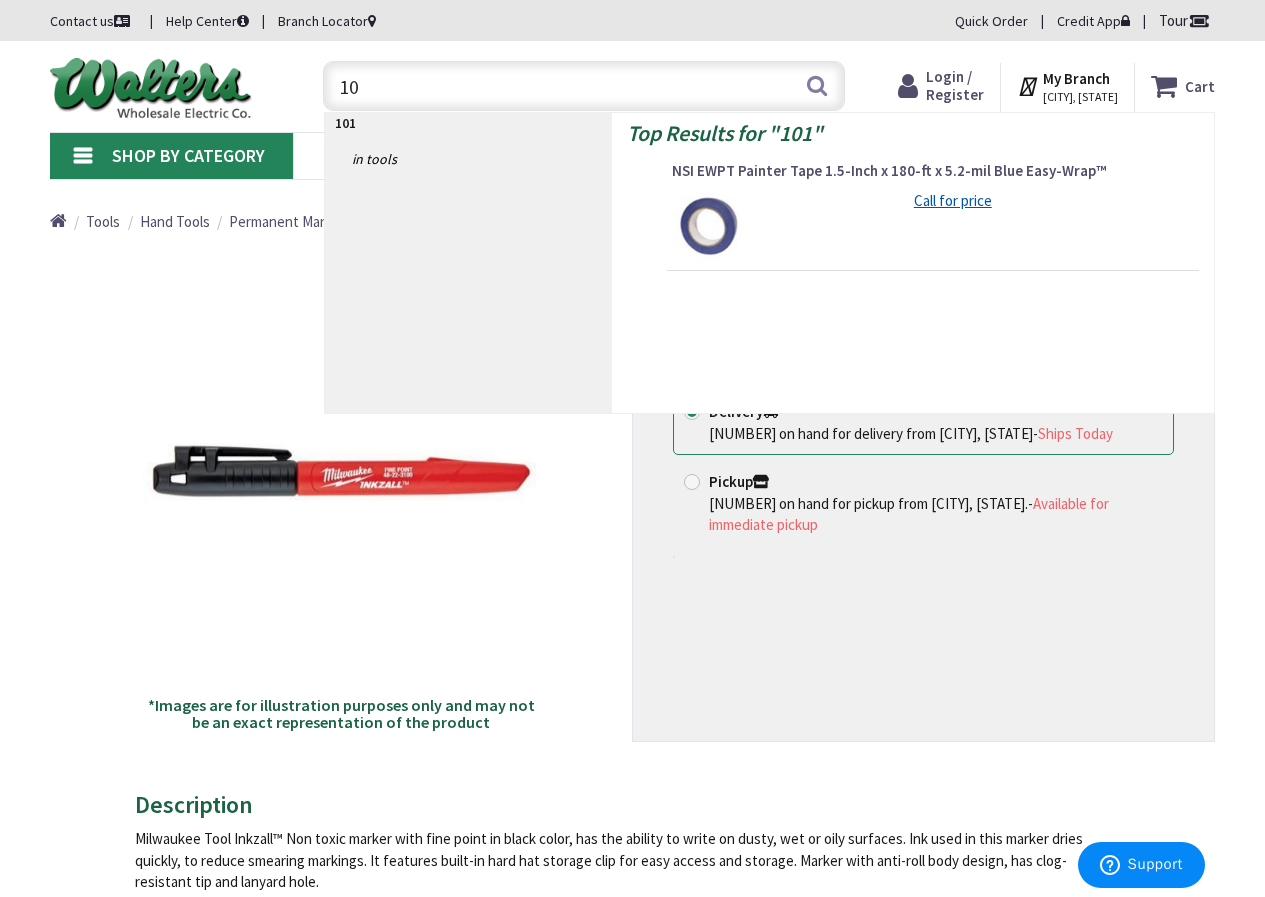 type on "1" 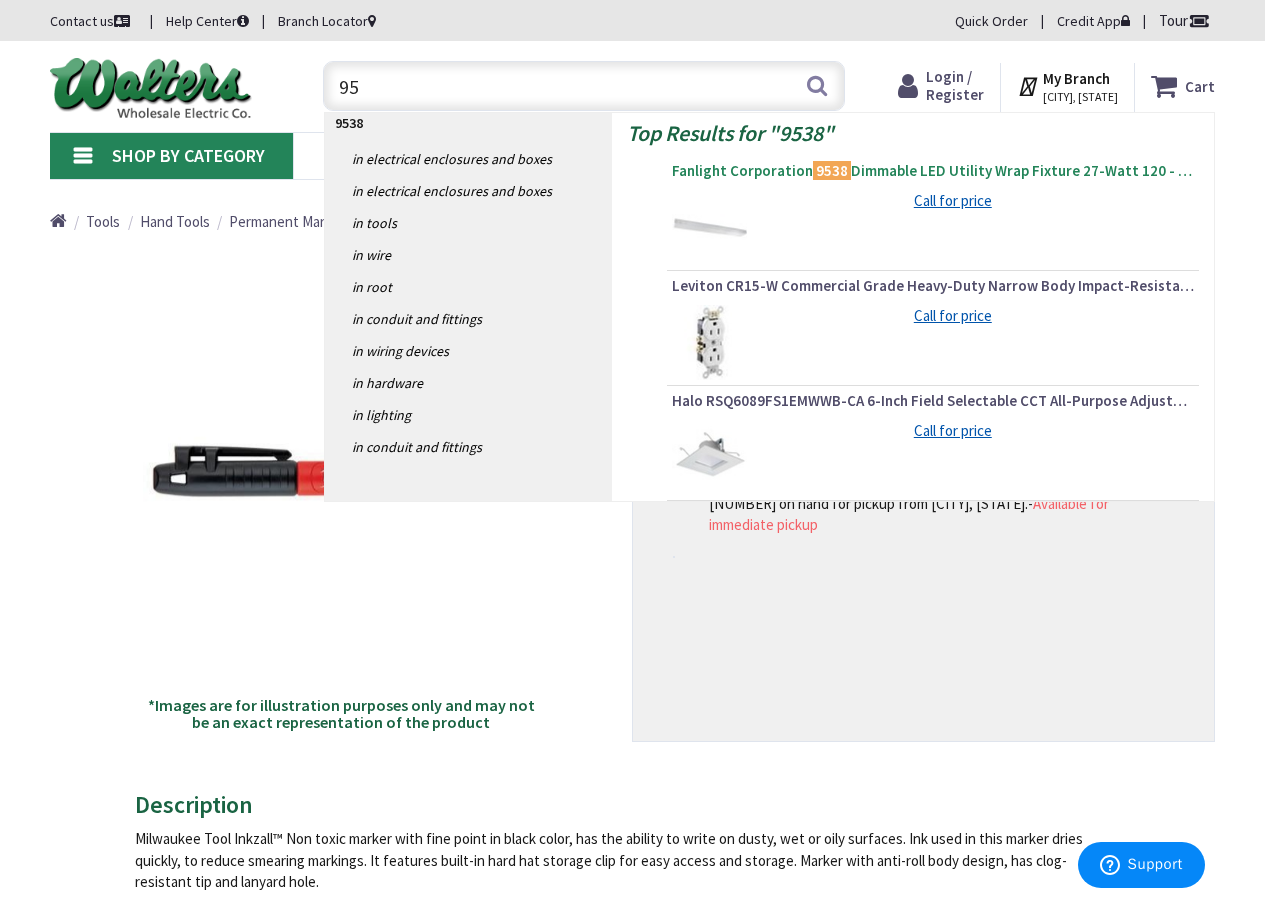 type on "9" 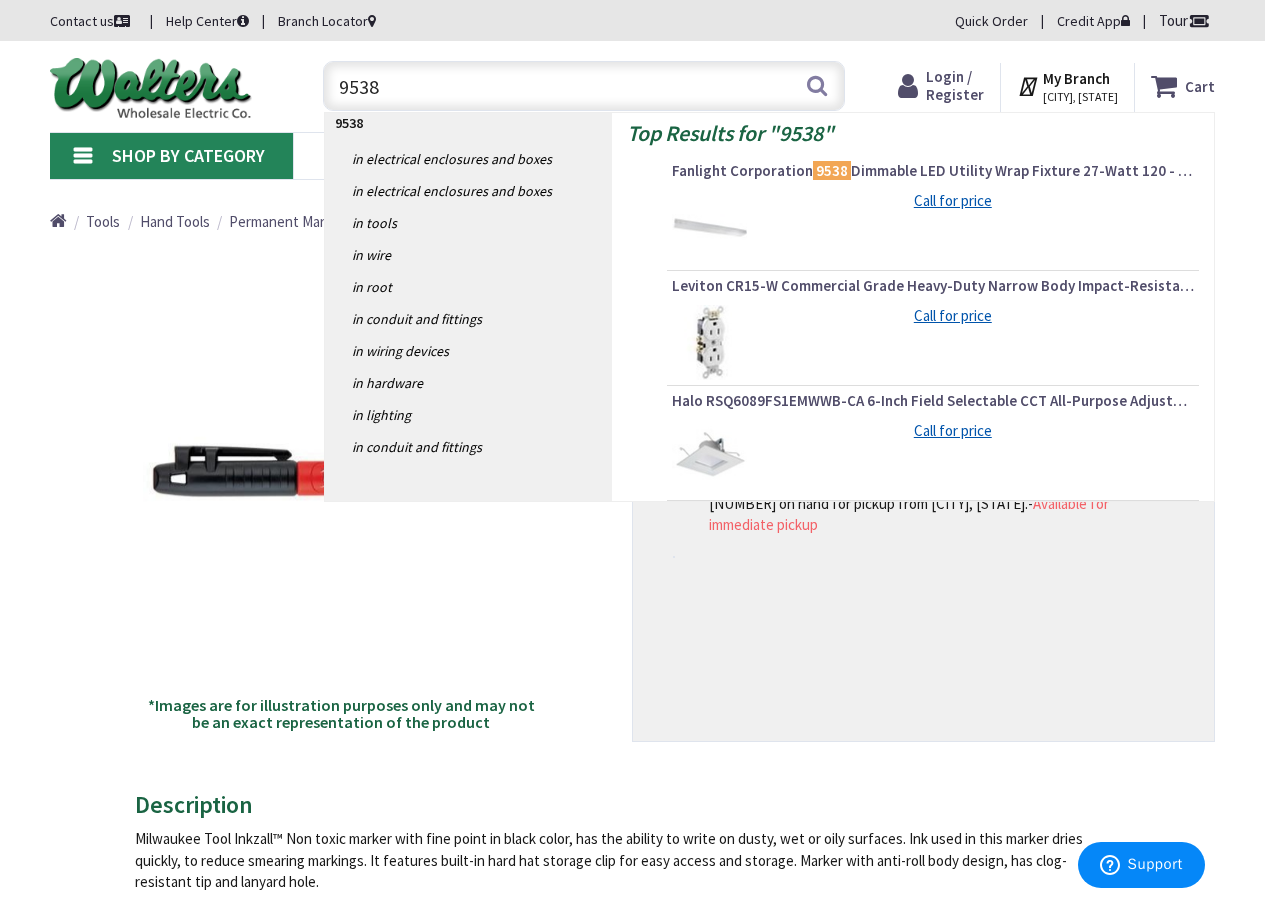 type on "9538" 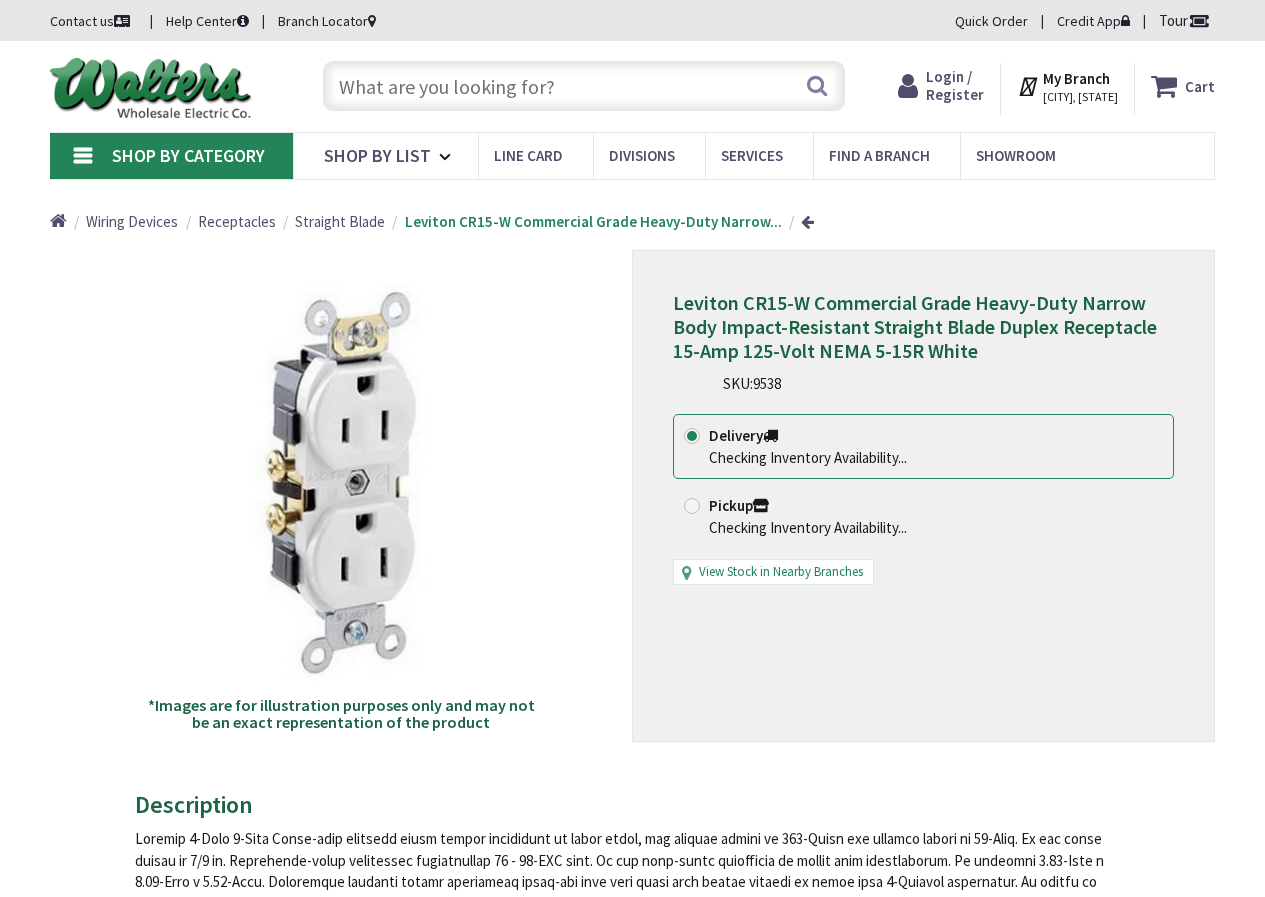 scroll, scrollTop: 0, scrollLeft: 0, axis: both 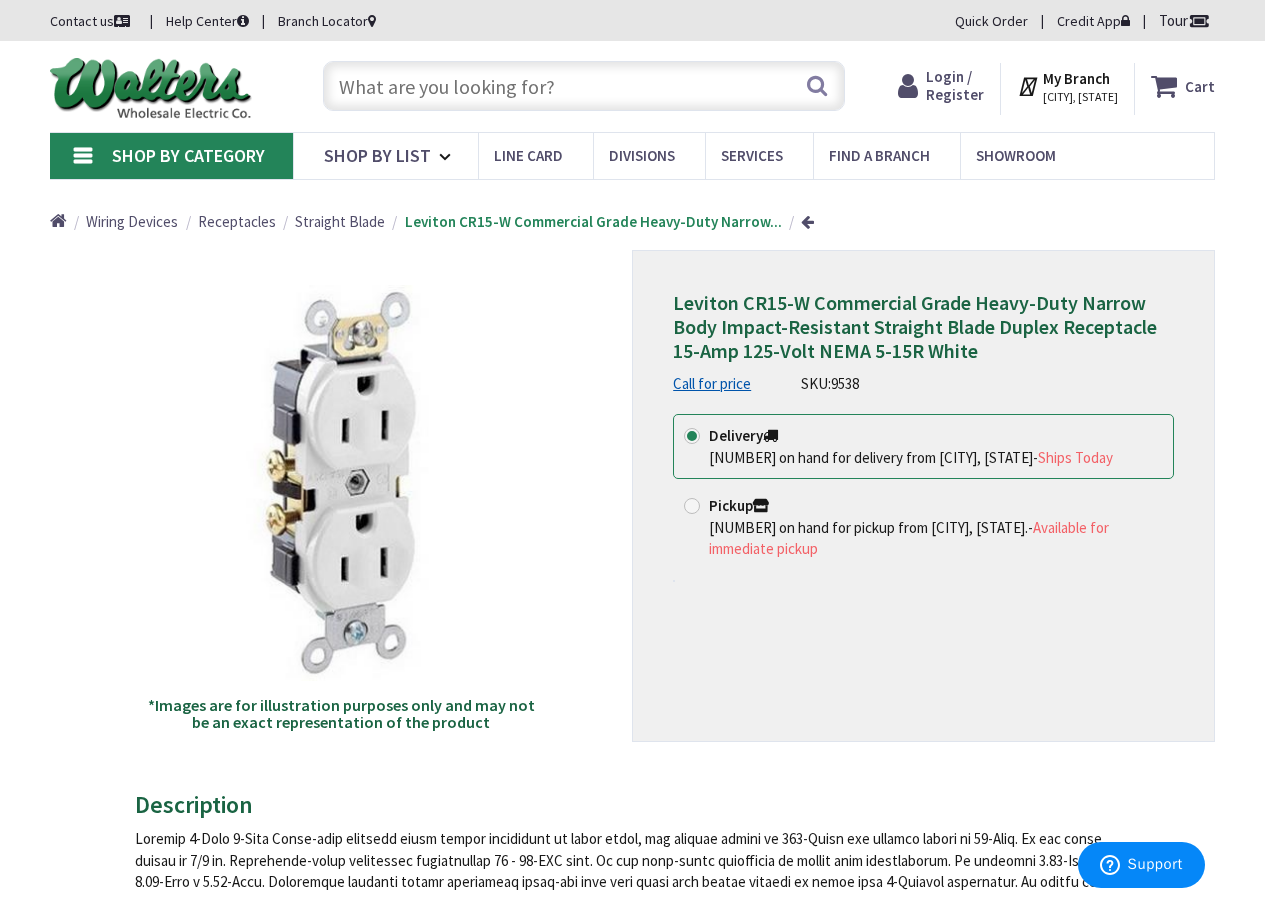 click at bounding box center [584, 86] 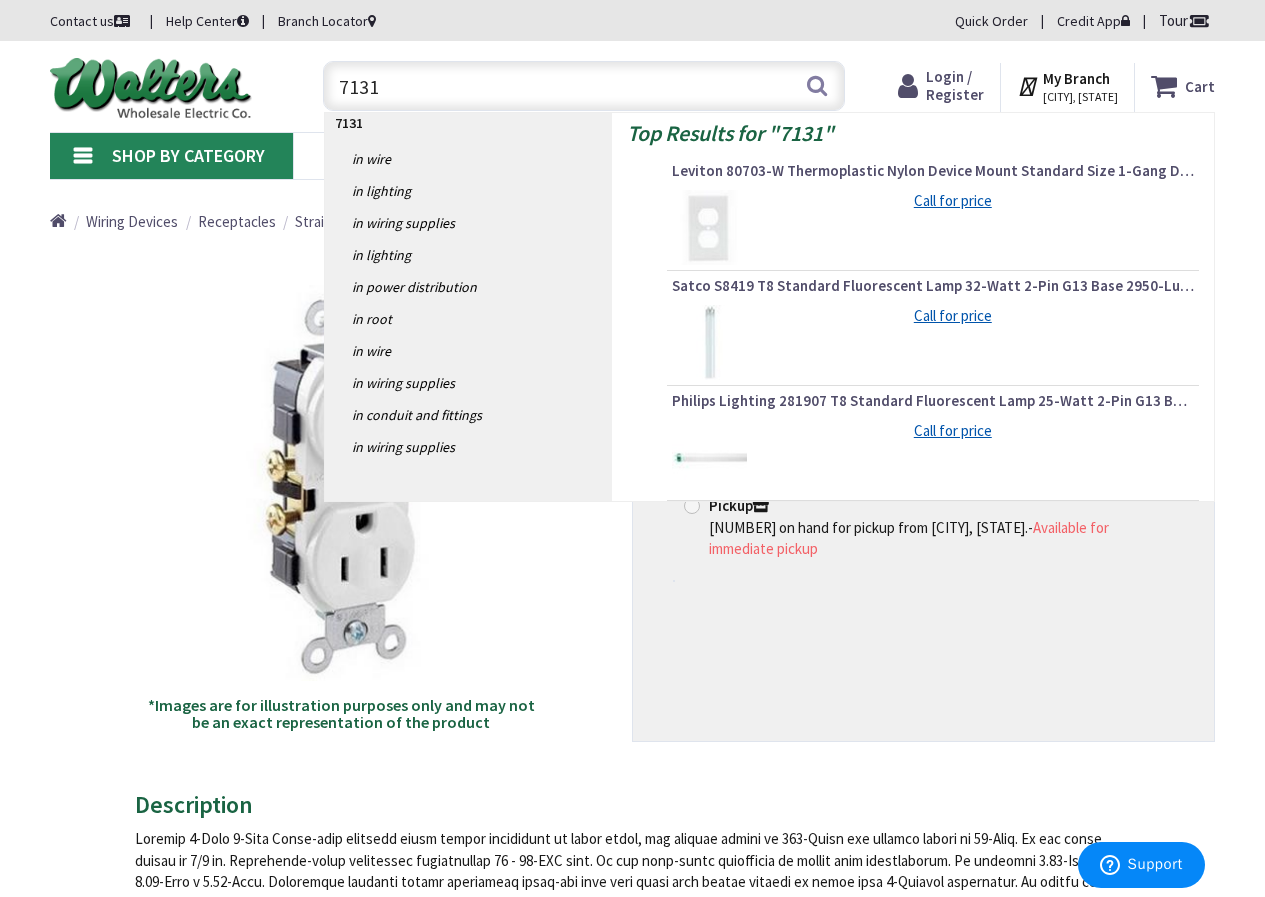 type on "7131" 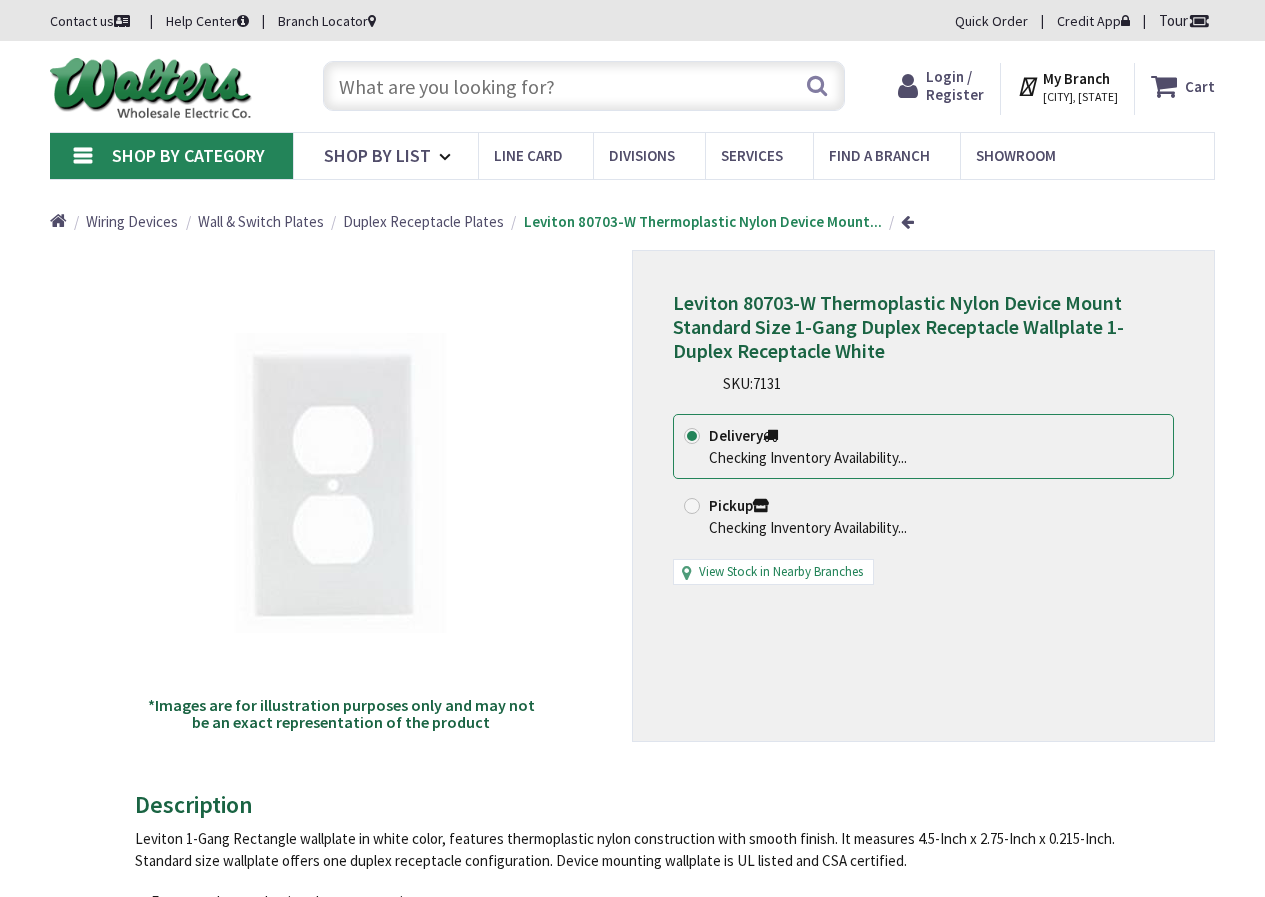 scroll, scrollTop: 0, scrollLeft: 0, axis: both 